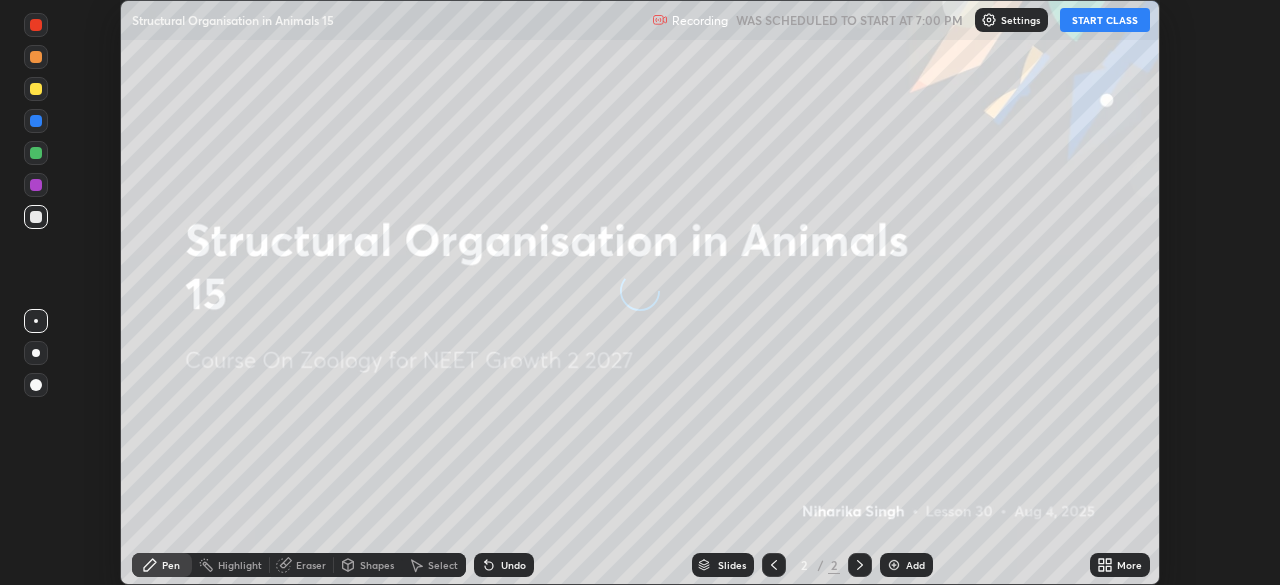 scroll, scrollTop: 0, scrollLeft: 0, axis: both 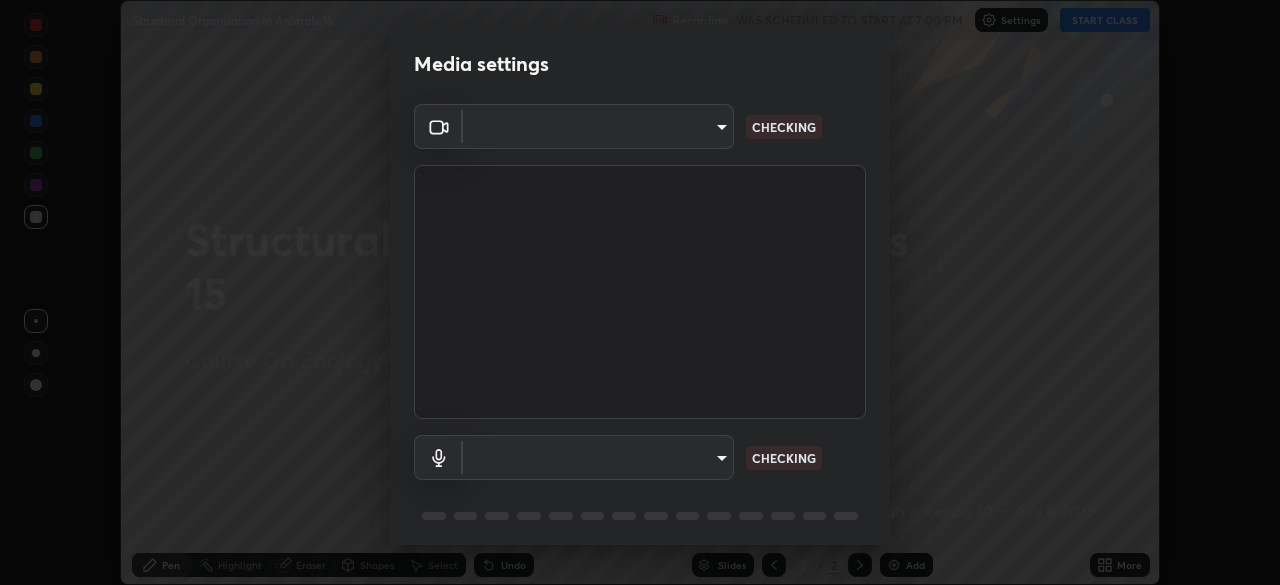 type on "8428e2be8a3e3f13974341e33778a08111258fb38798500ded61d344a6a8a77e" 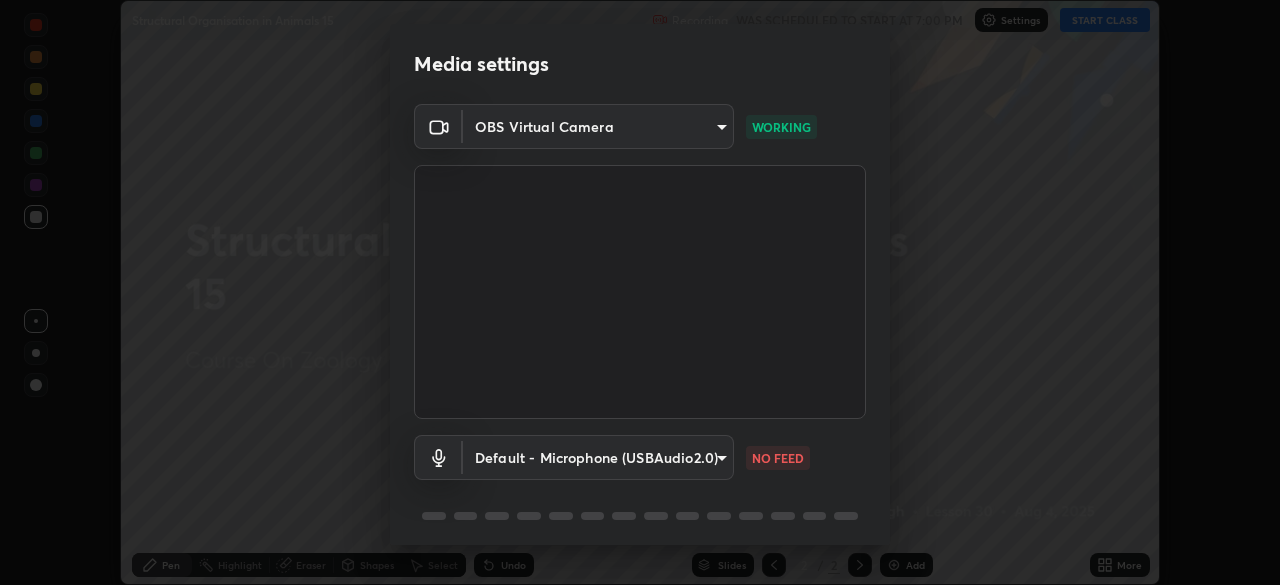 click on "Erase all Structural Organisation in Animals 15 Recording WAS SCHEDULED TO START AT  7:00 PM Settings START CLASS Setting up your live class Structural Organisation in Animals 15 • L30 of Course On Zoology for NEET Growth 2 2027 [FIRST] [LAST] Pen Highlight Eraser Shapes Select Undo Slides 2 / 2 Add More No doubts shared Encourage your learners to ask a doubt for better clarity Report an issue Reason for reporting Buffering Chat not working Audio - Video sync issue Educator video quality low ​ Attach an image Report Media settings OBS Virtual Camera [HASH] WORKING Default - Microphone (USBAudio2.0) default NO FEED 1 / 5 Next" at bounding box center (640, 292) 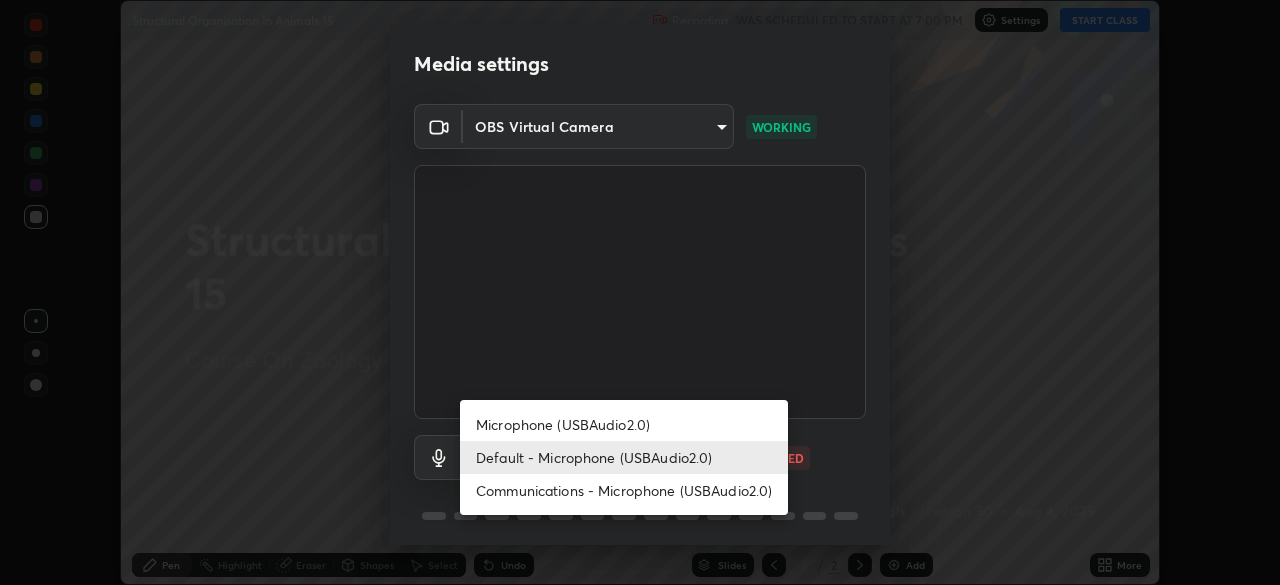 click on "Communications - Microphone (USBAudio2.0)" at bounding box center (624, 490) 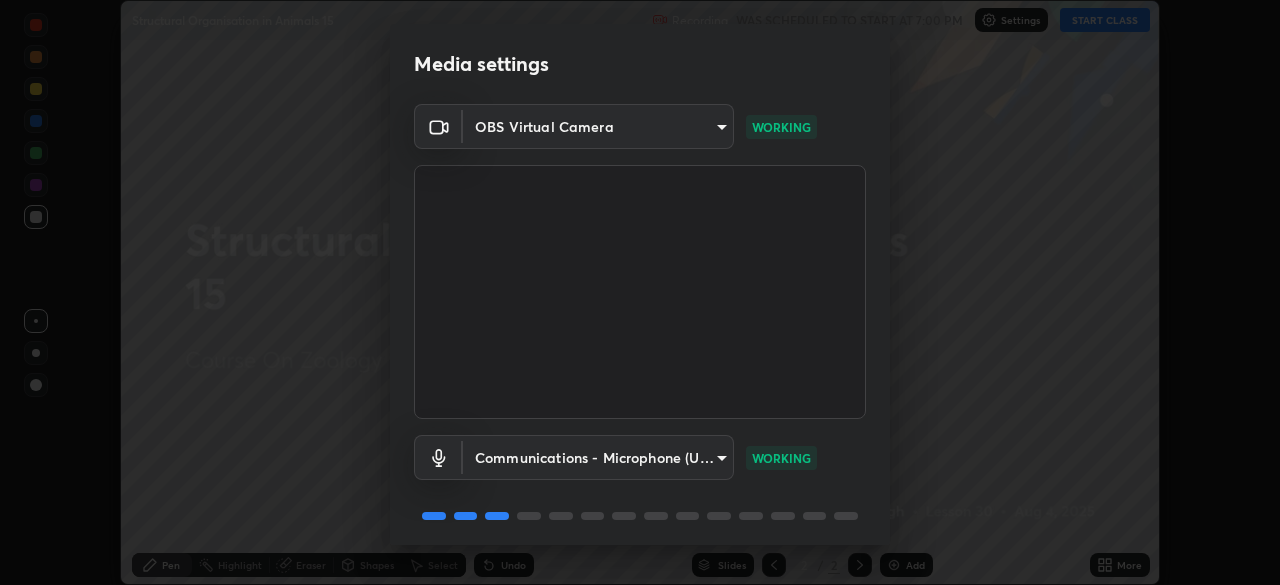 scroll, scrollTop: 71, scrollLeft: 0, axis: vertical 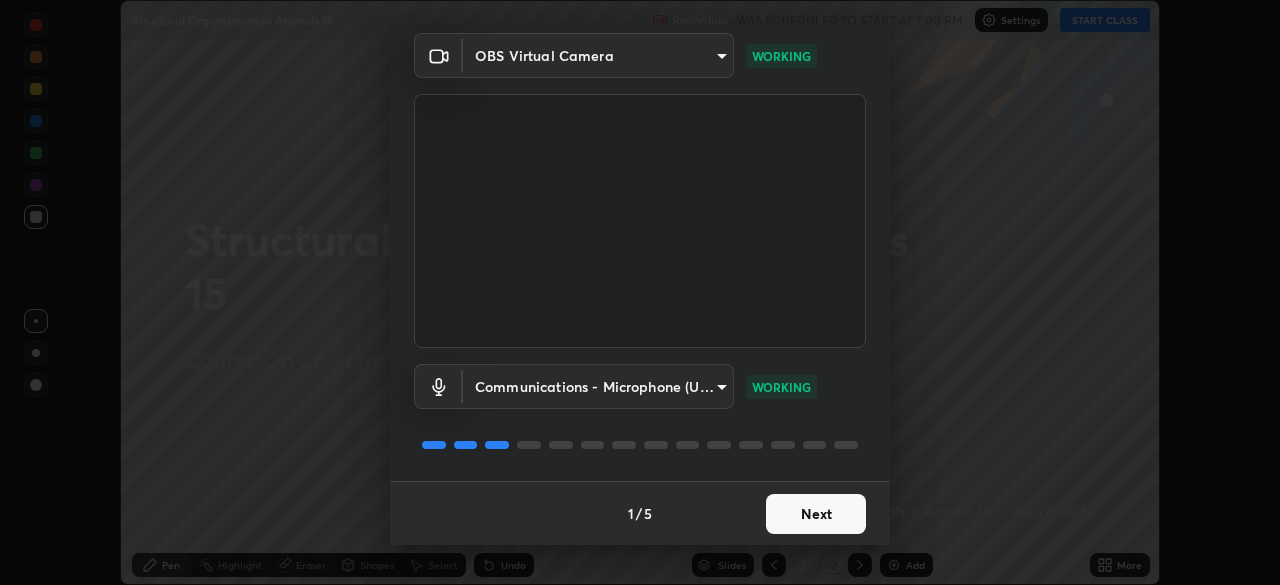click on "Next" at bounding box center [816, 514] 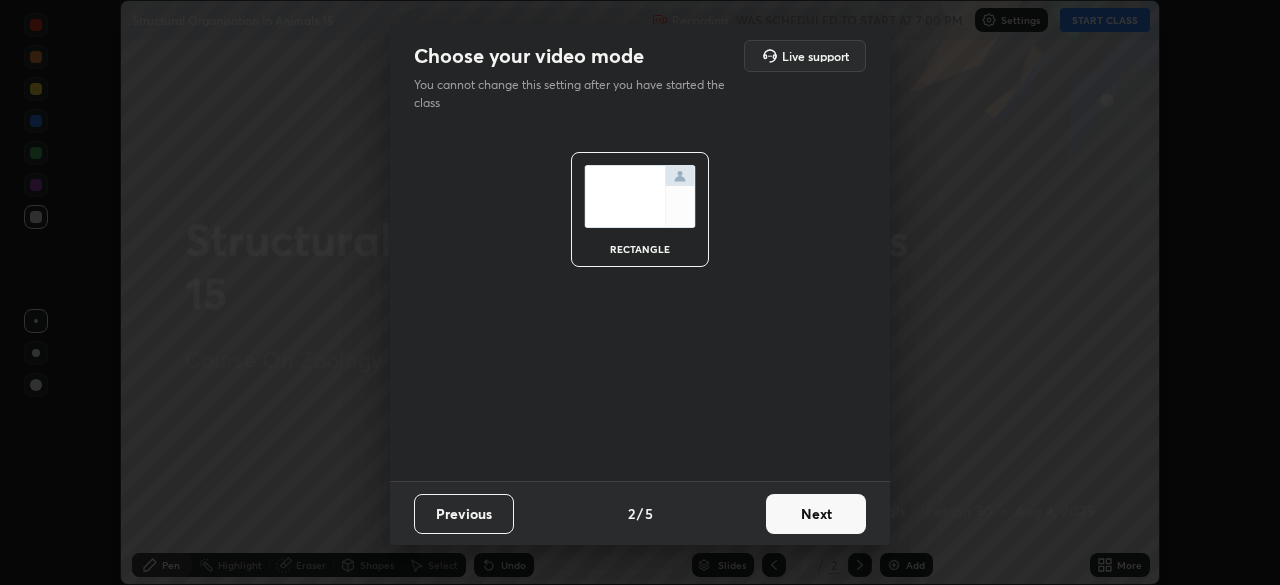 scroll, scrollTop: 0, scrollLeft: 0, axis: both 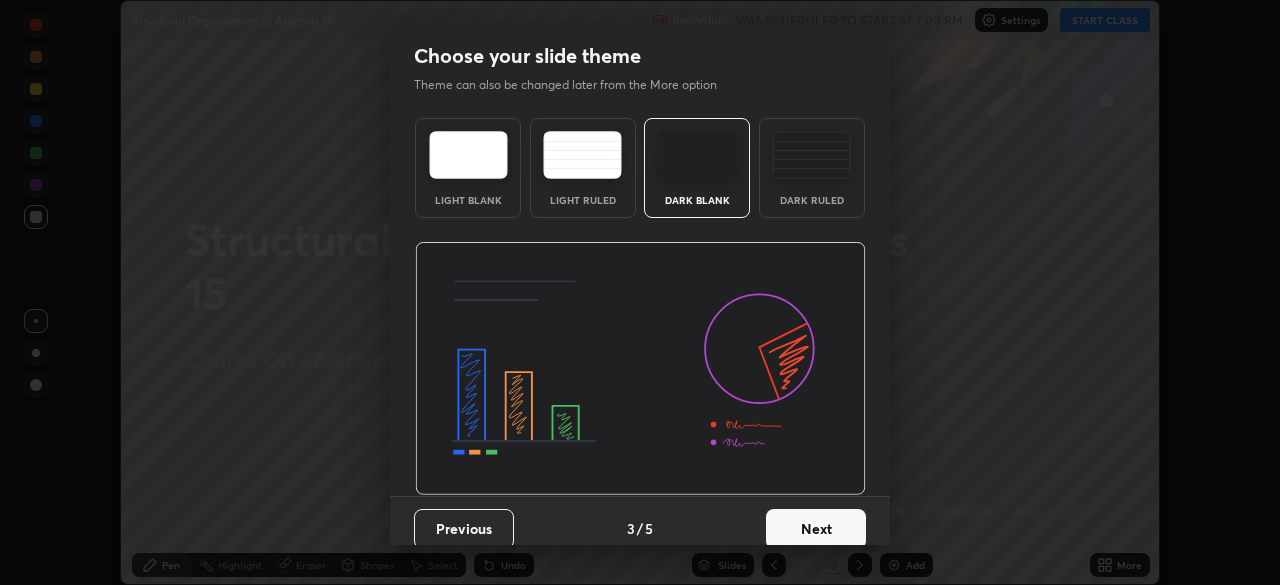 click on "Next" at bounding box center [816, 529] 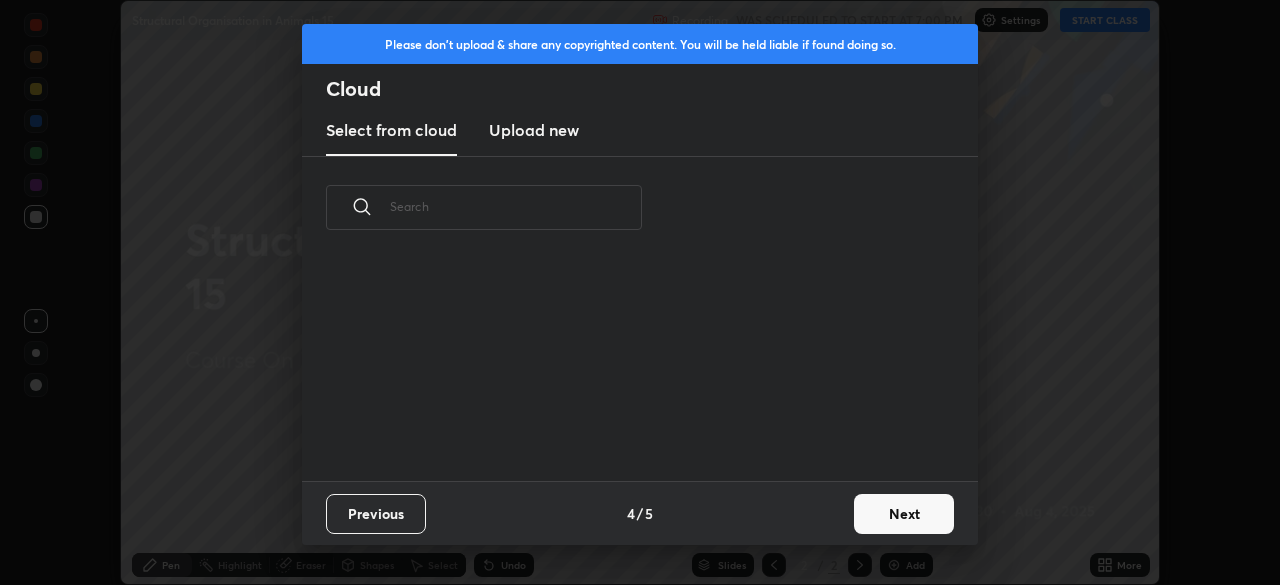 click on "Next" at bounding box center (904, 514) 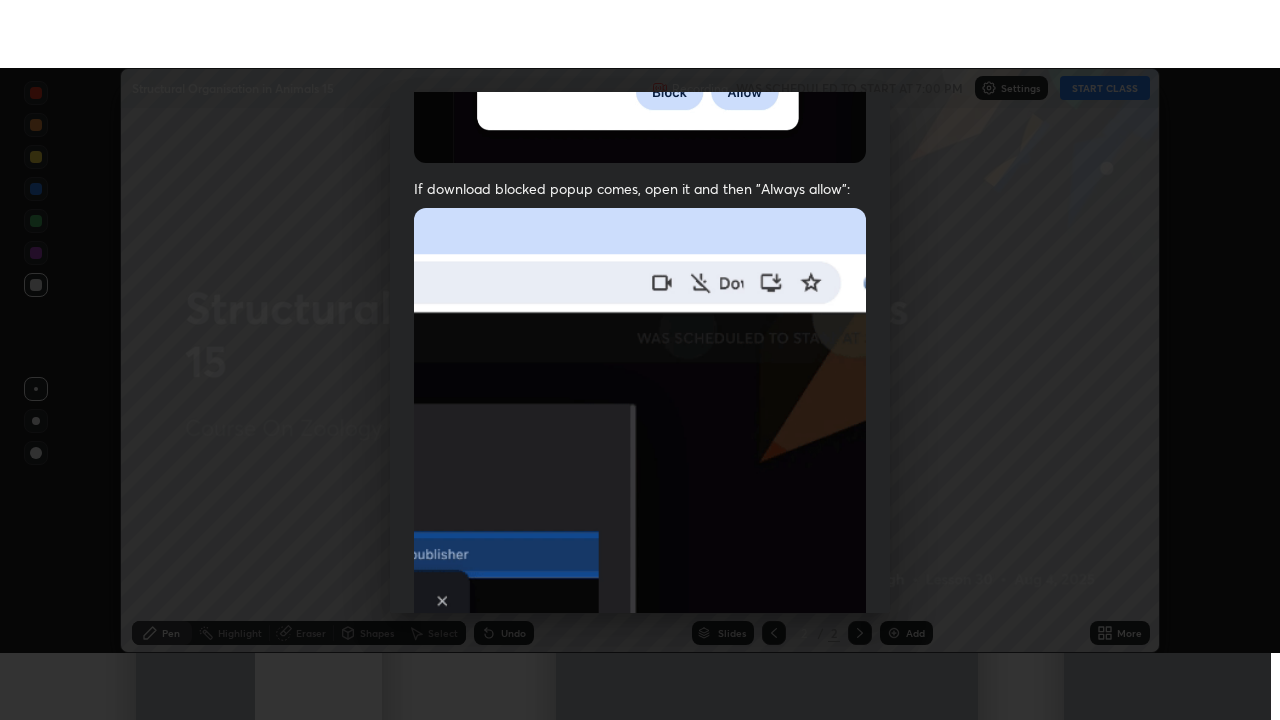 scroll, scrollTop: 479, scrollLeft: 0, axis: vertical 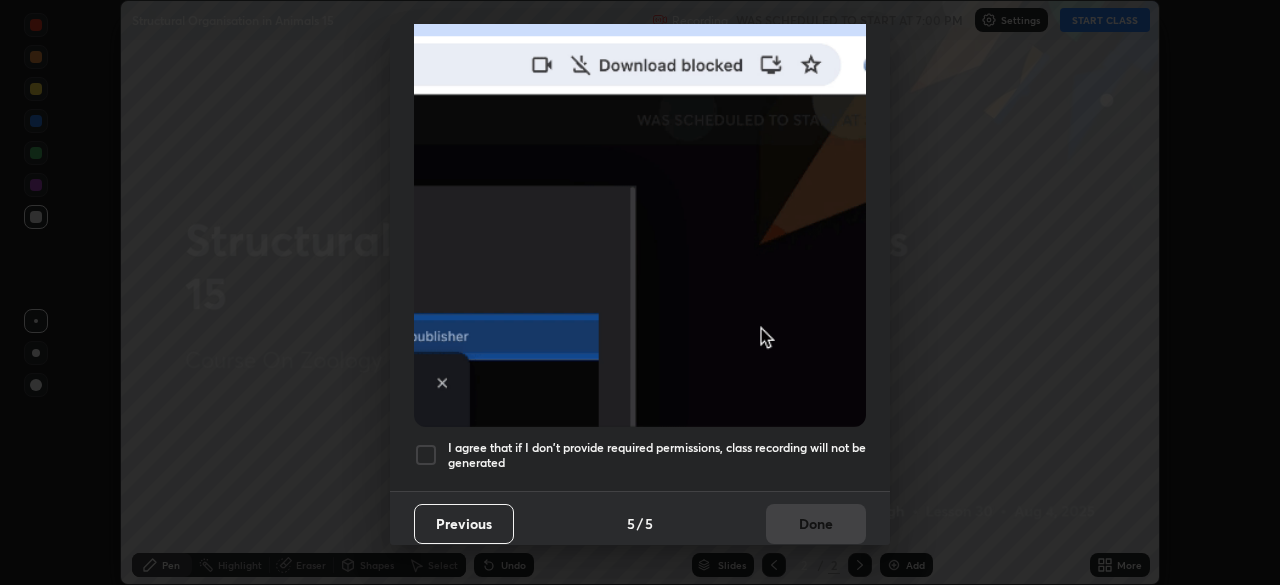 click at bounding box center (426, 455) 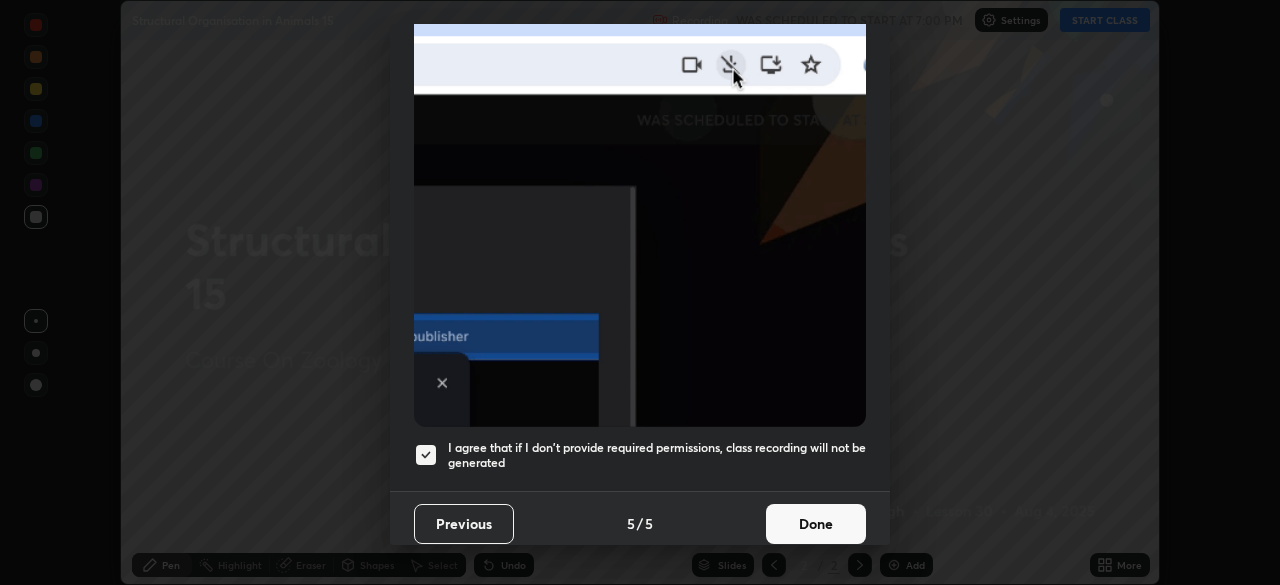 click on "Done" at bounding box center (816, 524) 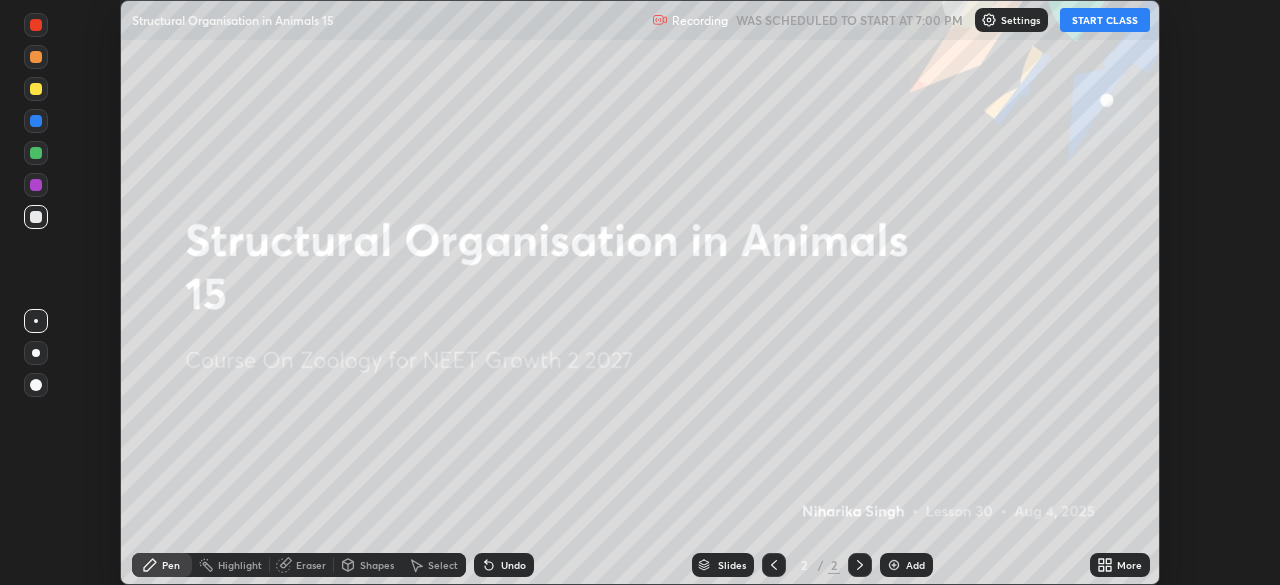 click on "START CLASS" at bounding box center [1105, 20] 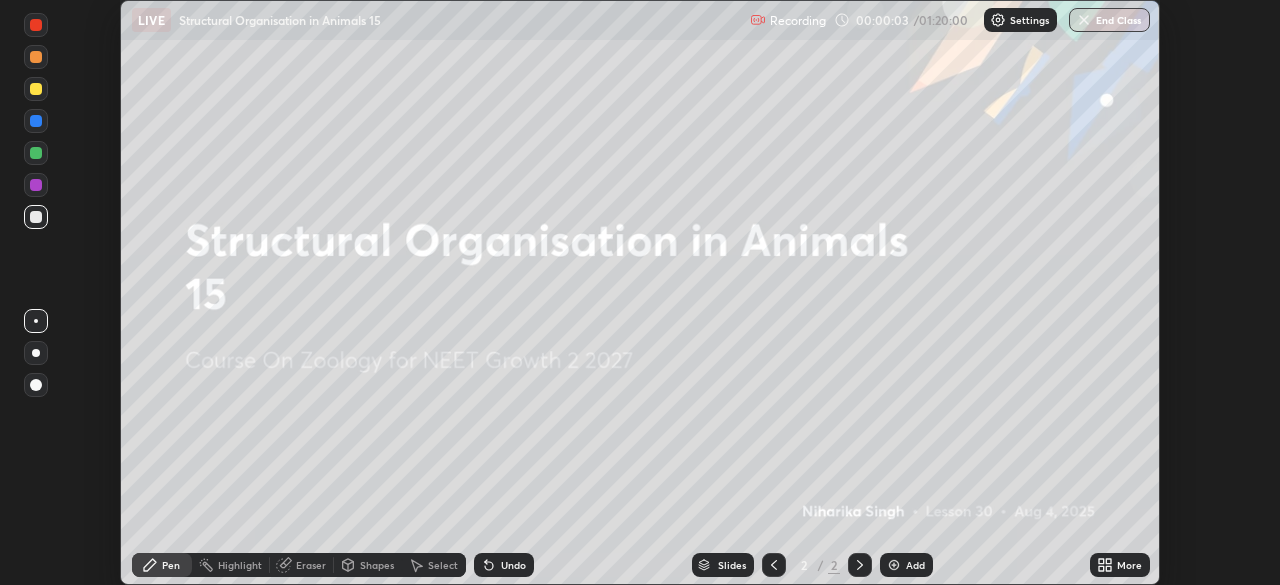 click on "More" at bounding box center [1129, 565] 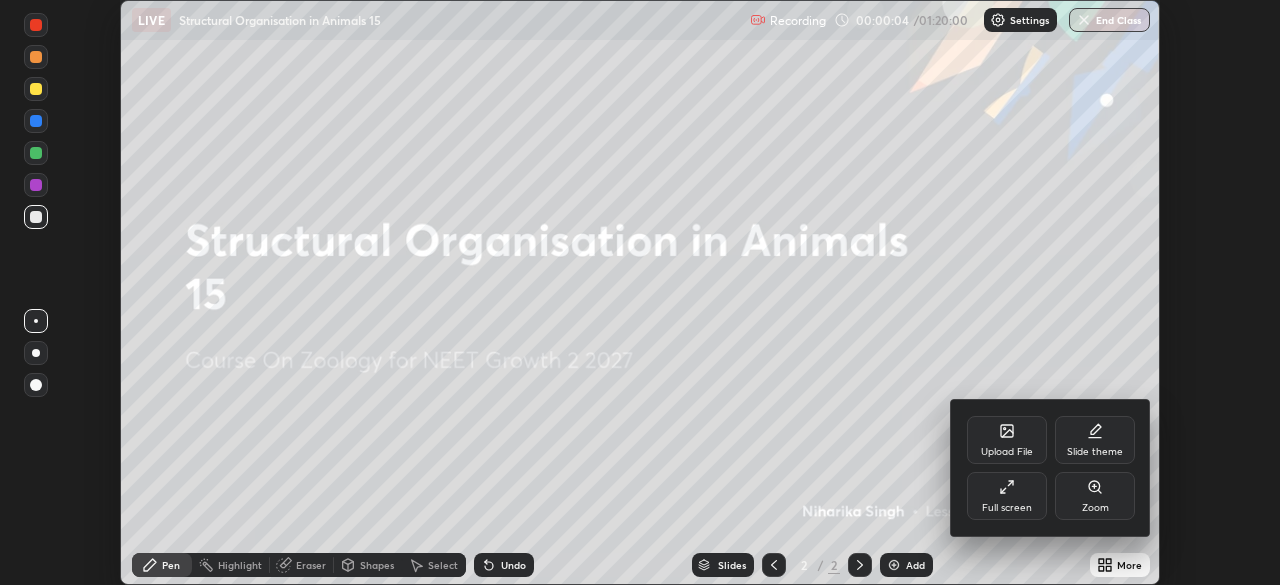 click on "Zoom" at bounding box center [1095, 496] 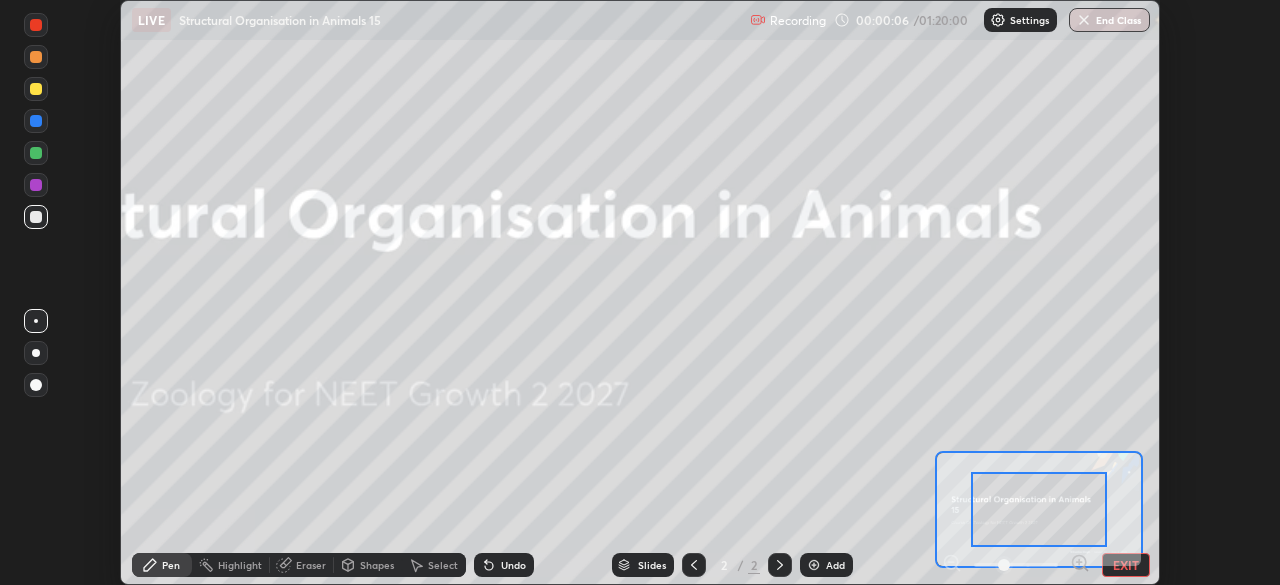 click on "EXIT" at bounding box center (1126, 565) 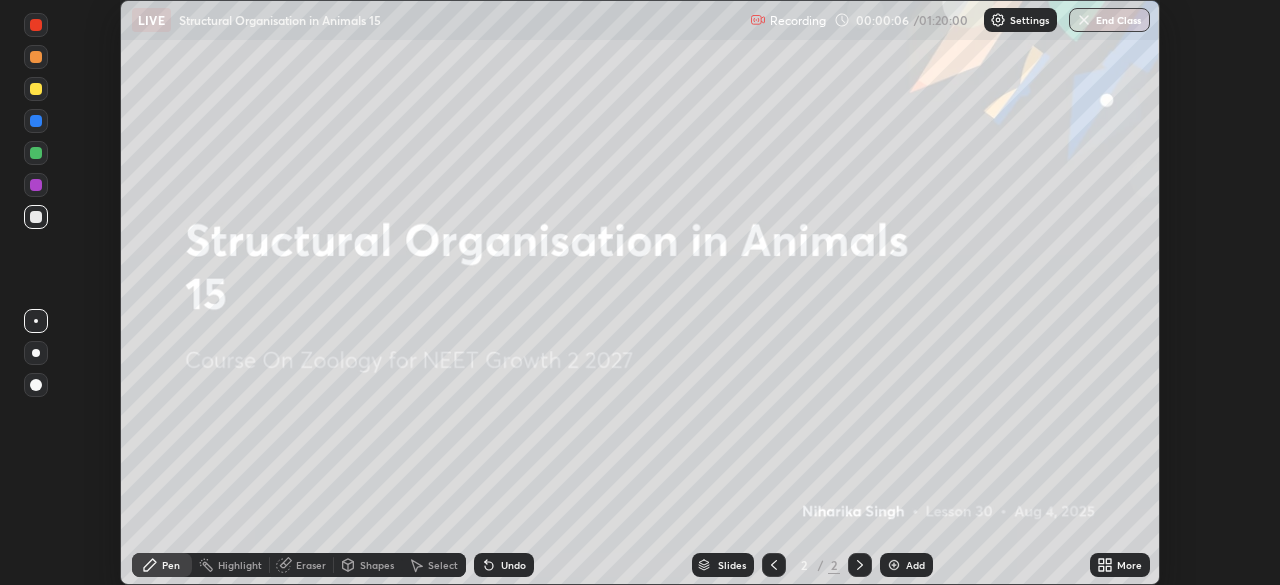 click on "More" at bounding box center (1129, 565) 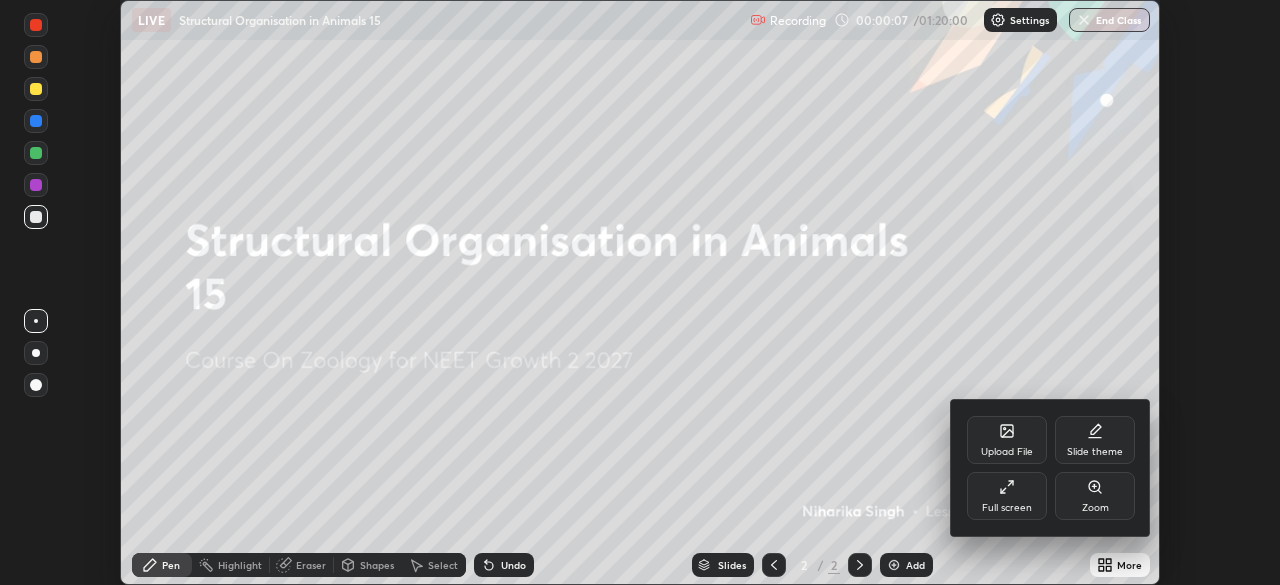 click on "Full screen" at bounding box center (1007, 496) 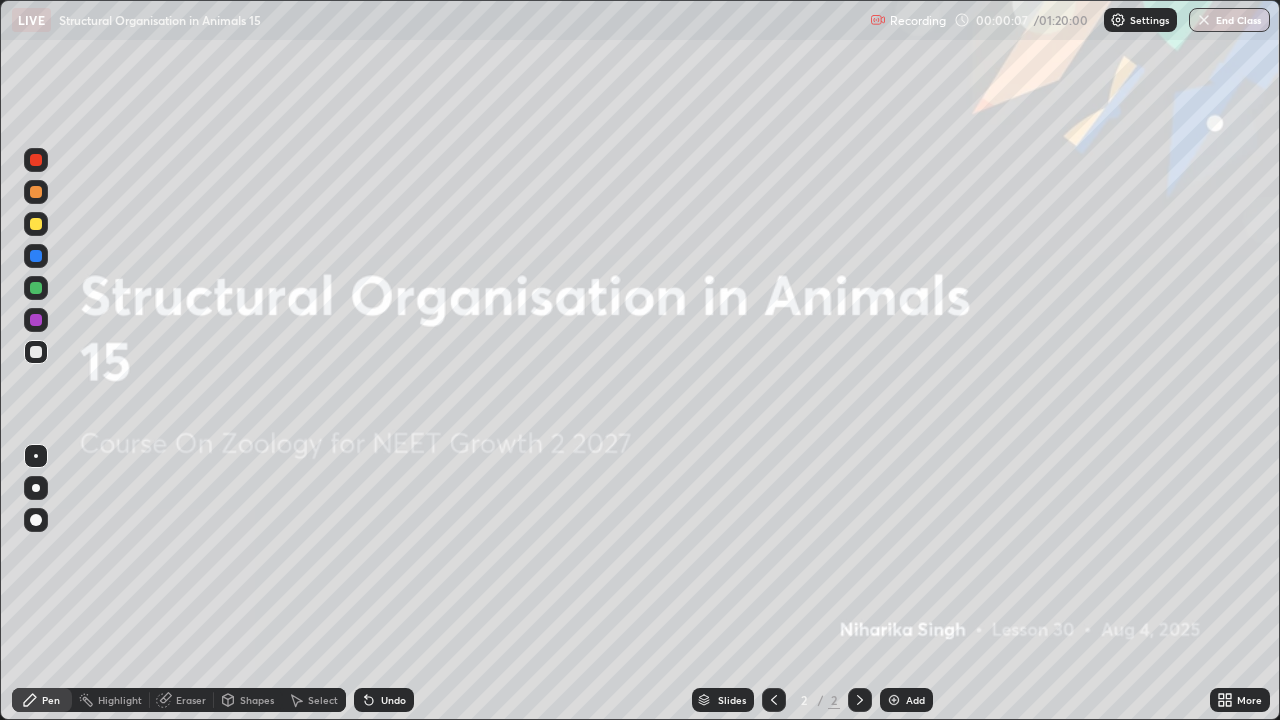 scroll, scrollTop: 99280, scrollLeft: 98720, axis: both 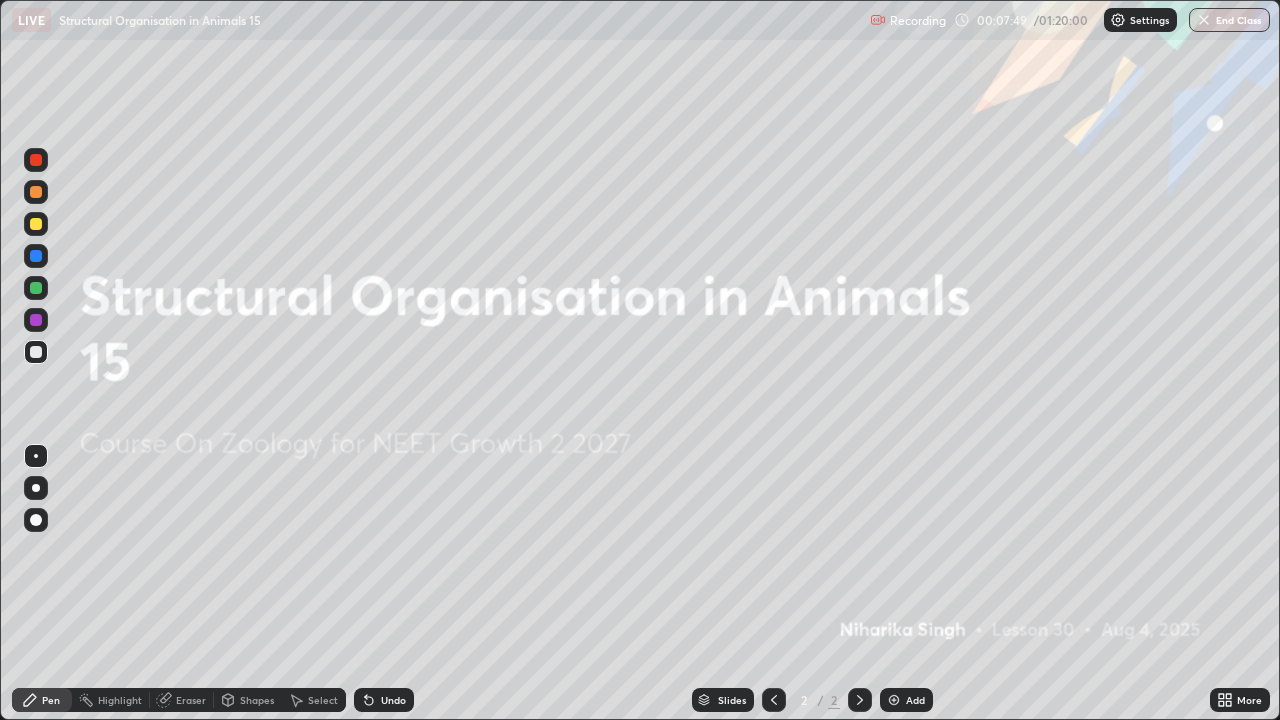 click at bounding box center [36, 192] 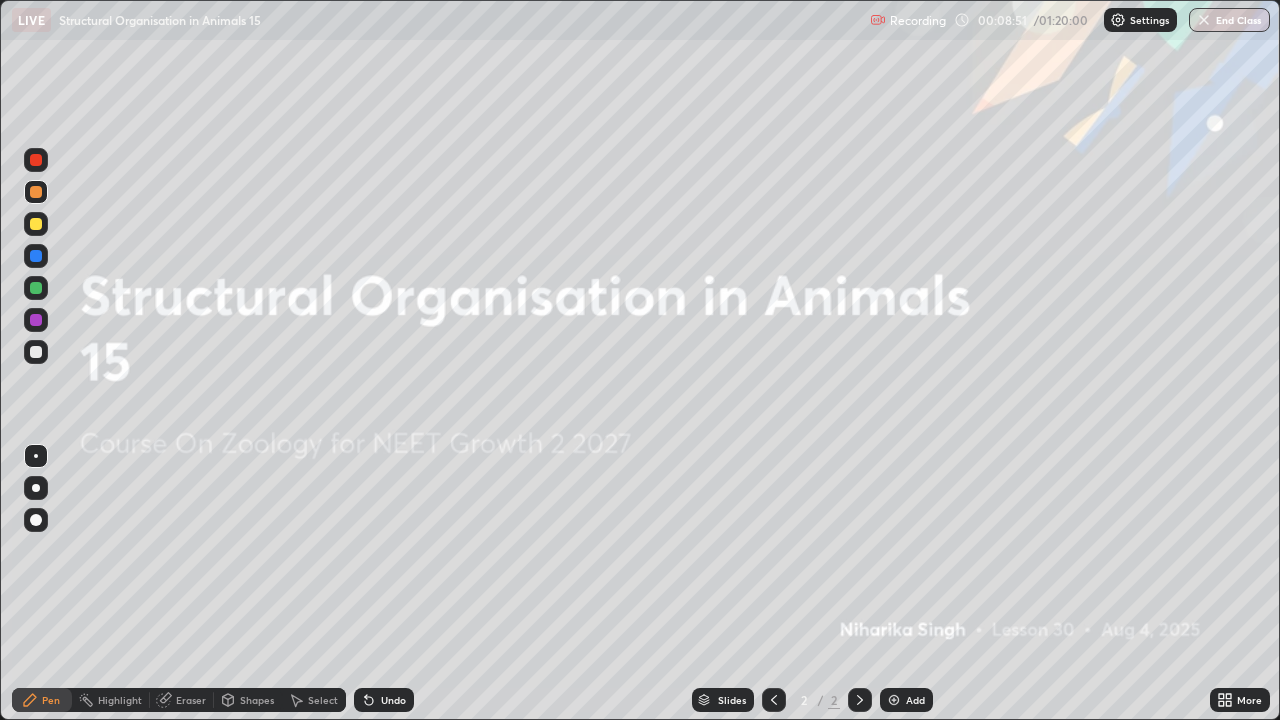 click at bounding box center [36, 224] 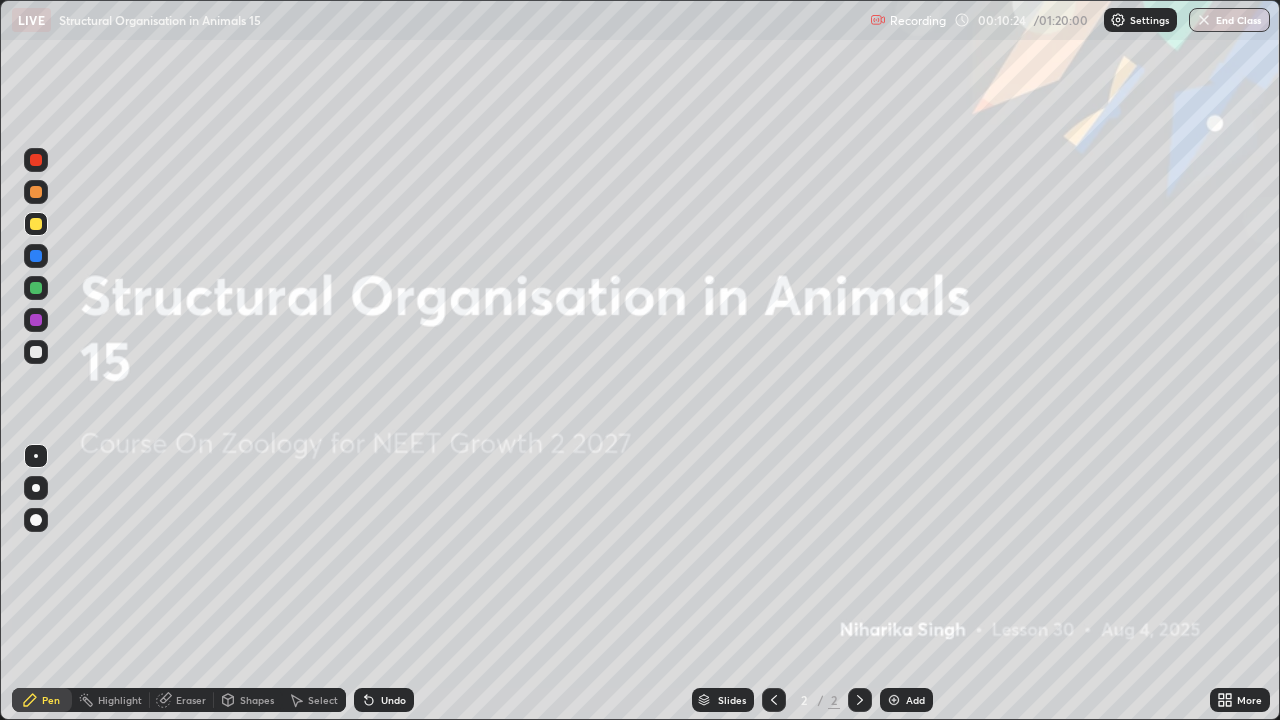 click on "Eraser" at bounding box center [191, 700] 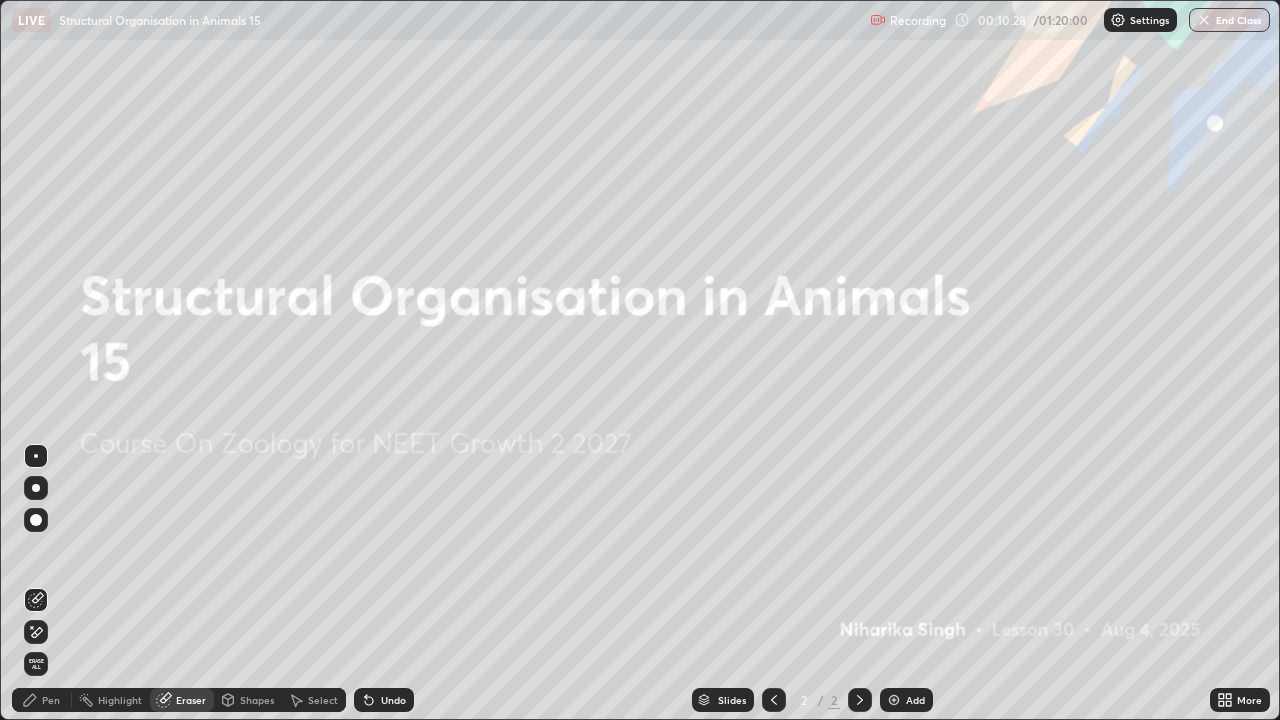 click 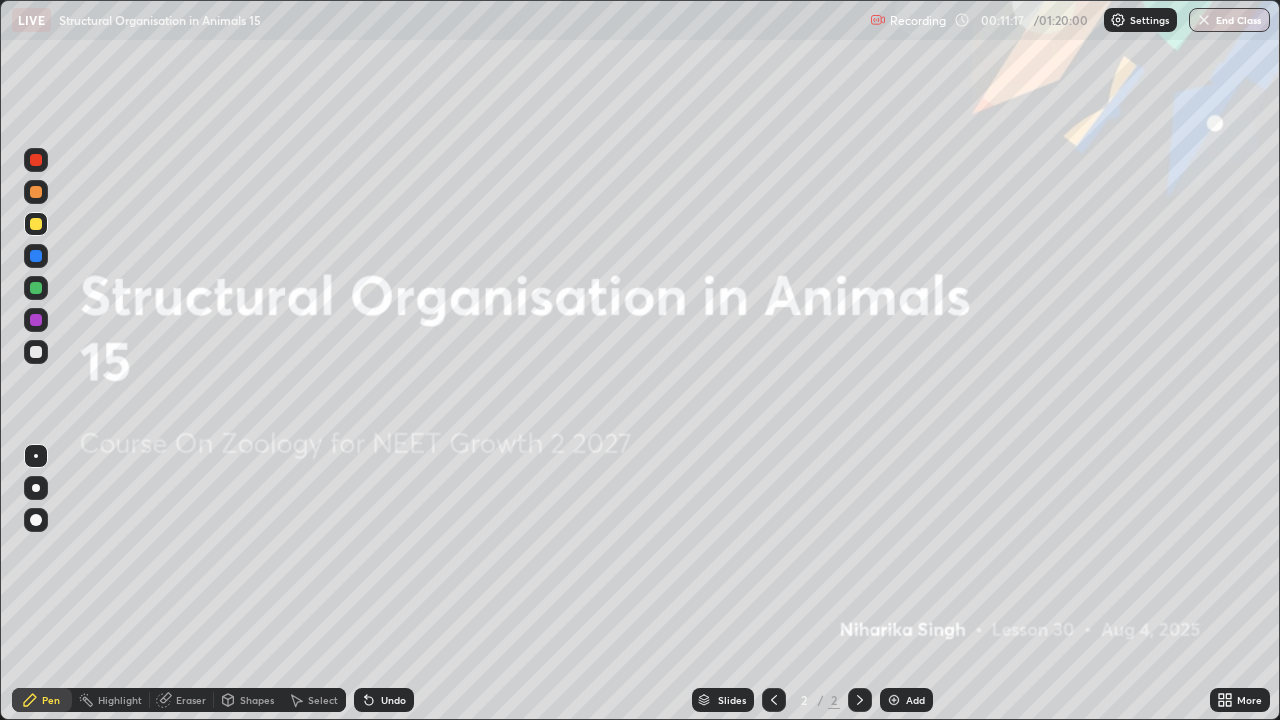 click on "Eraser" at bounding box center (191, 700) 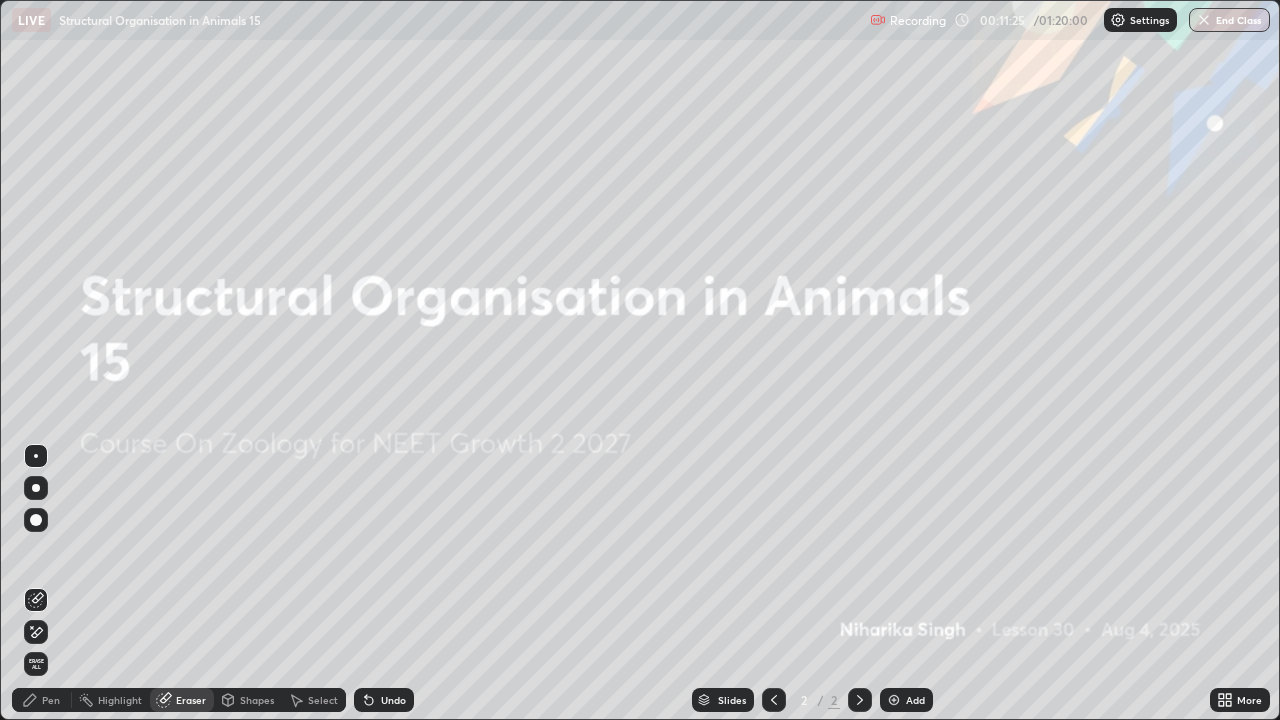 click on "Pen" at bounding box center (51, 700) 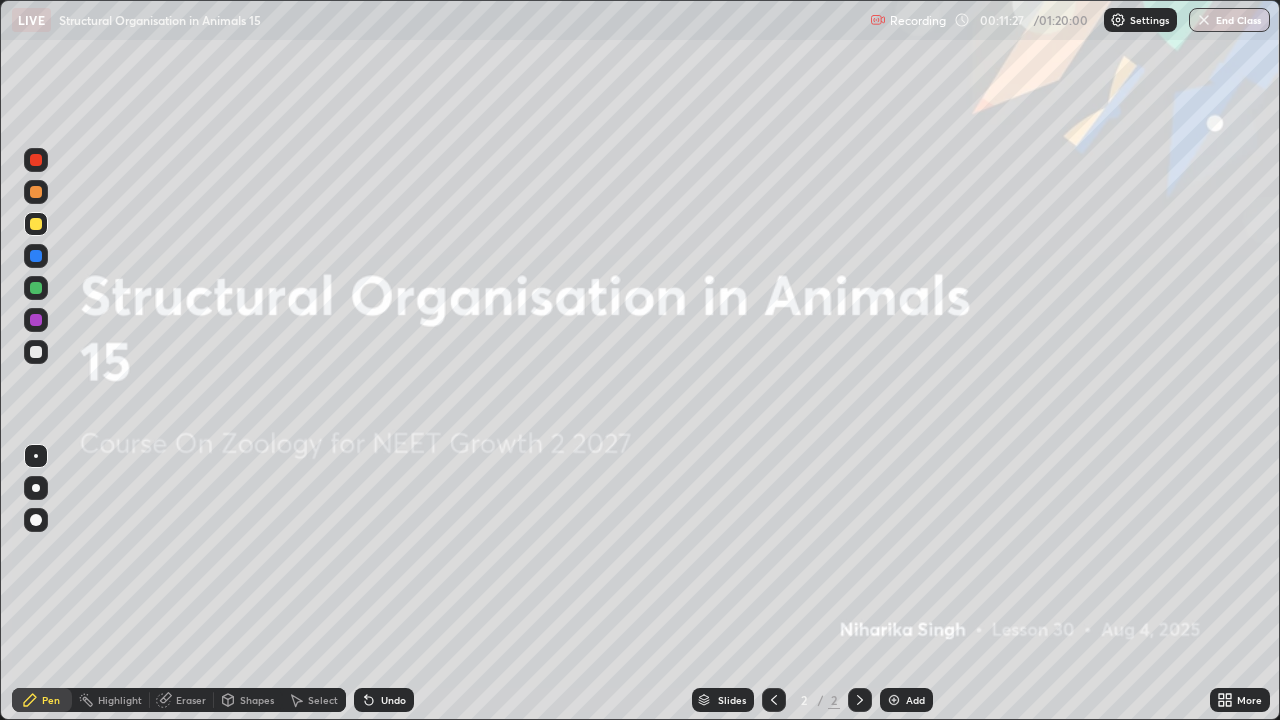 click at bounding box center [36, 288] 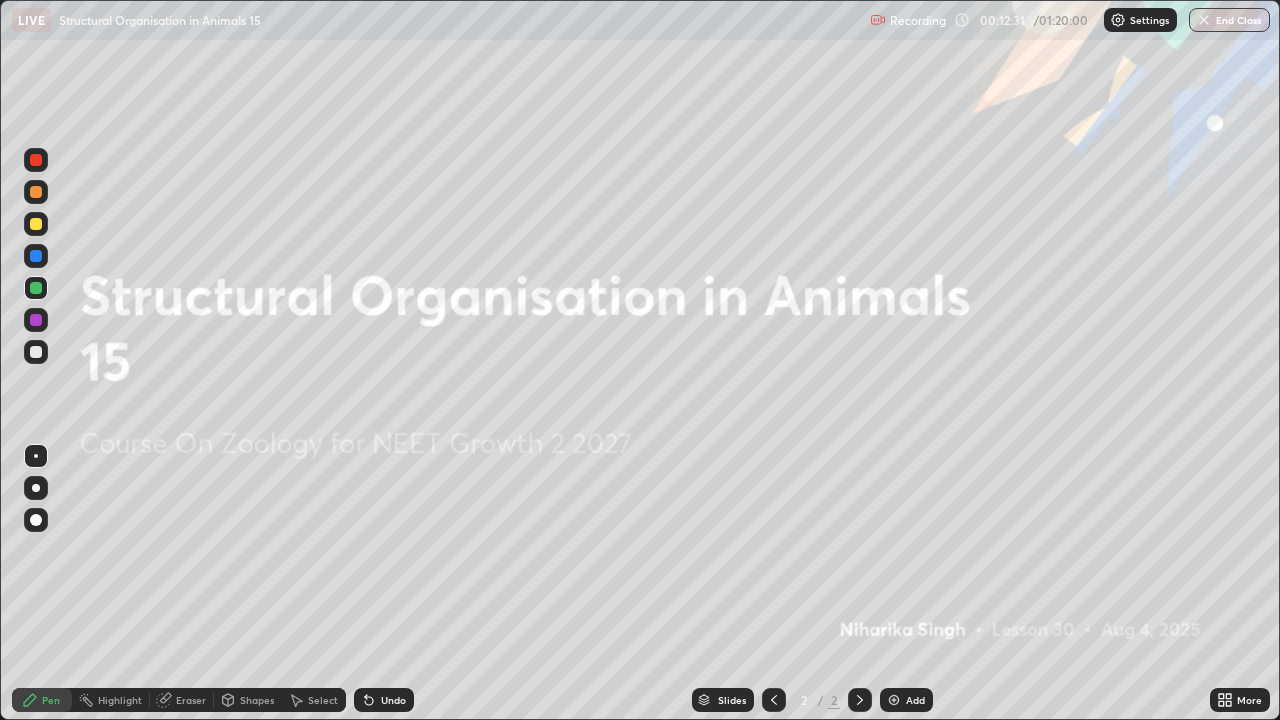click at bounding box center [36, 320] 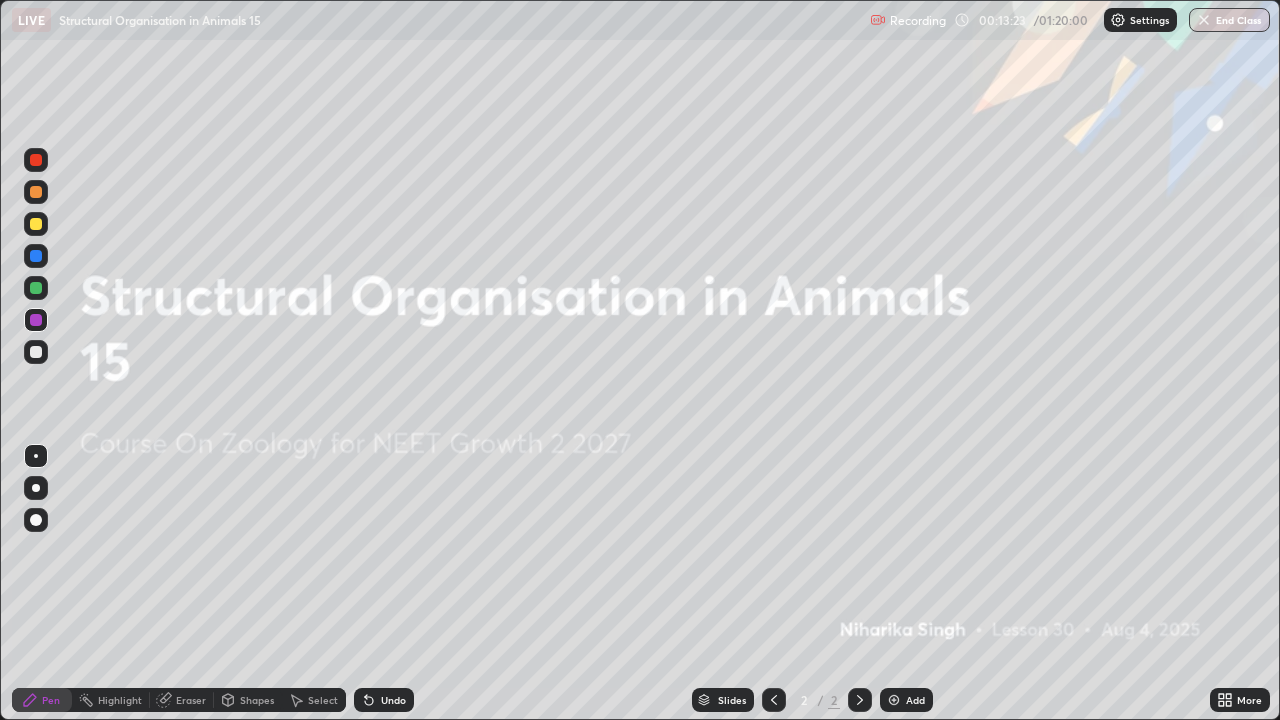 click at bounding box center (36, 256) 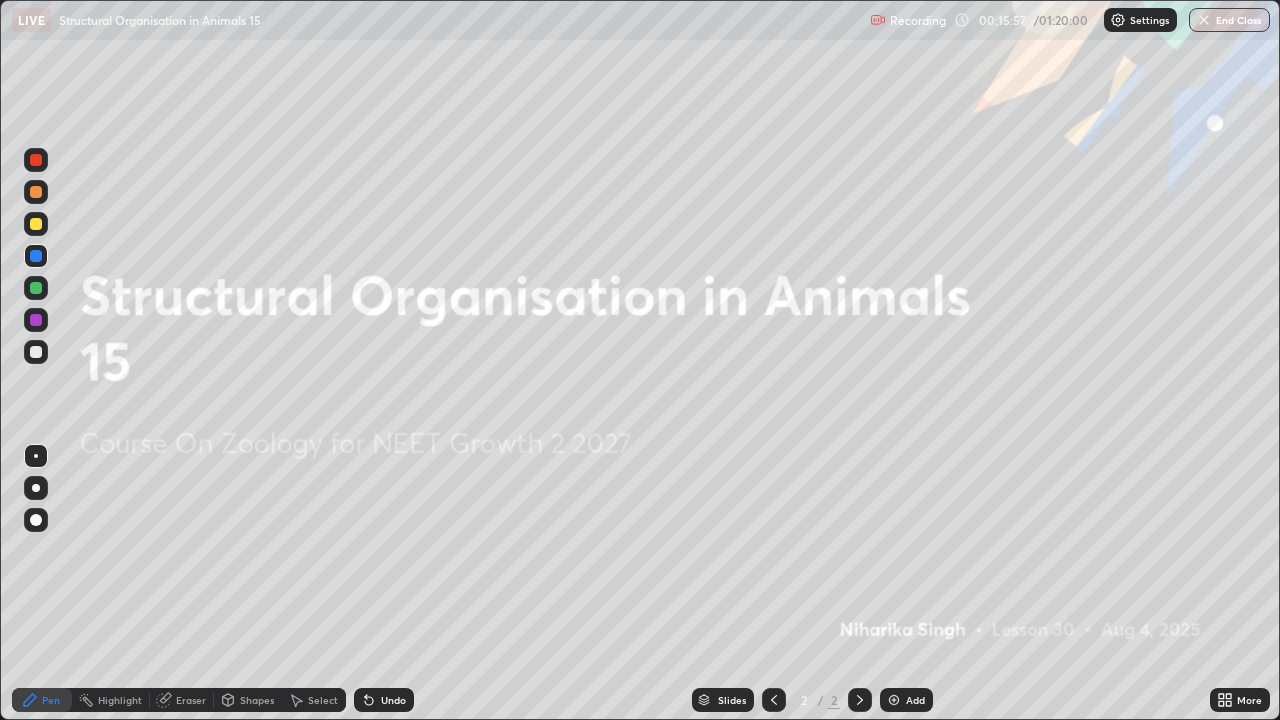 click on "Add" at bounding box center [915, 700] 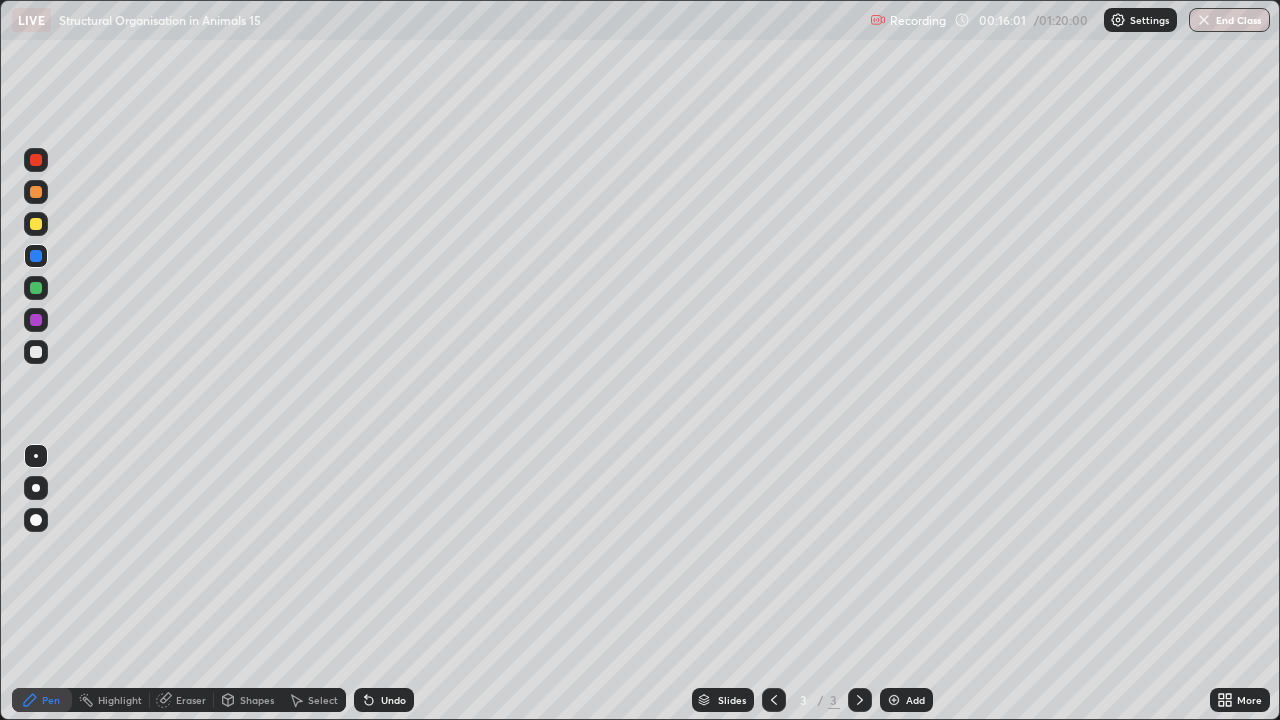 click at bounding box center (36, 192) 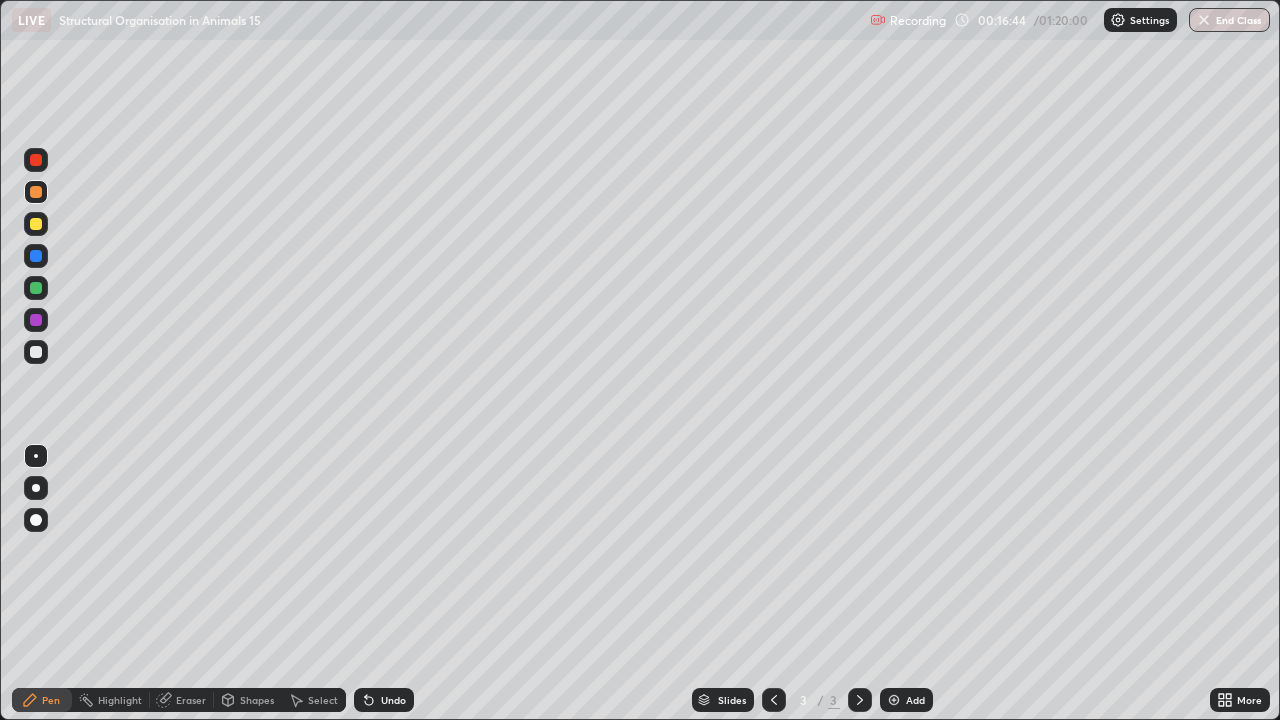 click at bounding box center (36, 288) 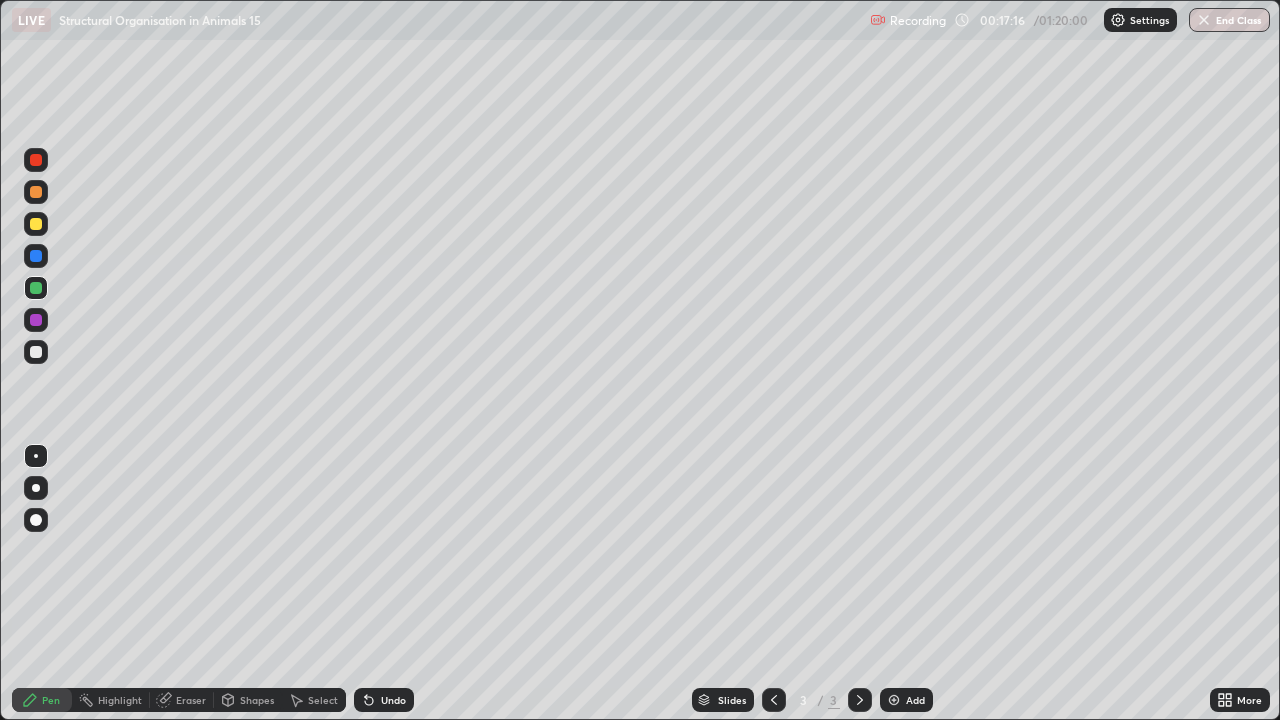 click at bounding box center (36, 352) 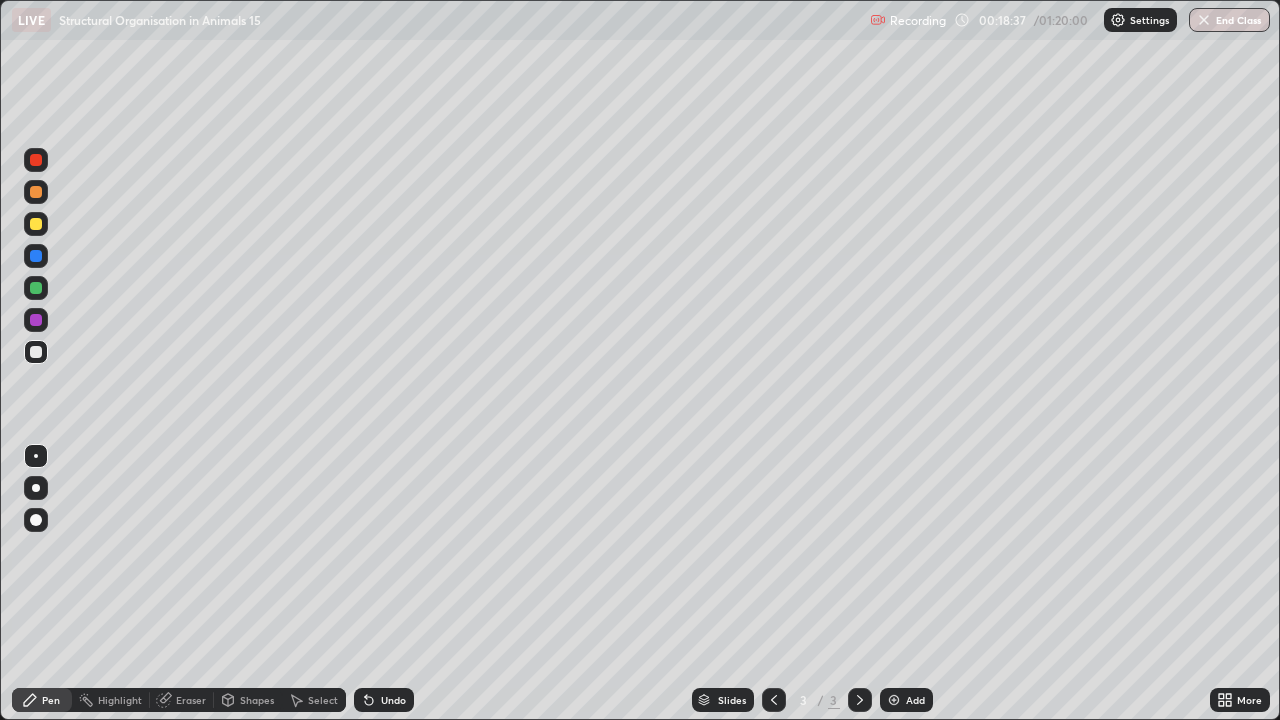 click at bounding box center (36, 320) 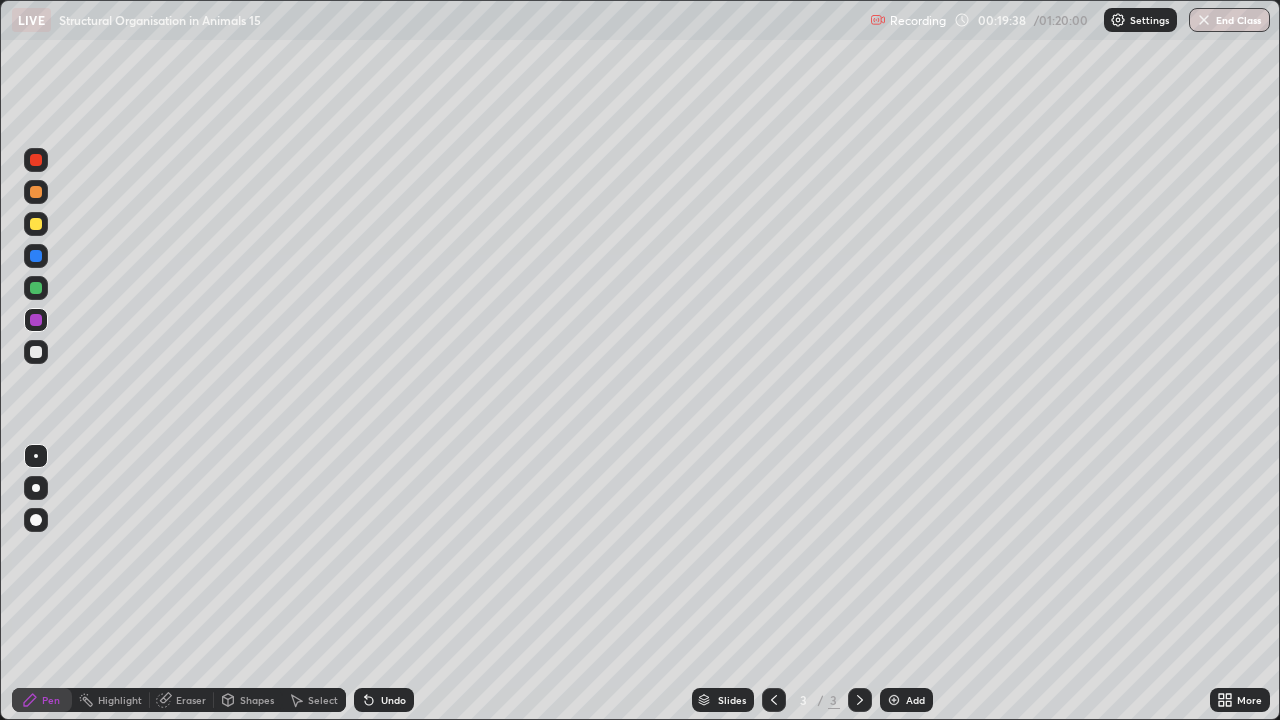 click at bounding box center (36, 288) 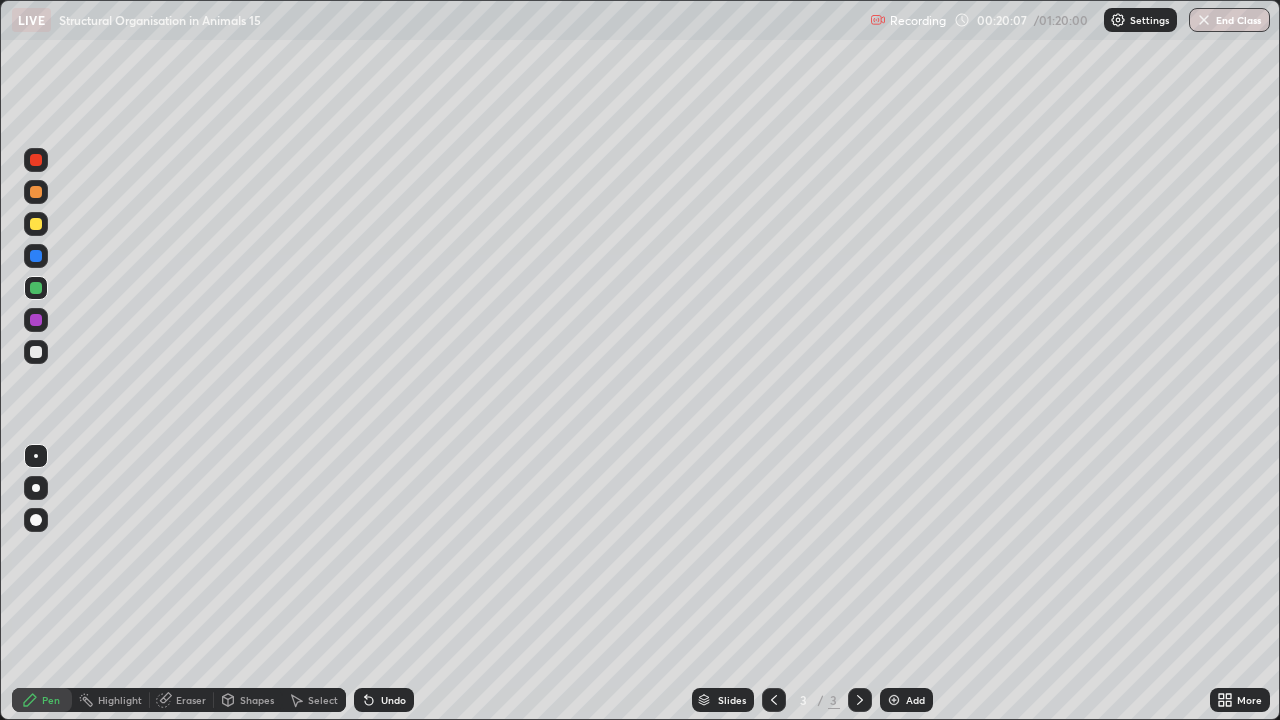 click 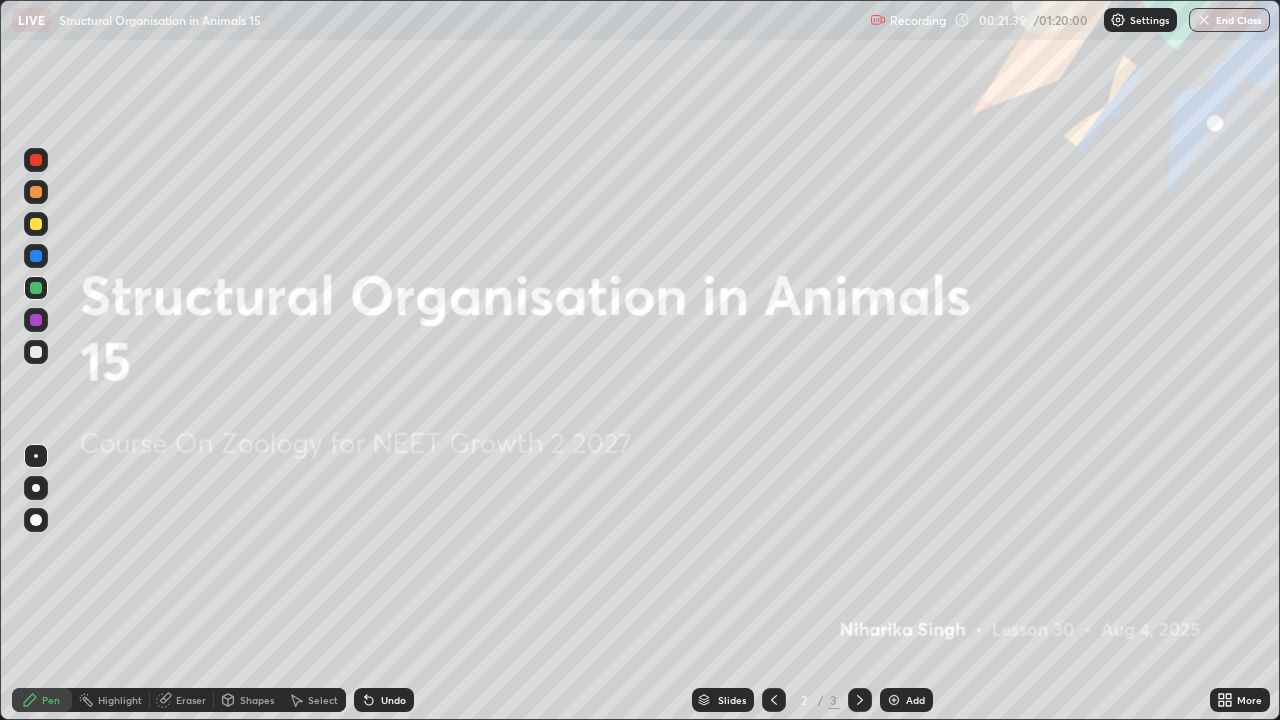 click on "Add" at bounding box center [915, 700] 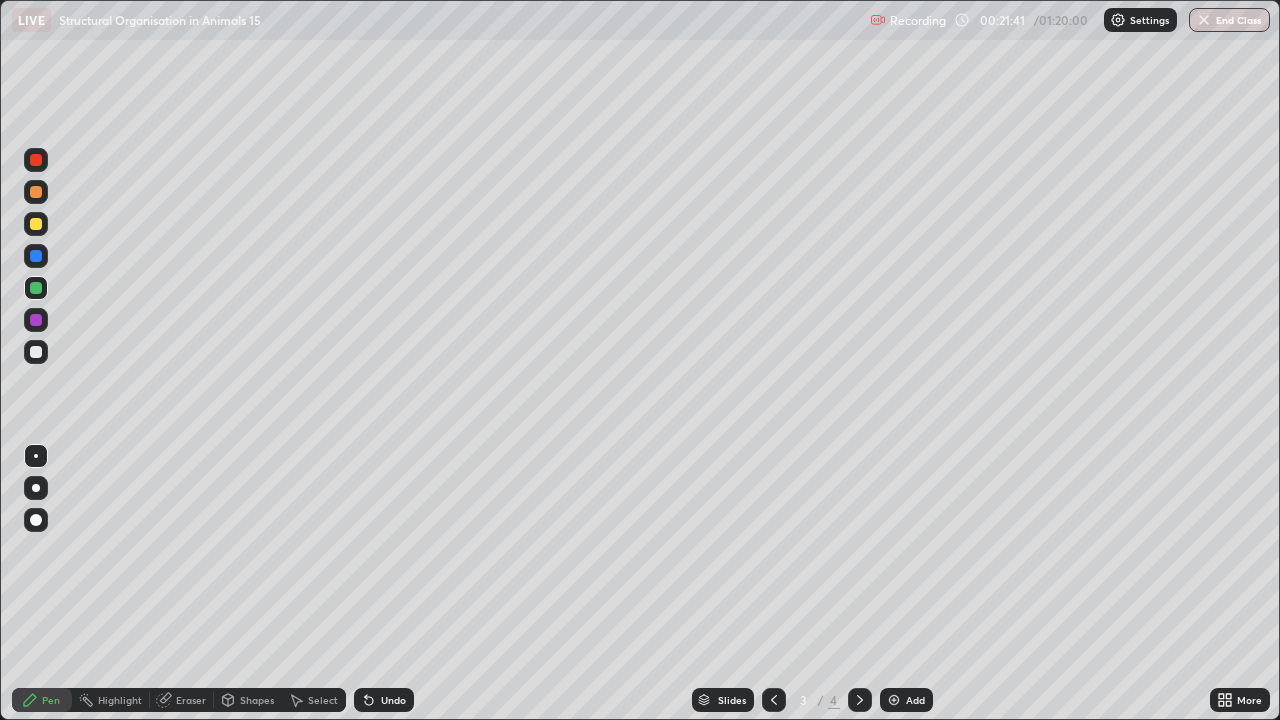 click at bounding box center [36, 224] 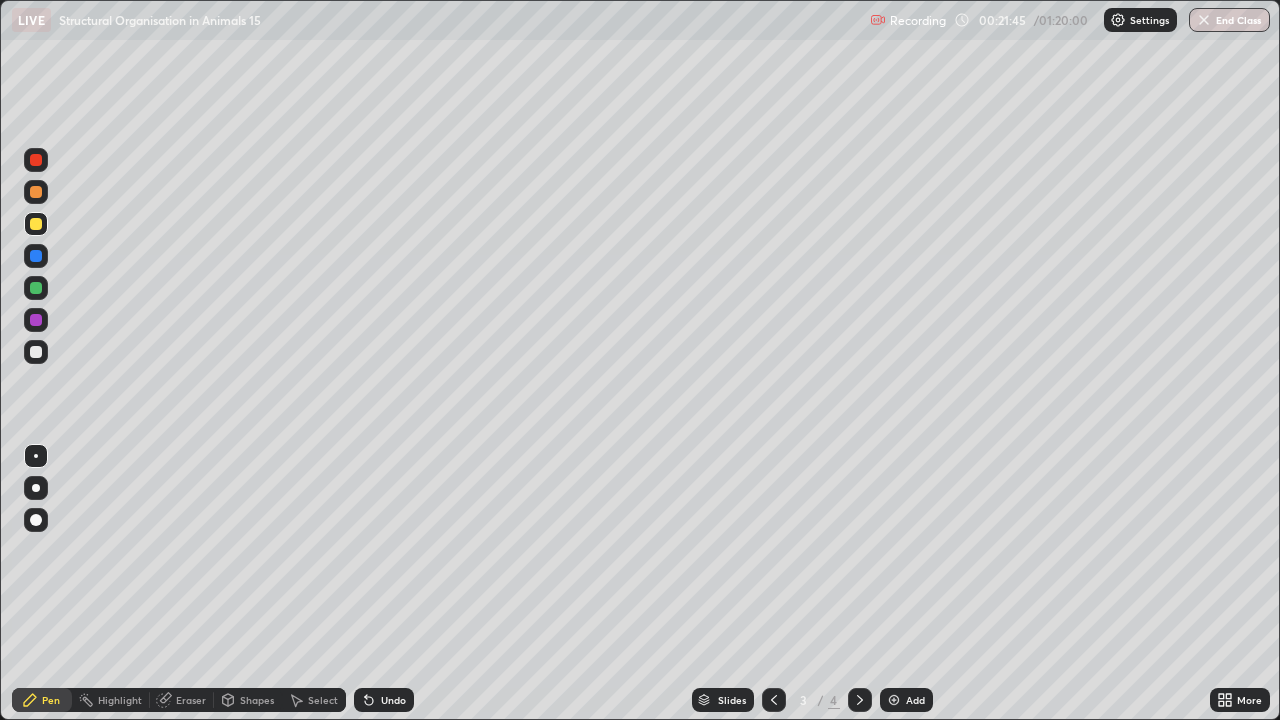 click on "Eraser" at bounding box center [182, 700] 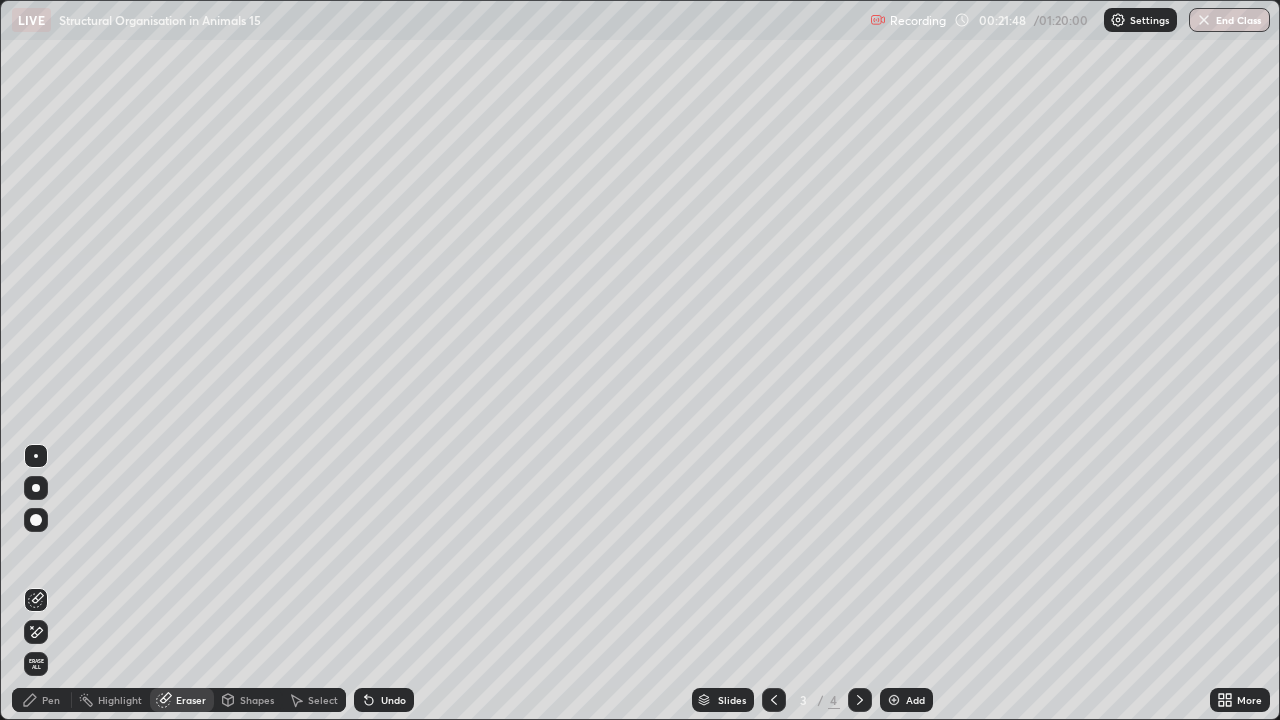 click on "Pen" at bounding box center (42, 700) 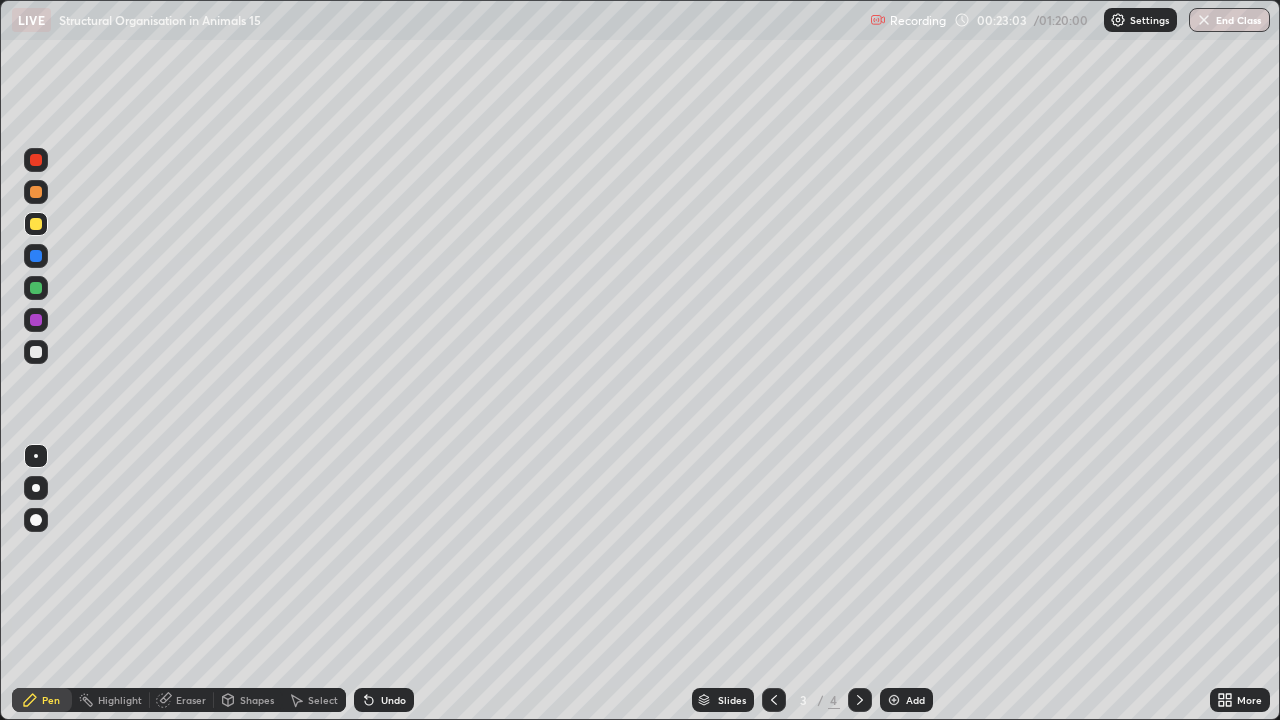 click at bounding box center (36, 352) 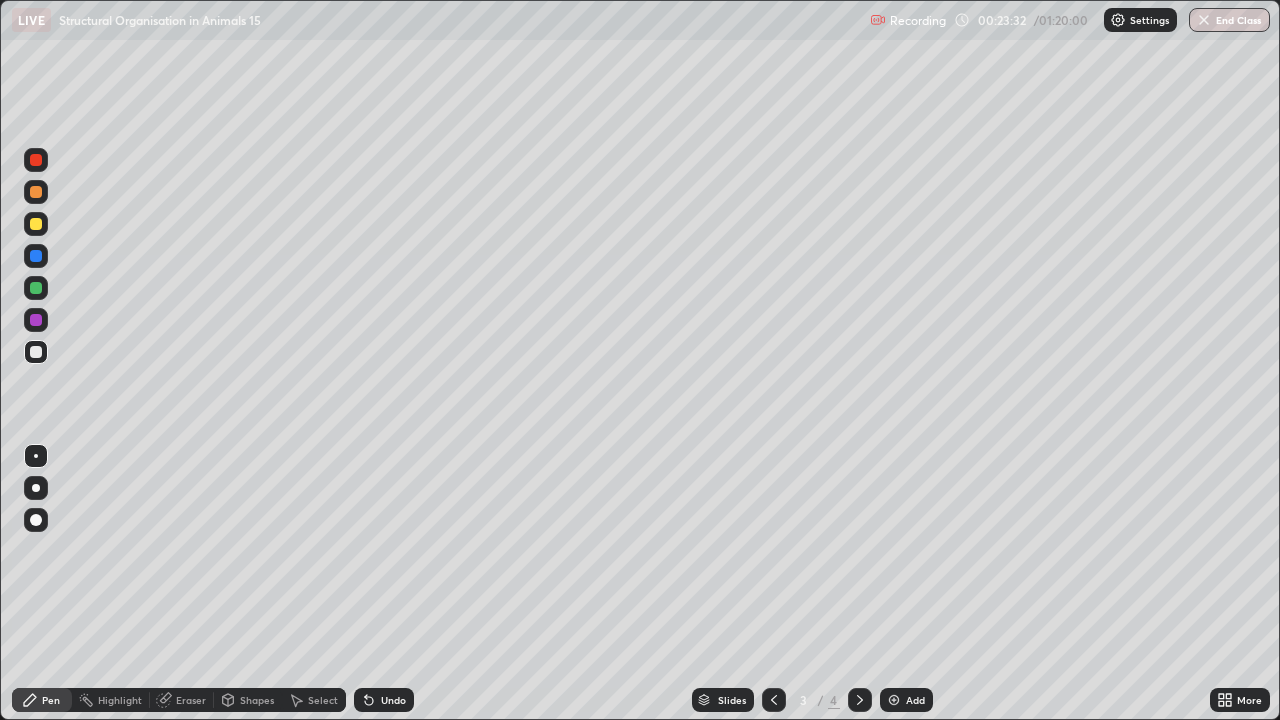 click on "Eraser" at bounding box center (191, 700) 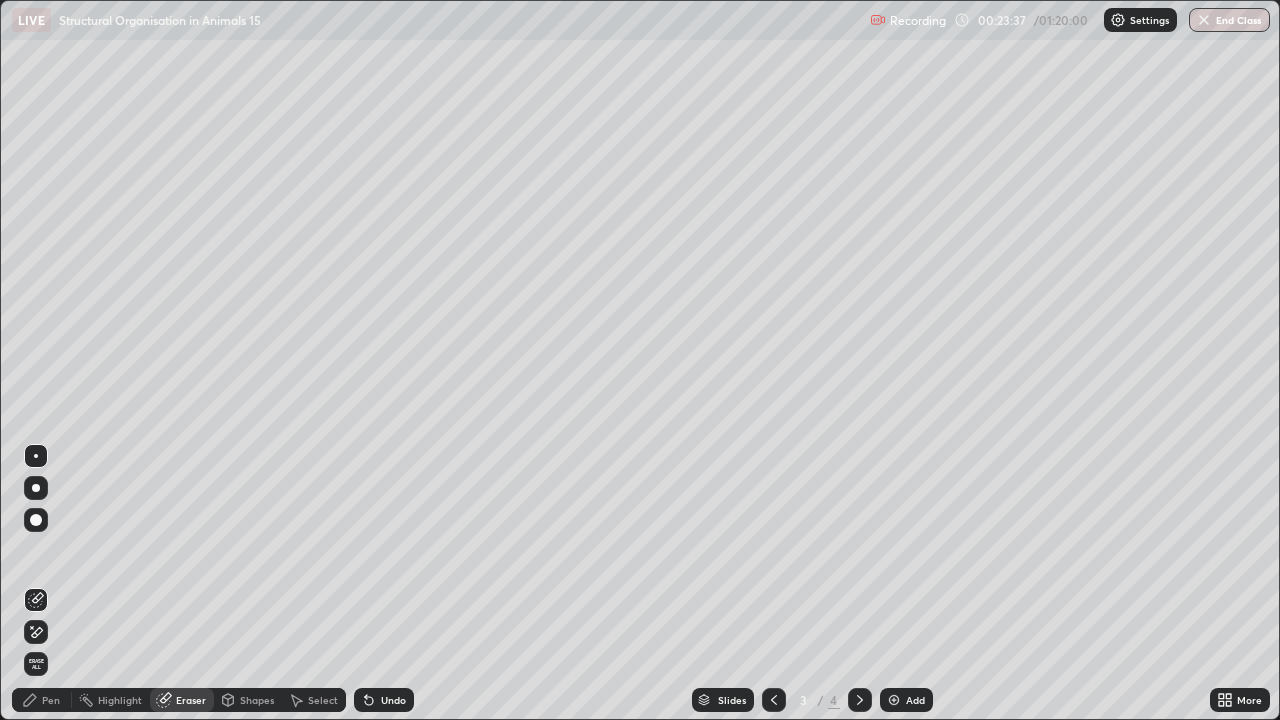 click on "Pen" at bounding box center [42, 700] 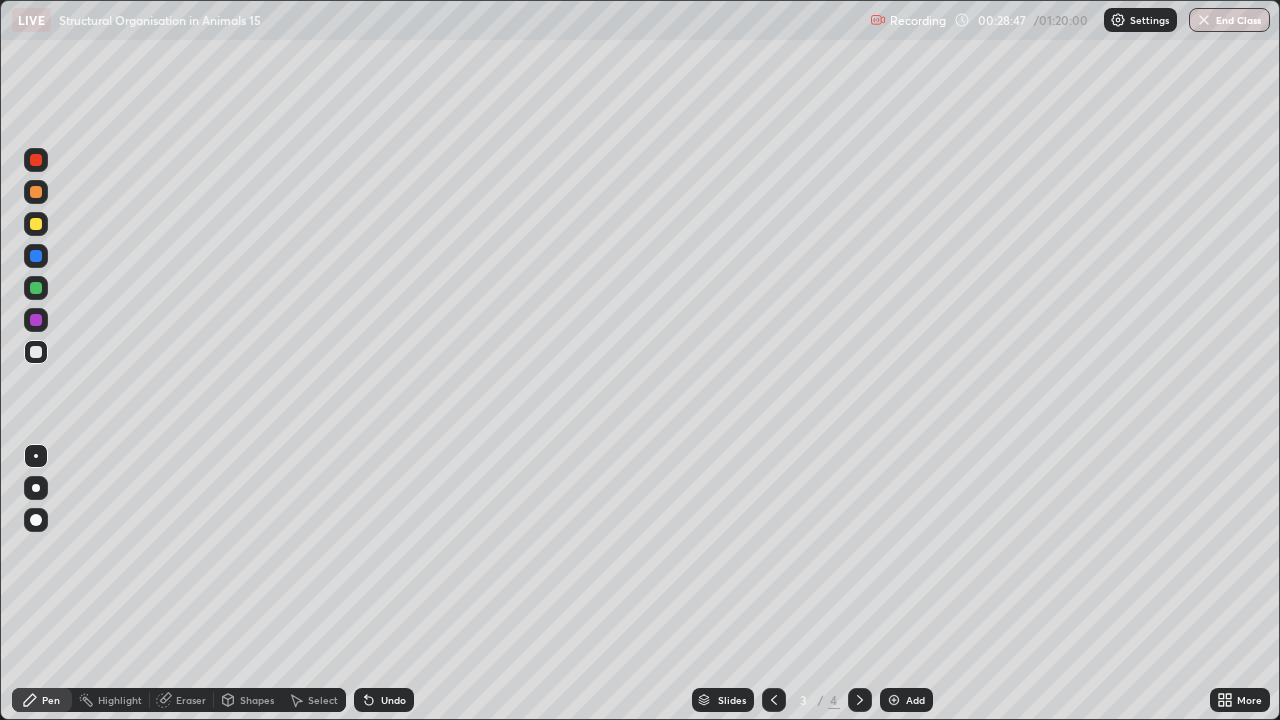 click on "Eraser" at bounding box center [191, 700] 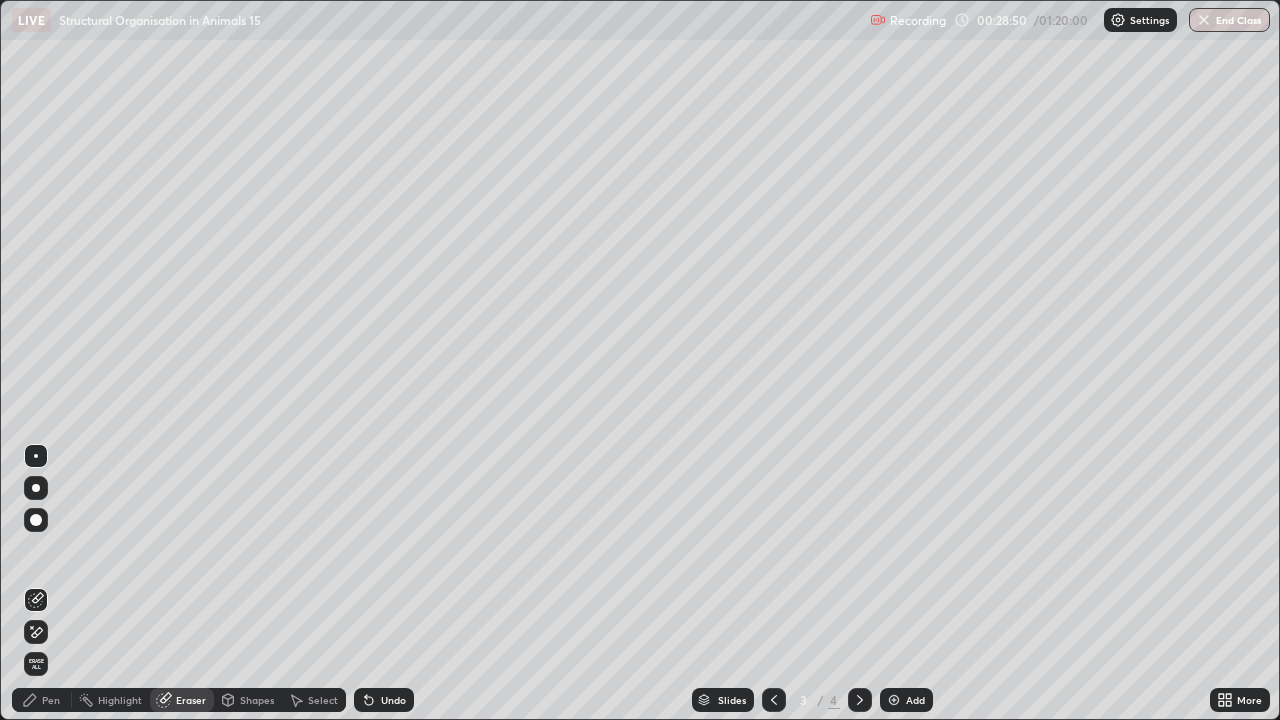 click on "More" at bounding box center (1249, 700) 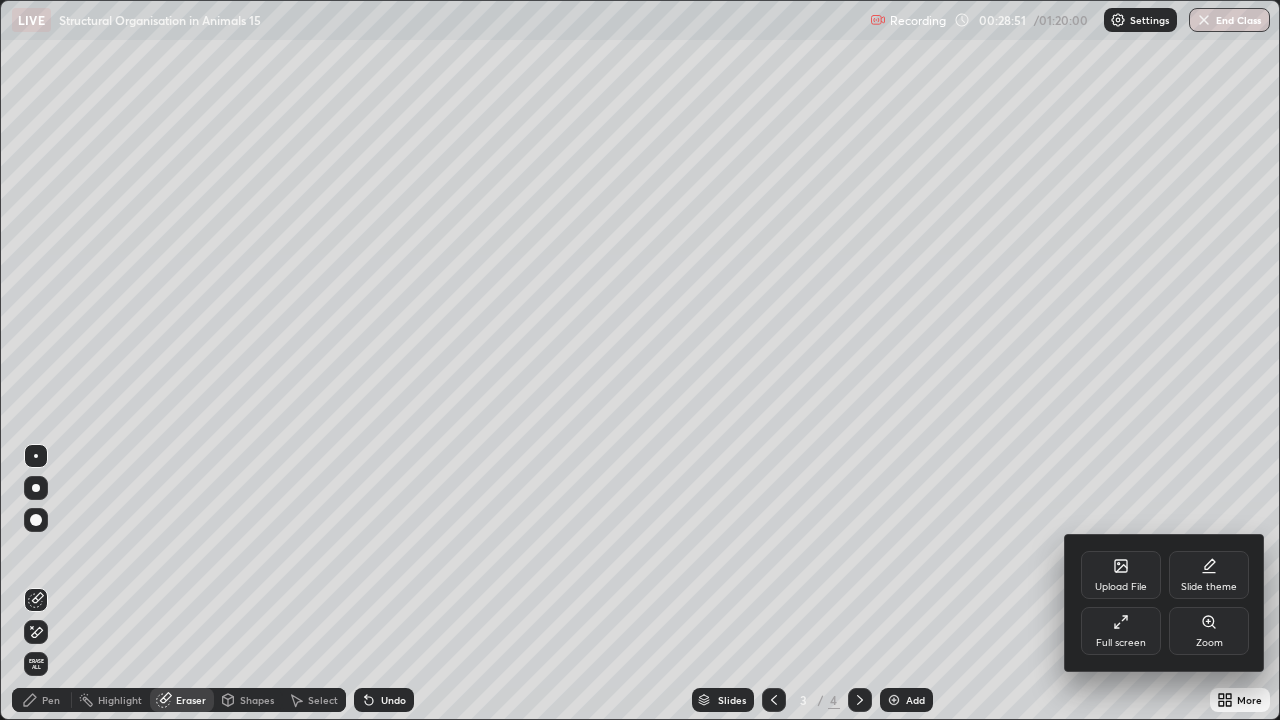 click on "Upload File" at bounding box center (1121, 575) 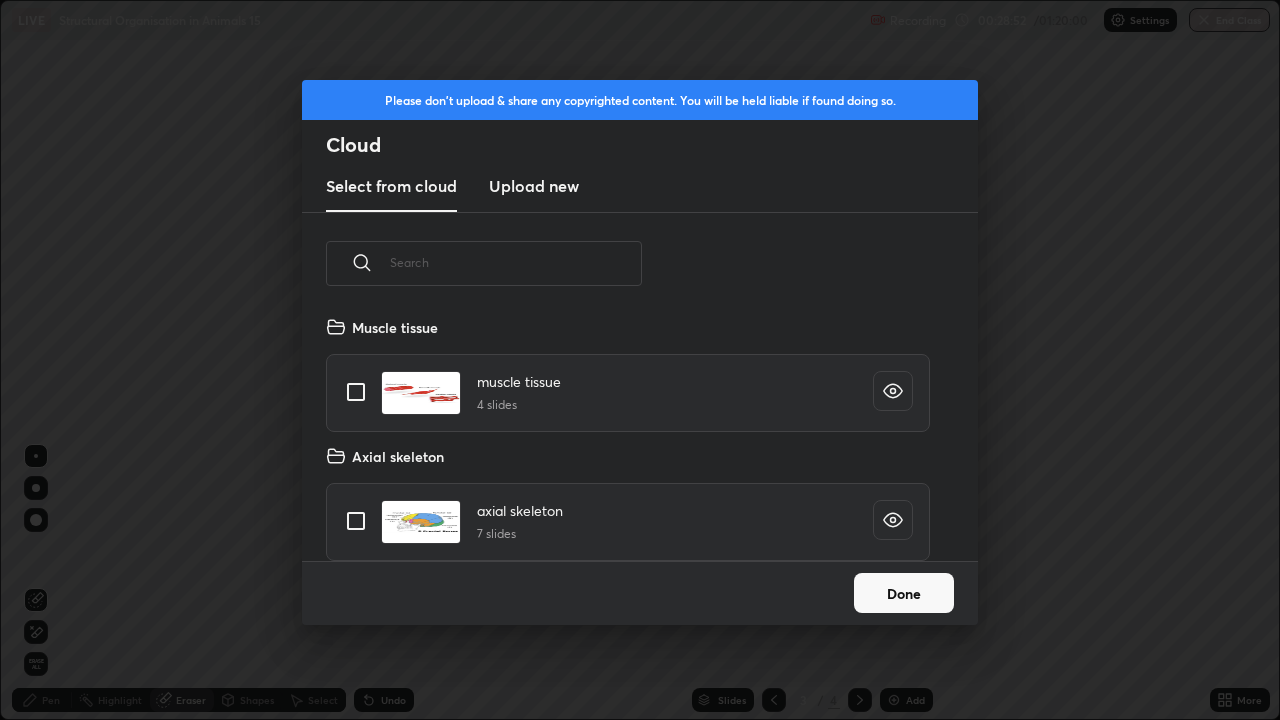 scroll, scrollTop: 7, scrollLeft: 11, axis: both 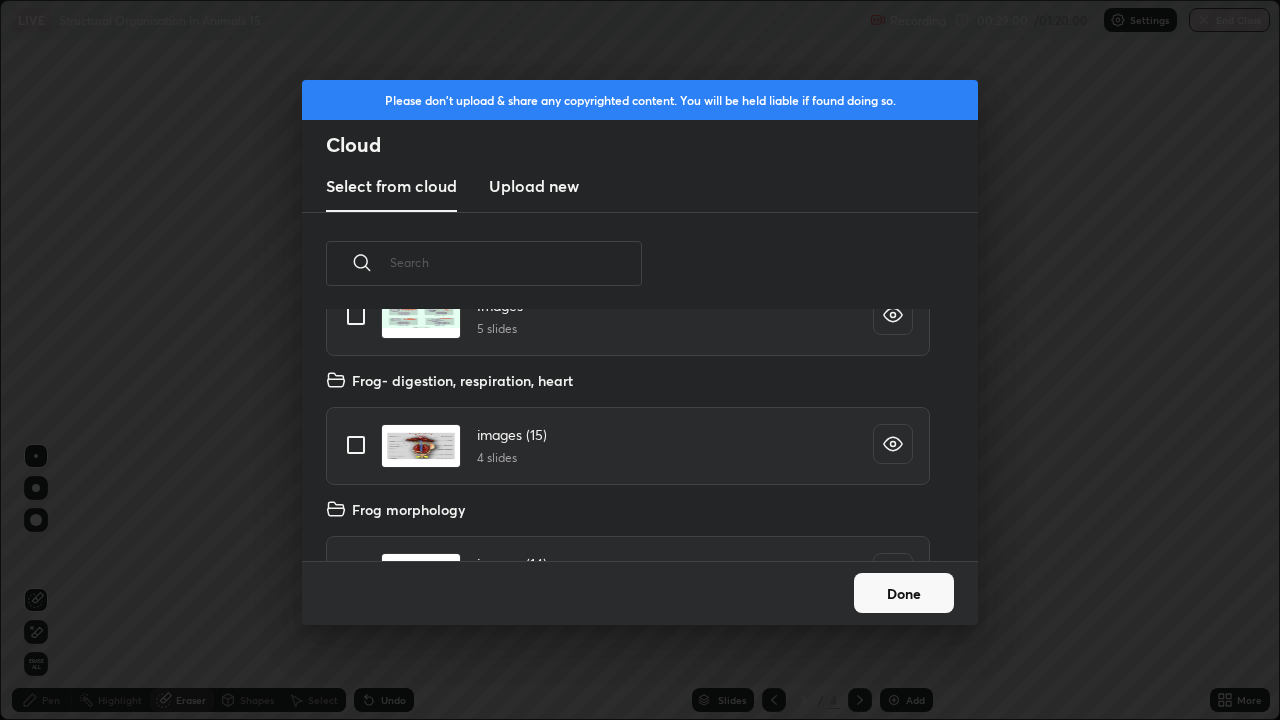 click at bounding box center (356, 445) 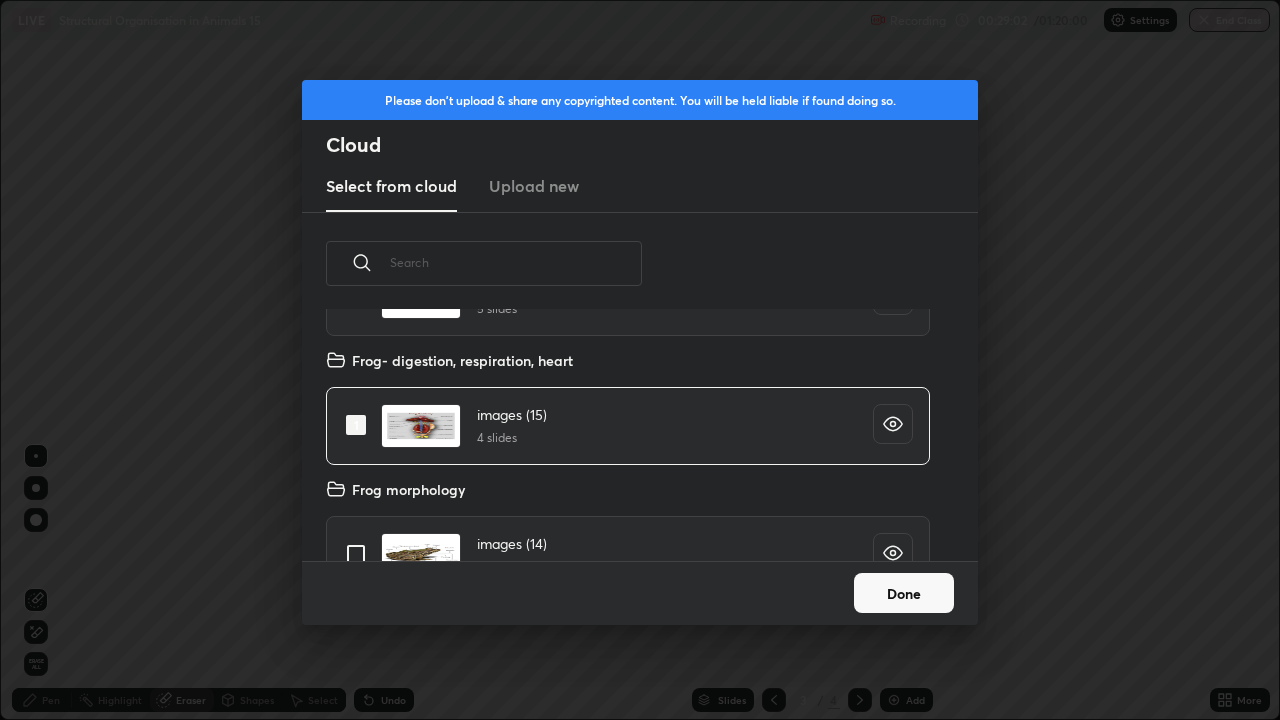 scroll, scrollTop: 1514, scrollLeft: 0, axis: vertical 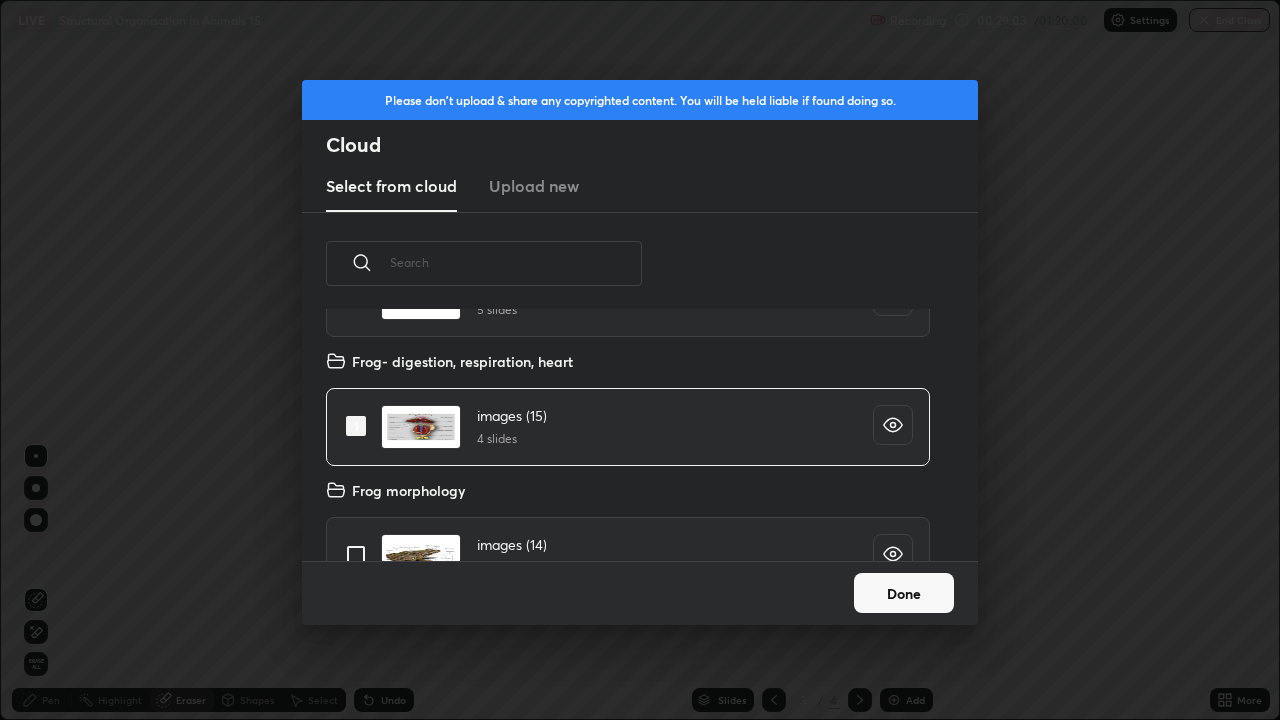 click on "Done" at bounding box center [904, 593] 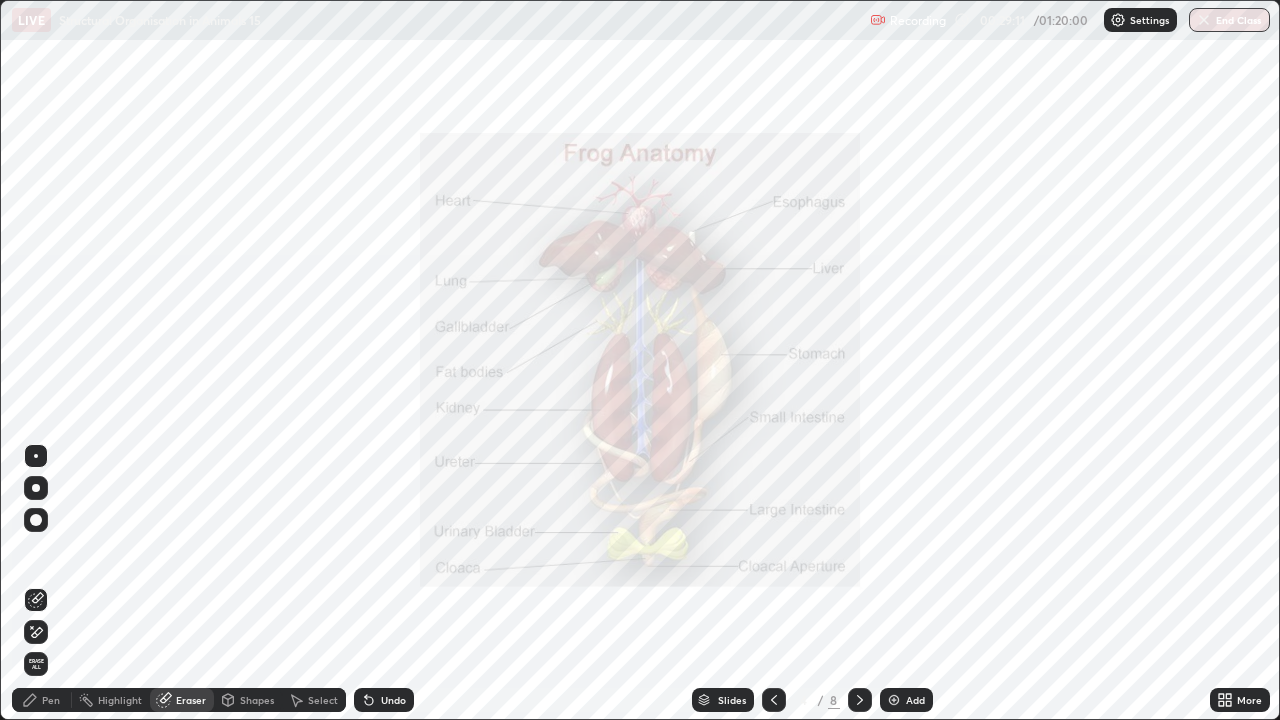 click 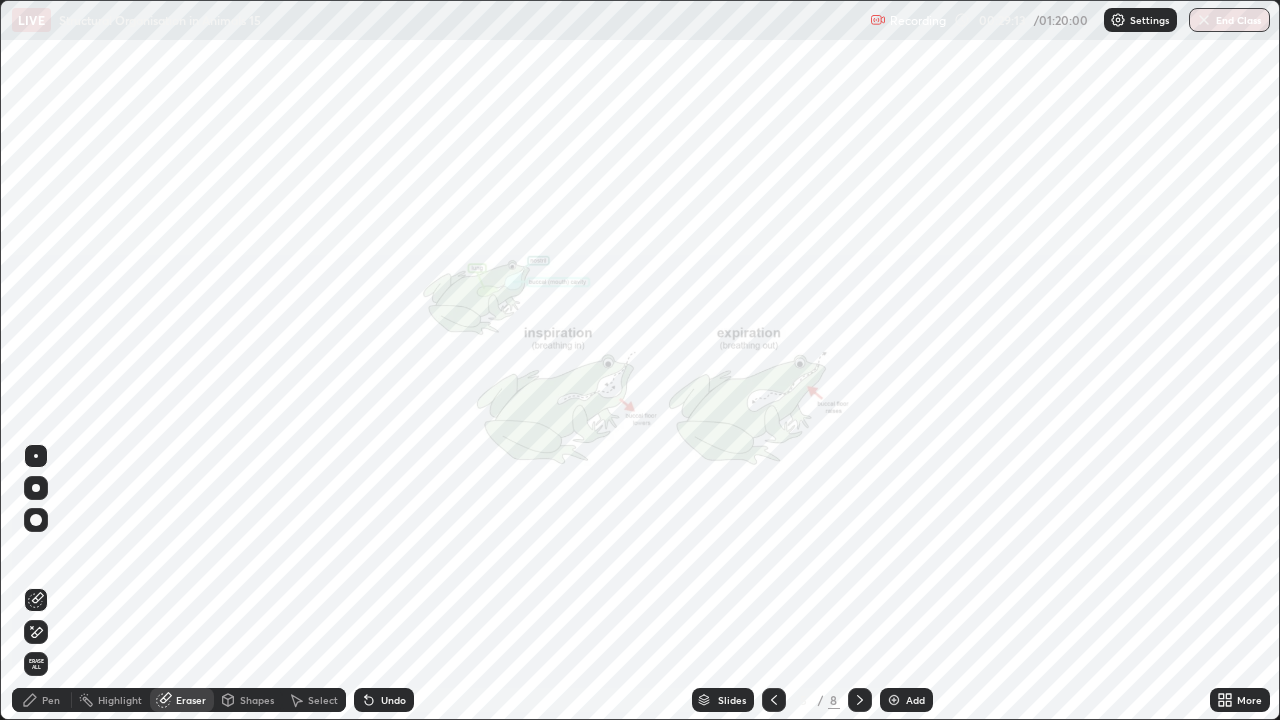 click 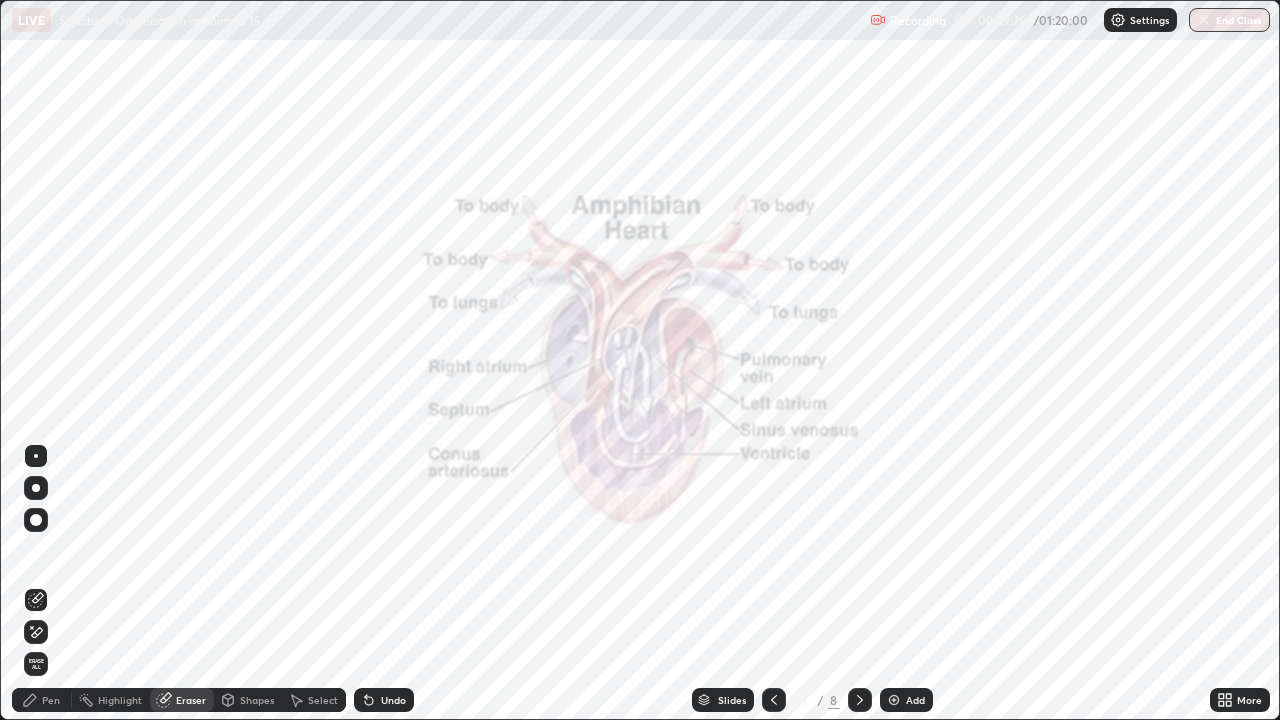 click on "More" at bounding box center [1240, 700] 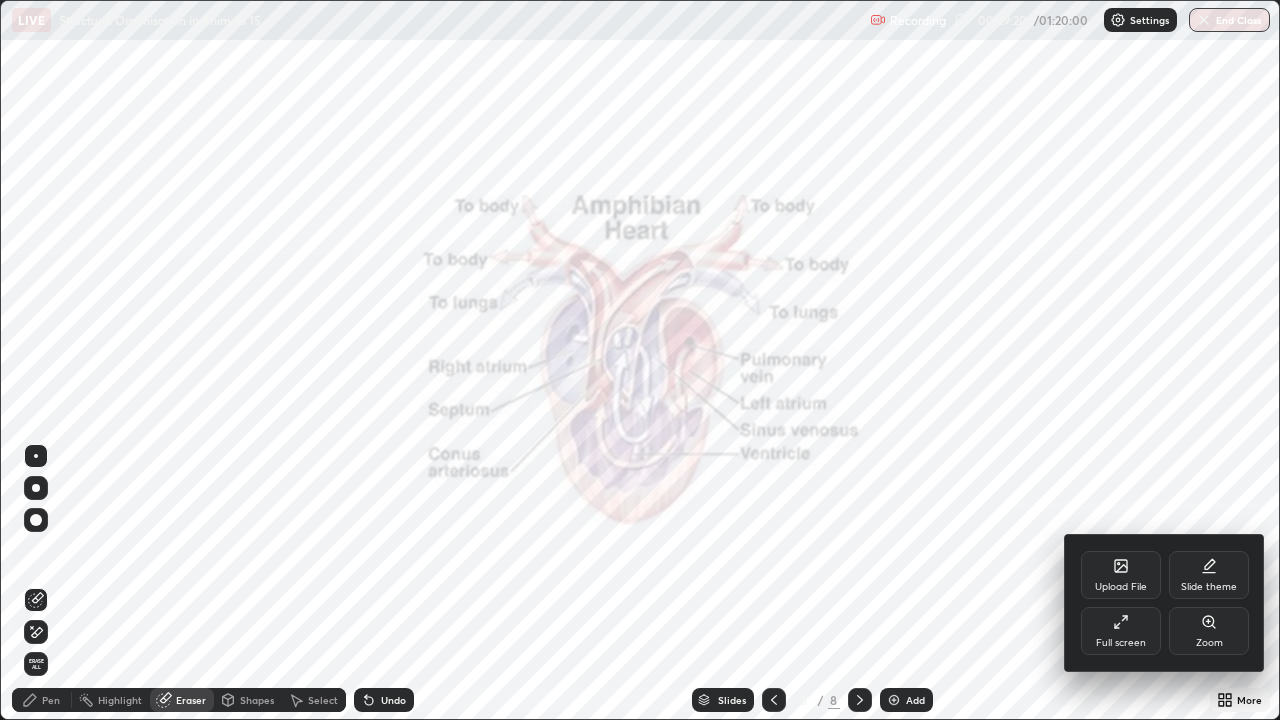 click on "Zoom" at bounding box center [1209, 631] 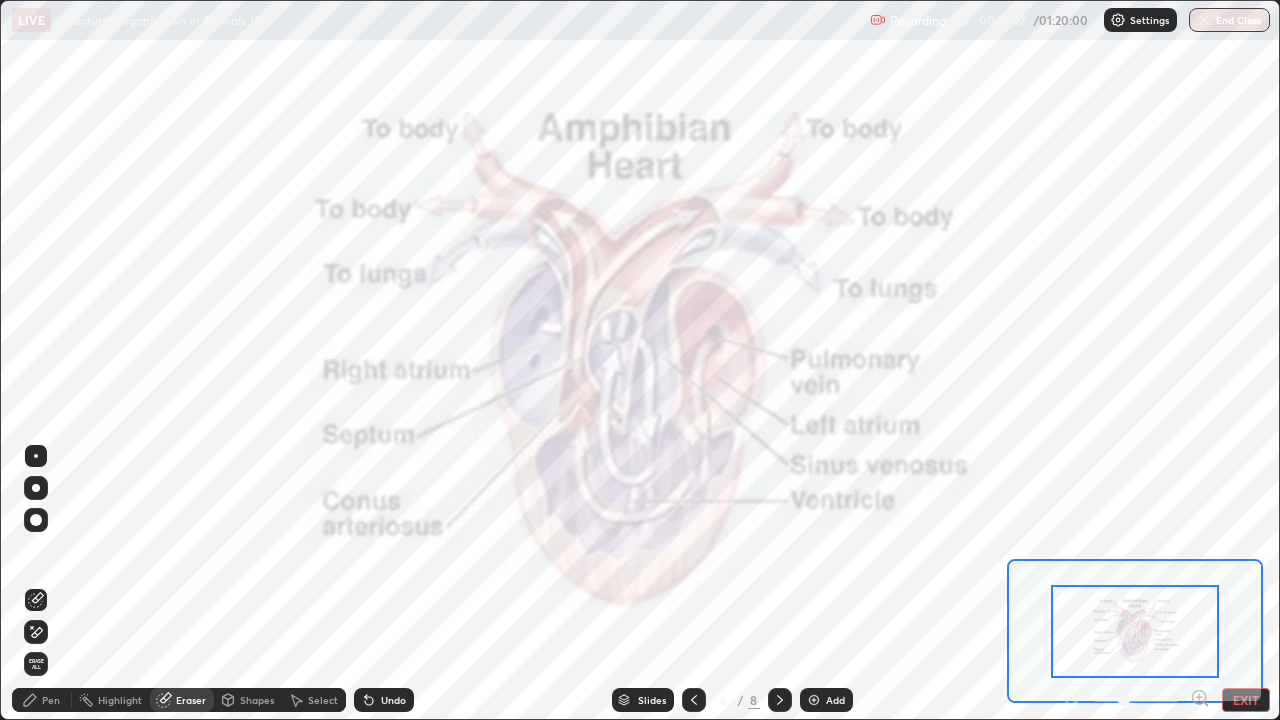 click on "Pen" at bounding box center (51, 700) 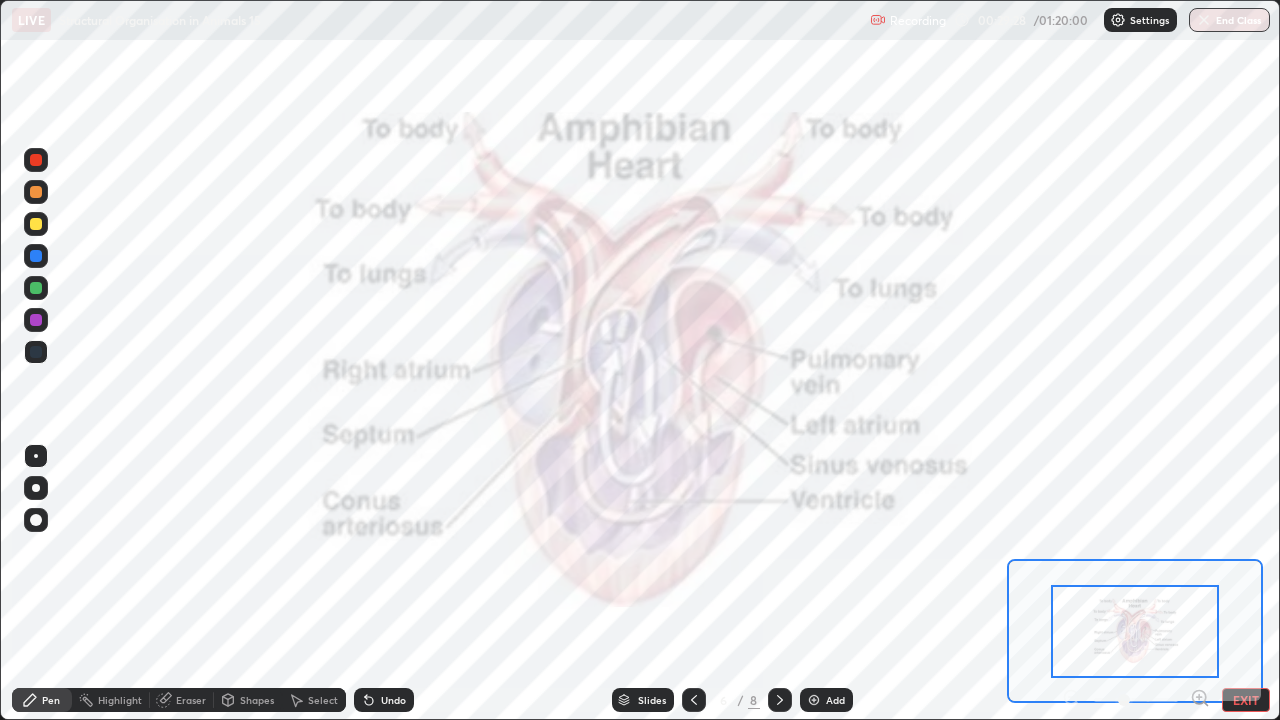 click at bounding box center (36, 160) 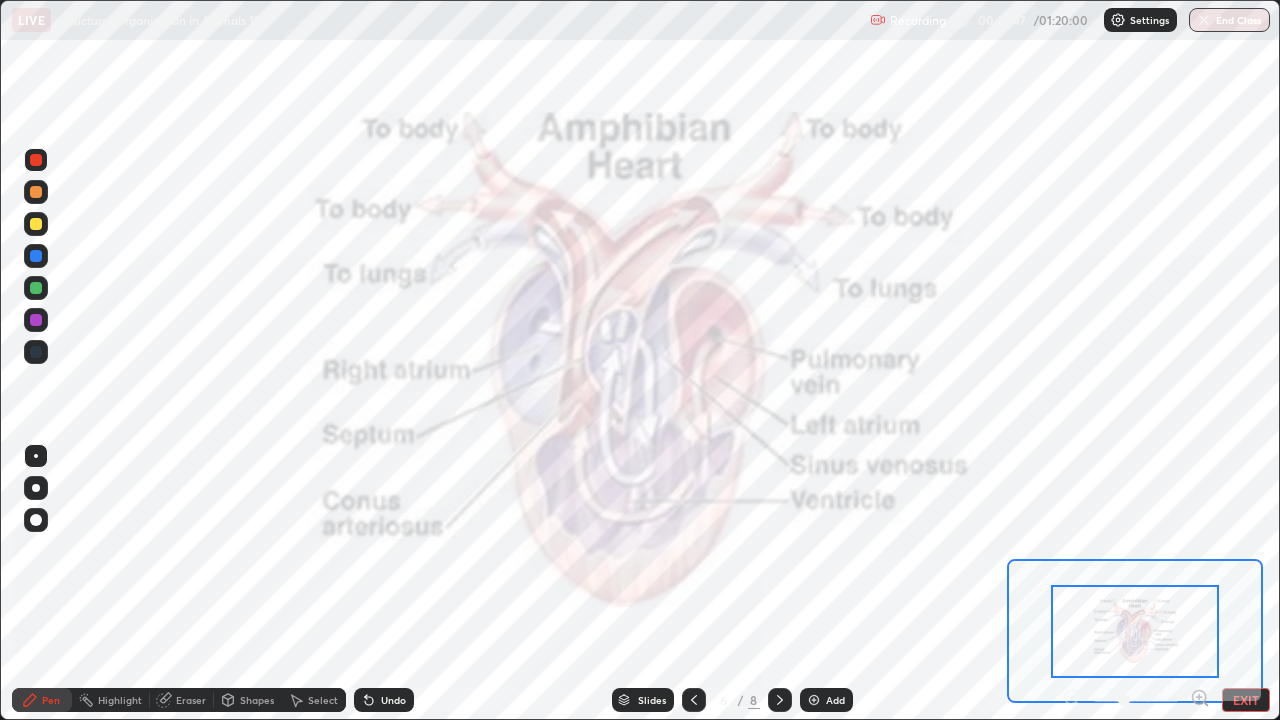 click 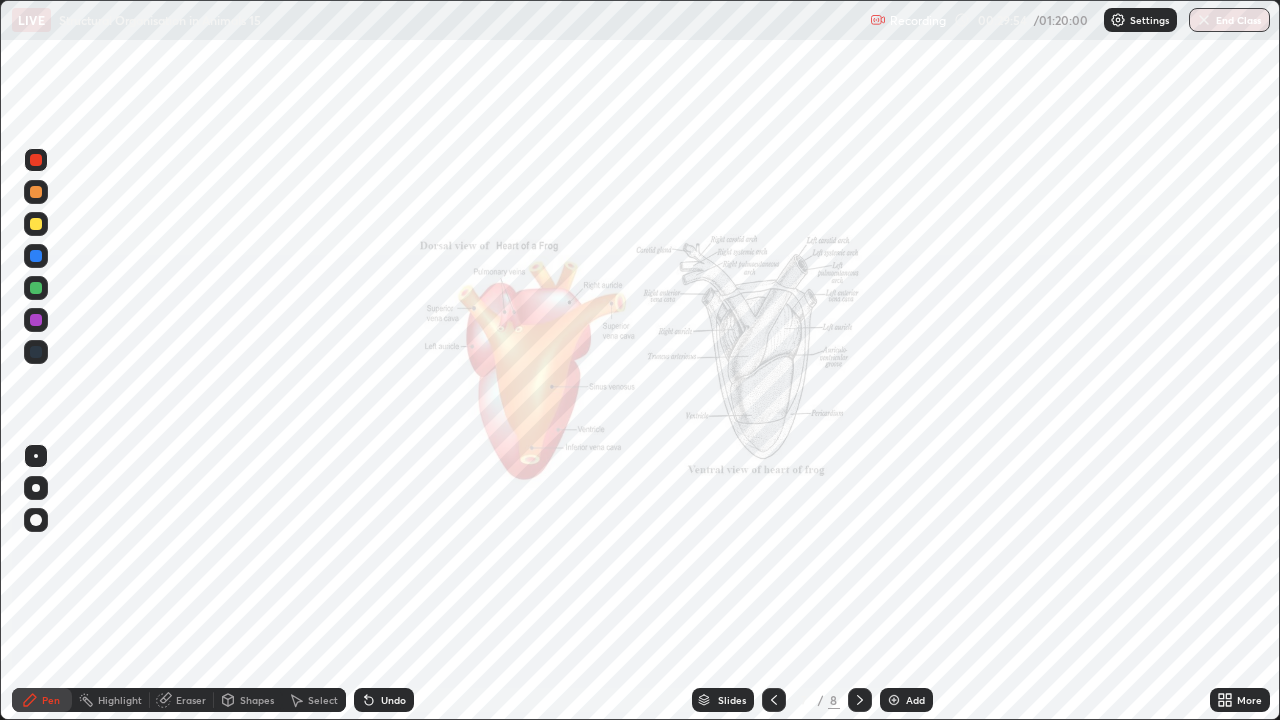 click on "More" at bounding box center [1249, 700] 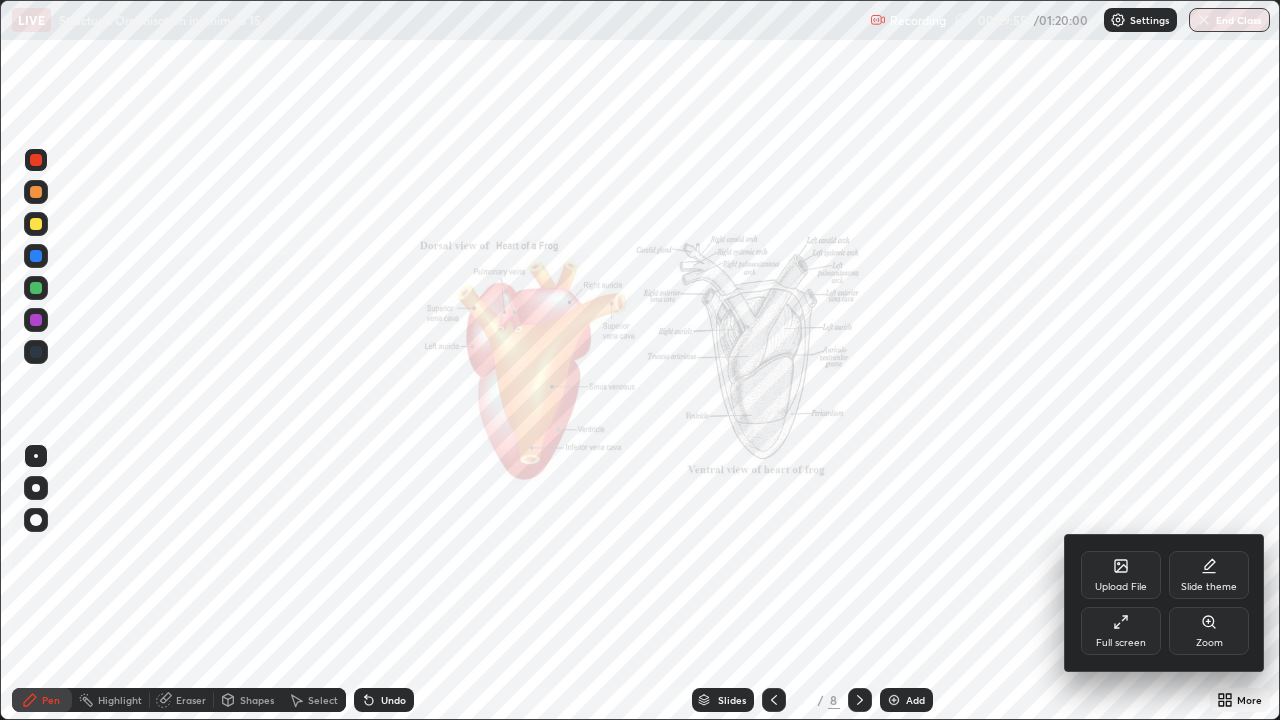 click on "Zoom" at bounding box center [1209, 643] 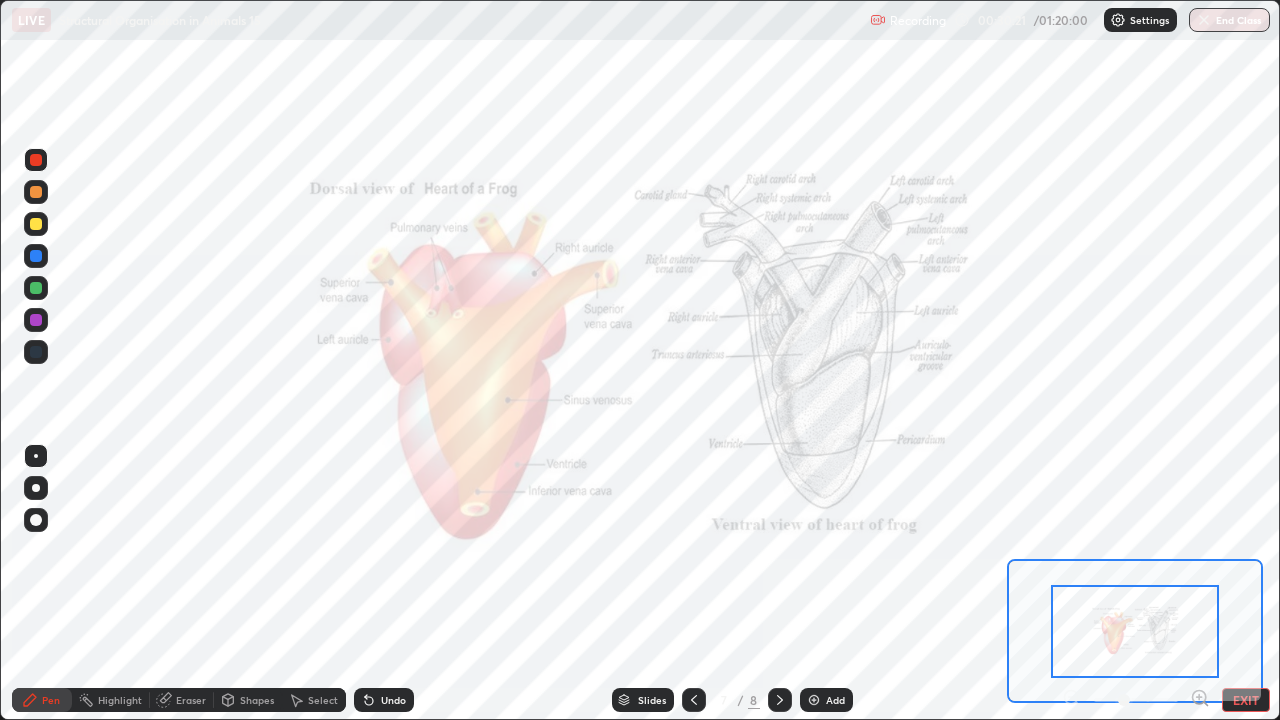 click at bounding box center (36, 352) 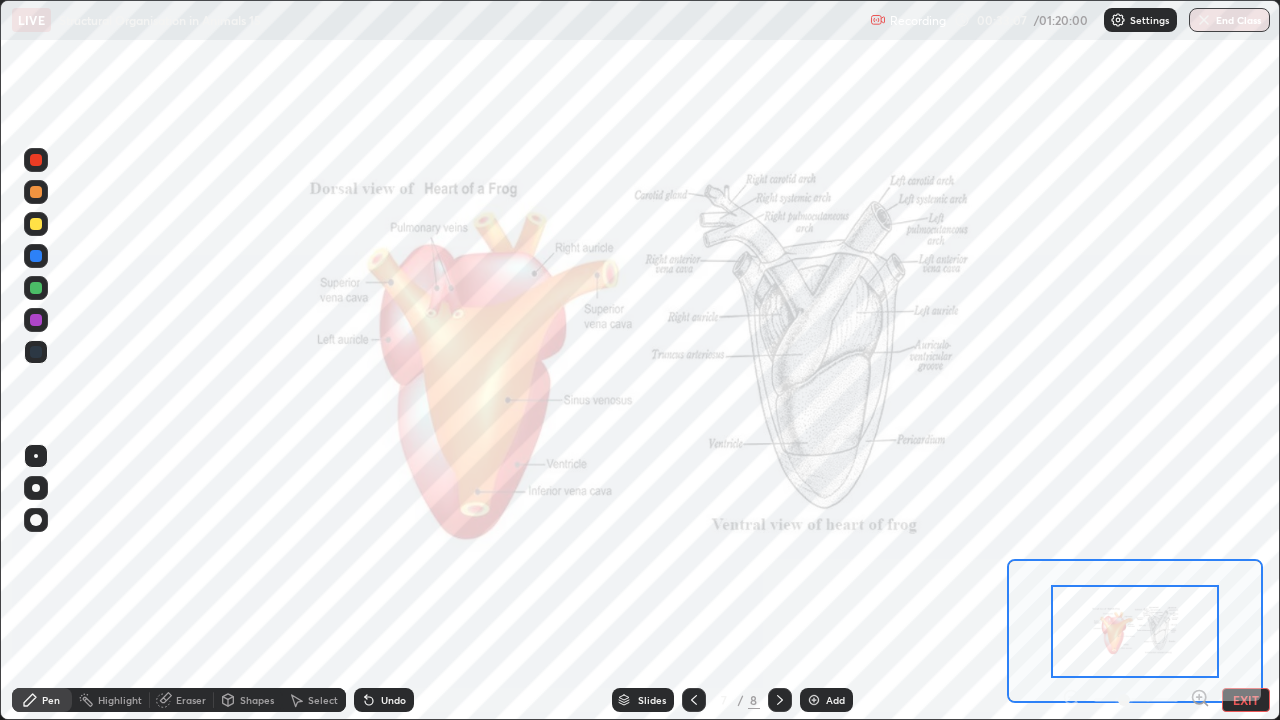 click on "Eraser" at bounding box center (191, 700) 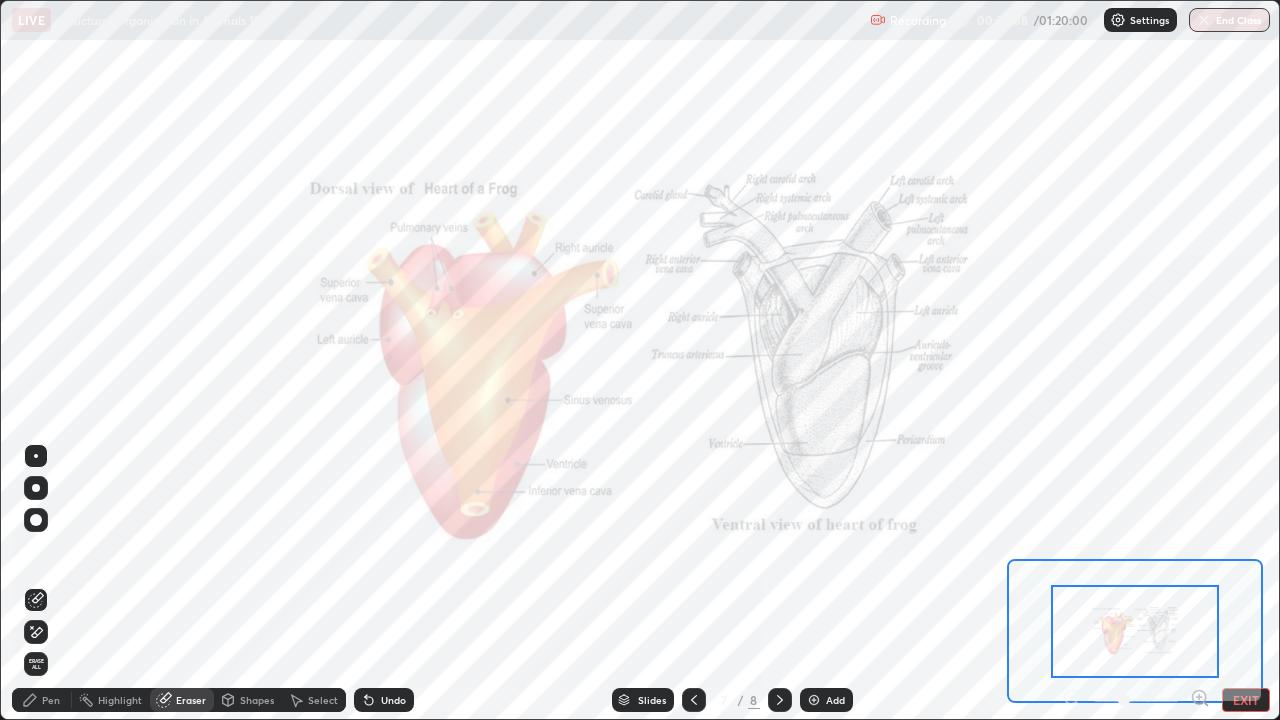 click on "Erase all" at bounding box center [36, 664] 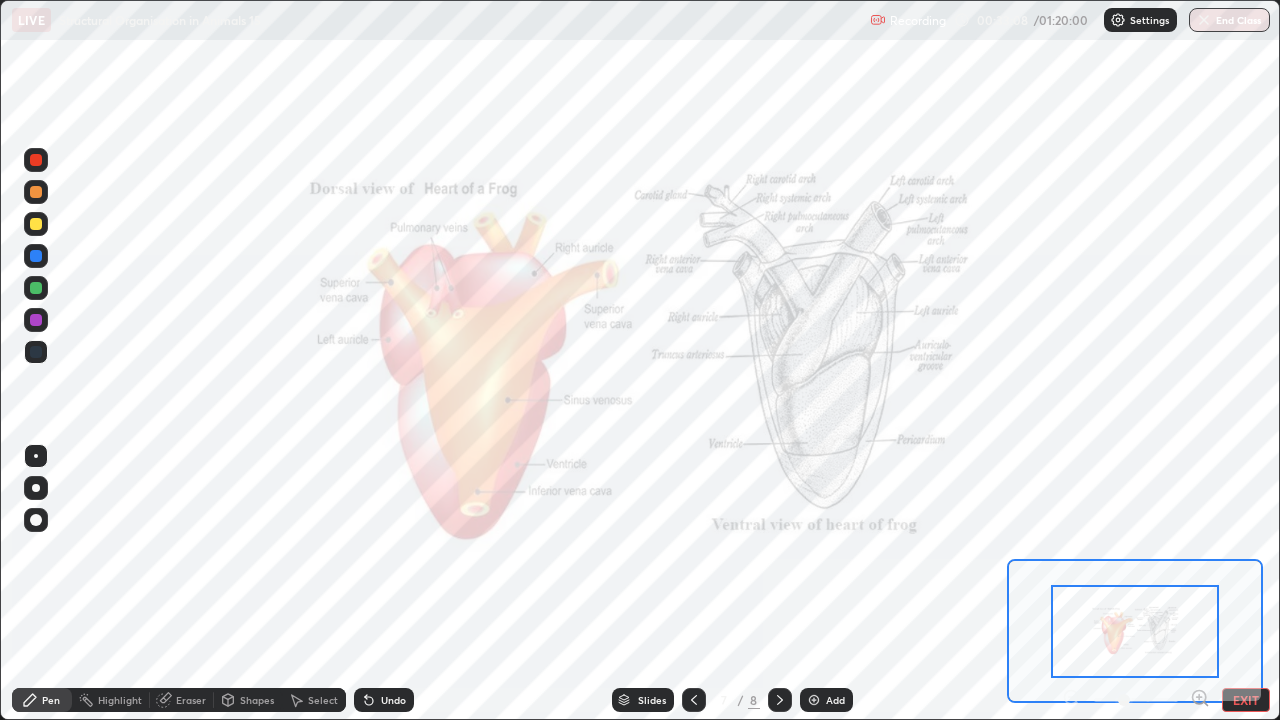click on "Pen" at bounding box center [51, 700] 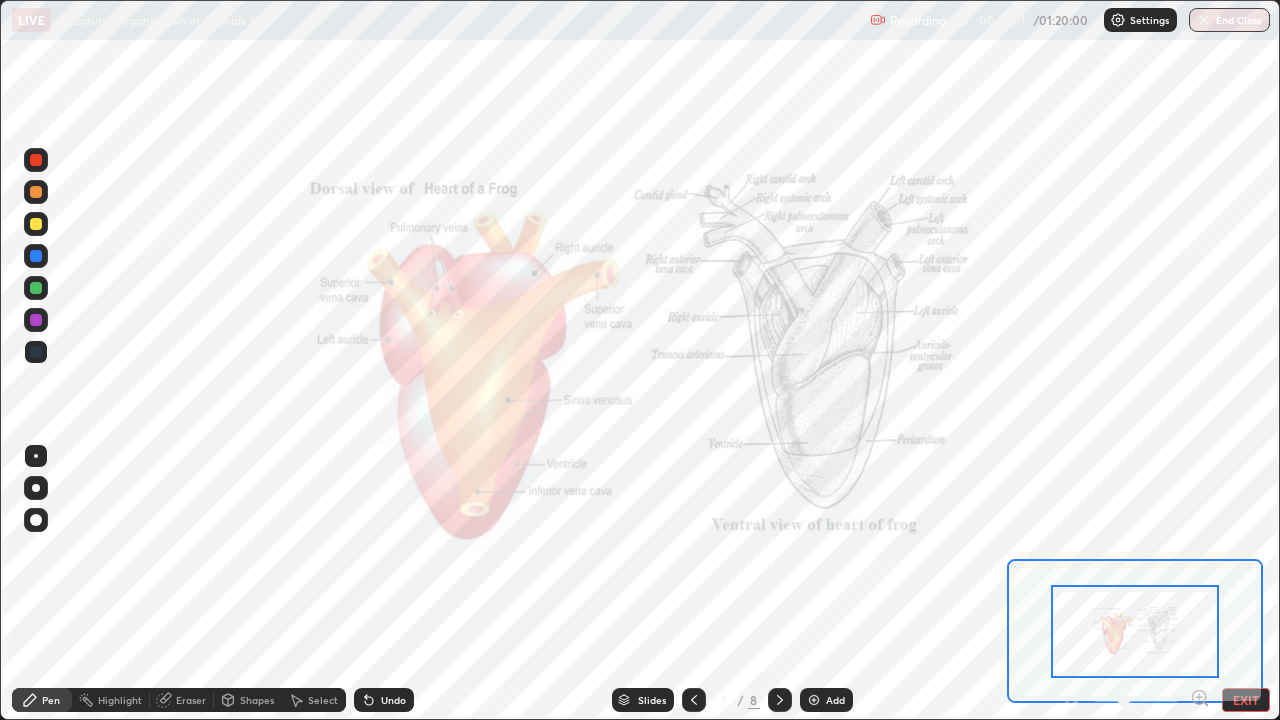 click on "Slides" at bounding box center [652, 700] 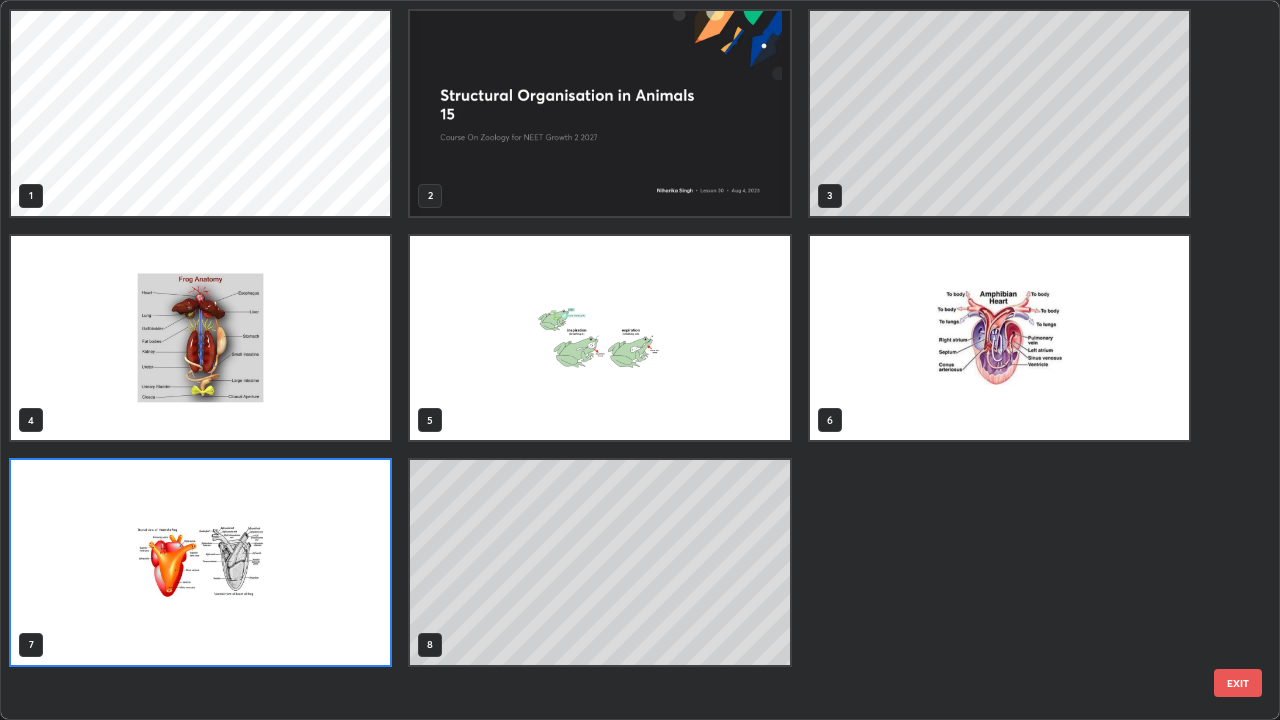 scroll, scrollTop: 7, scrollLeft: 11, axis: both 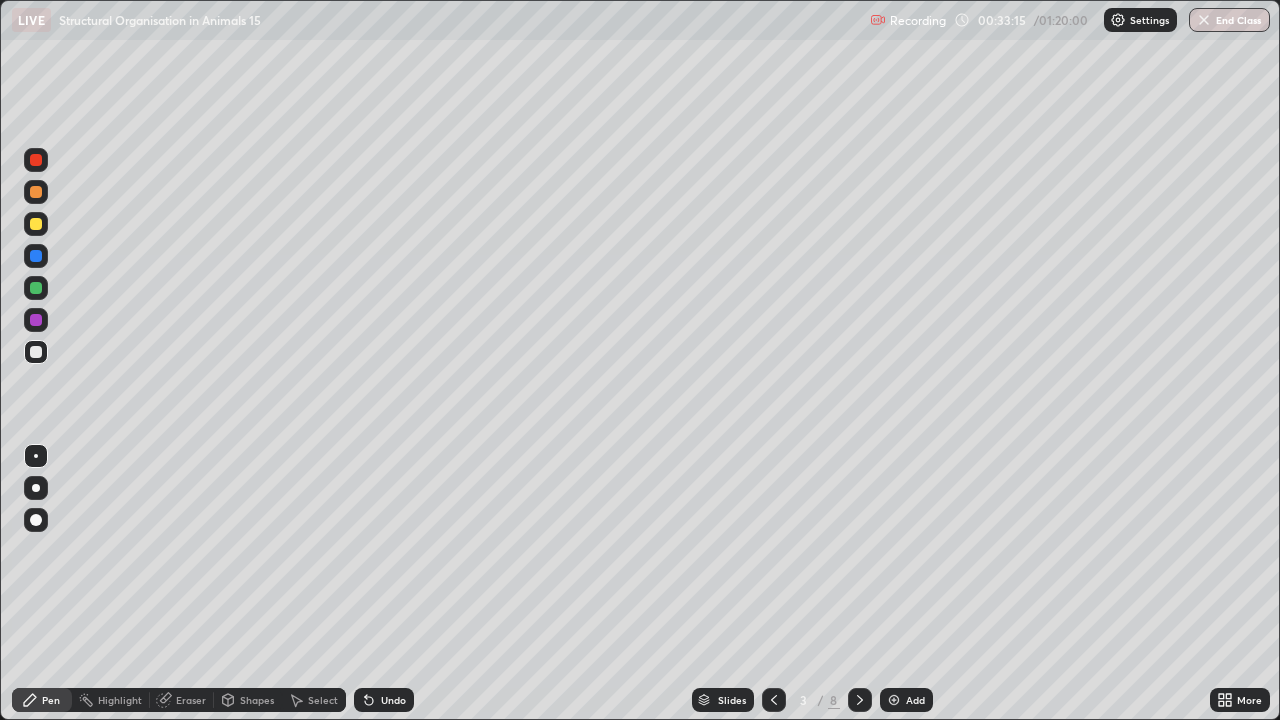 click at bounding box center (36, 352) 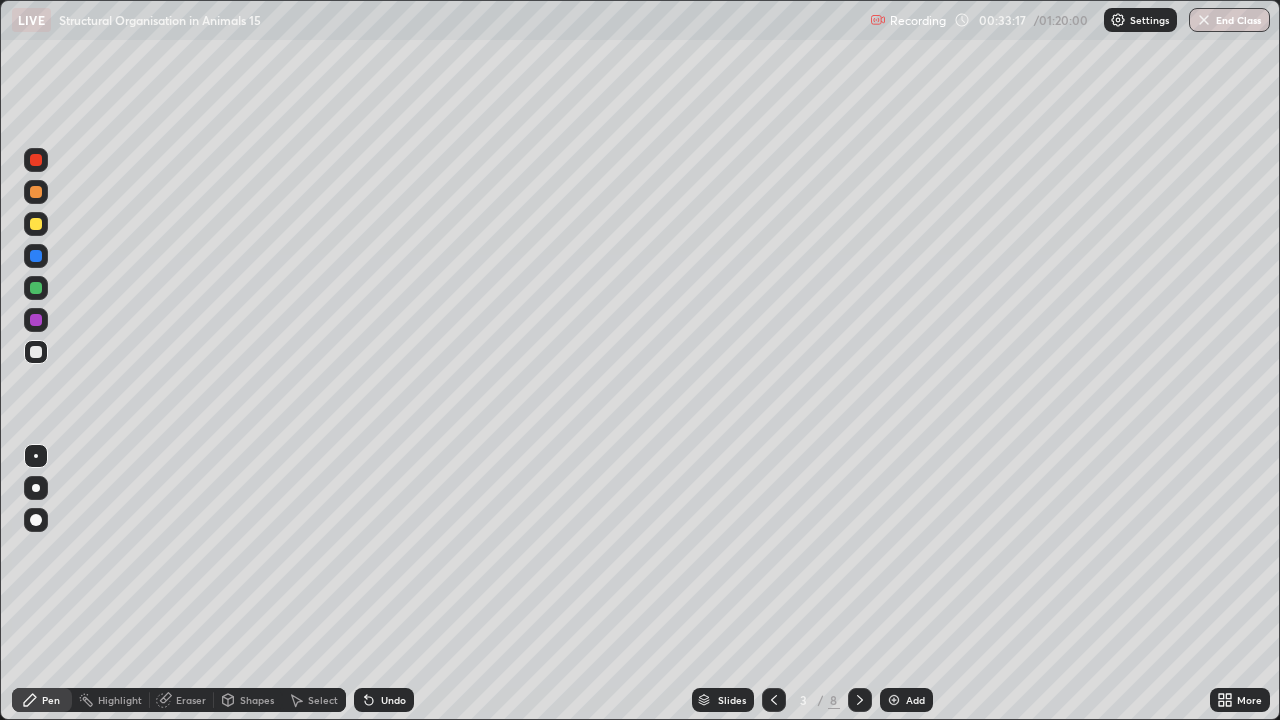 click on "Eraser" at bounding box center [191, 700] 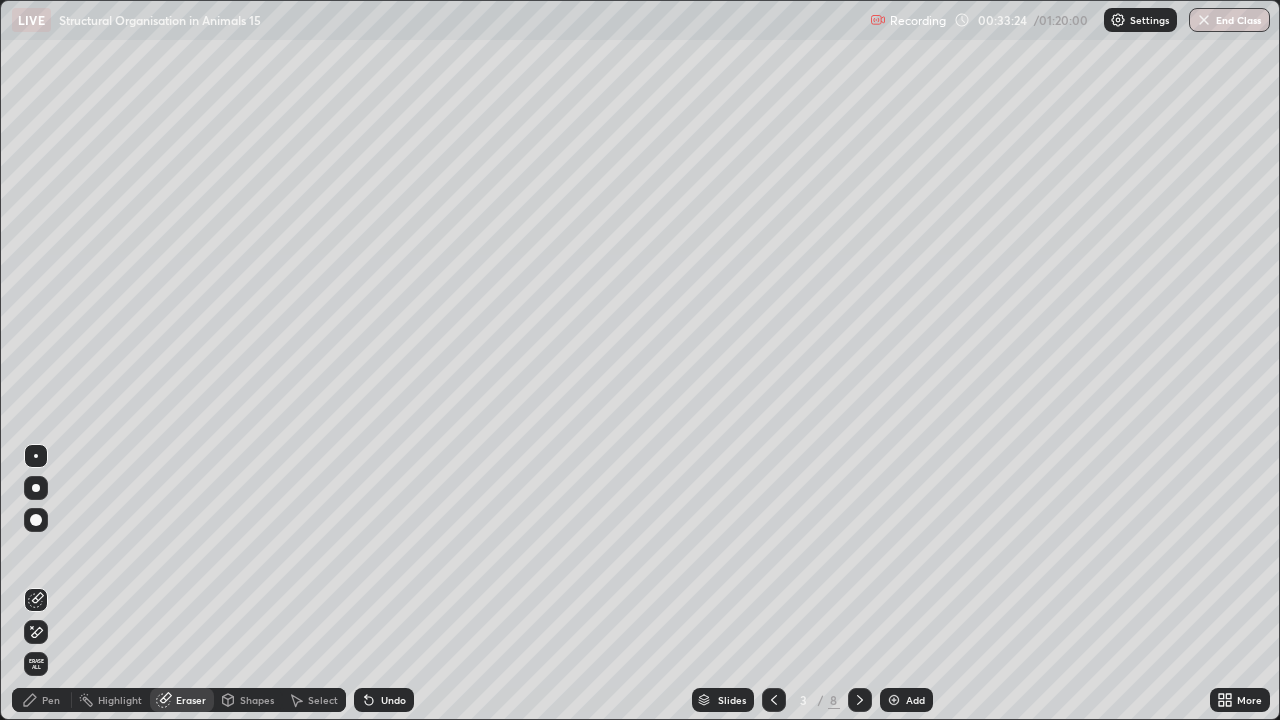 click on "Pen" at bounding box center (51, 700) 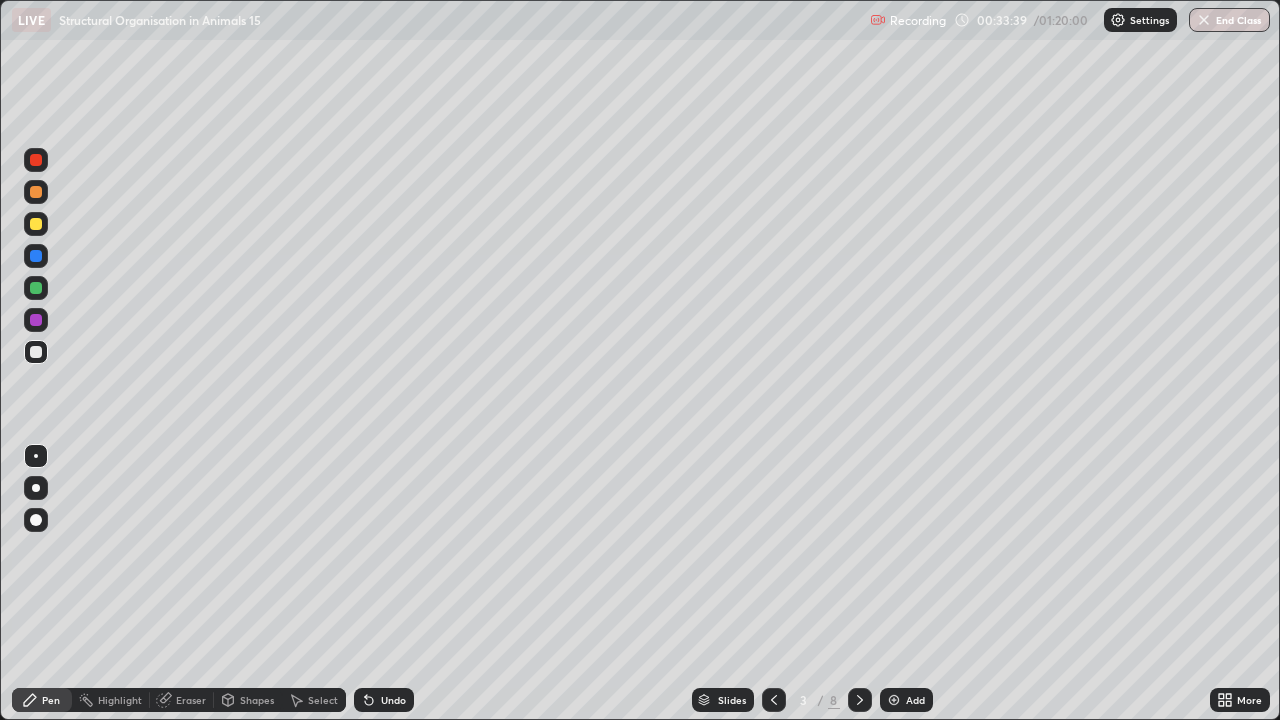 click on "Eraser" at bounding box center (191, 700) 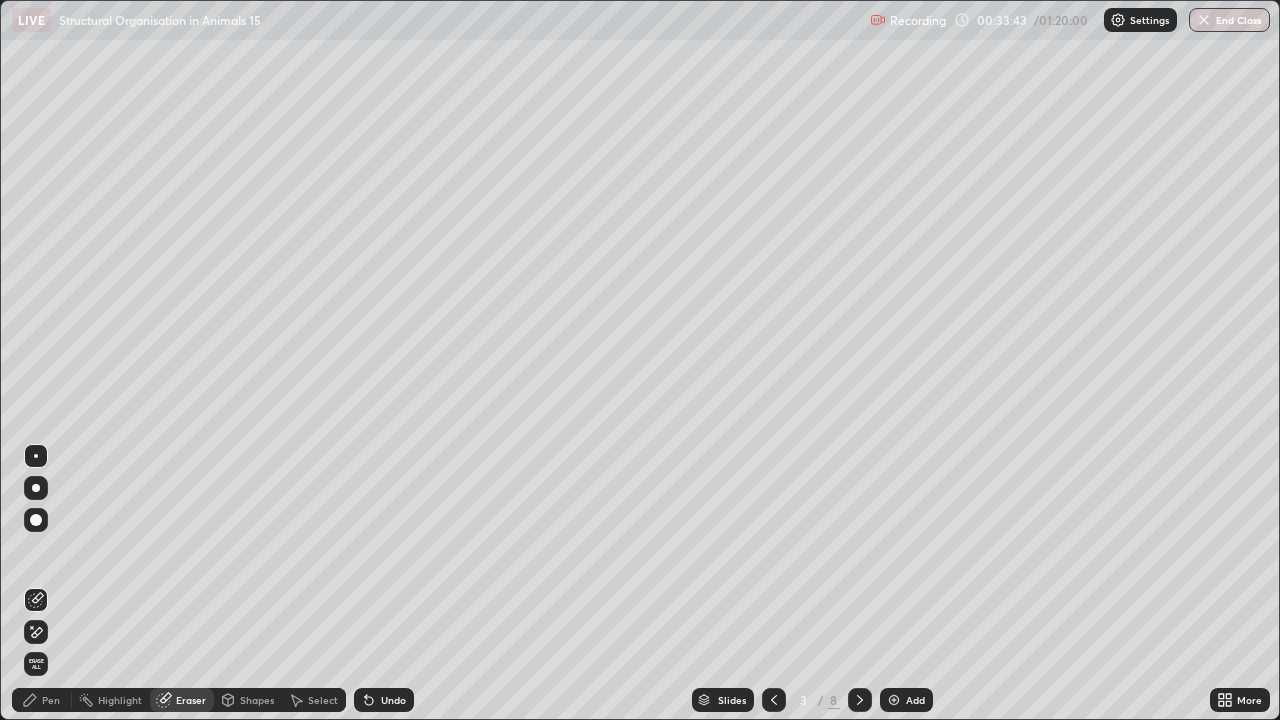 click on "Pen" at bounding box center [42, 700] 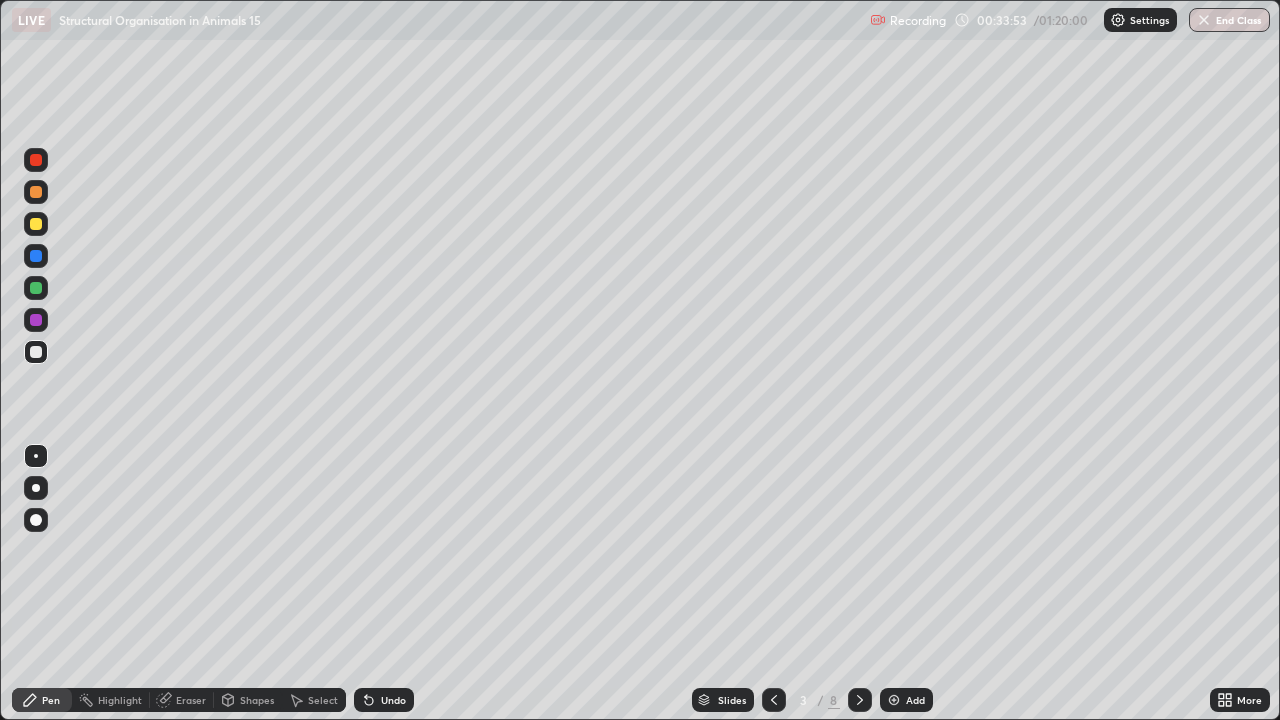 click on "Eraser" at bounding box center [191, 700] 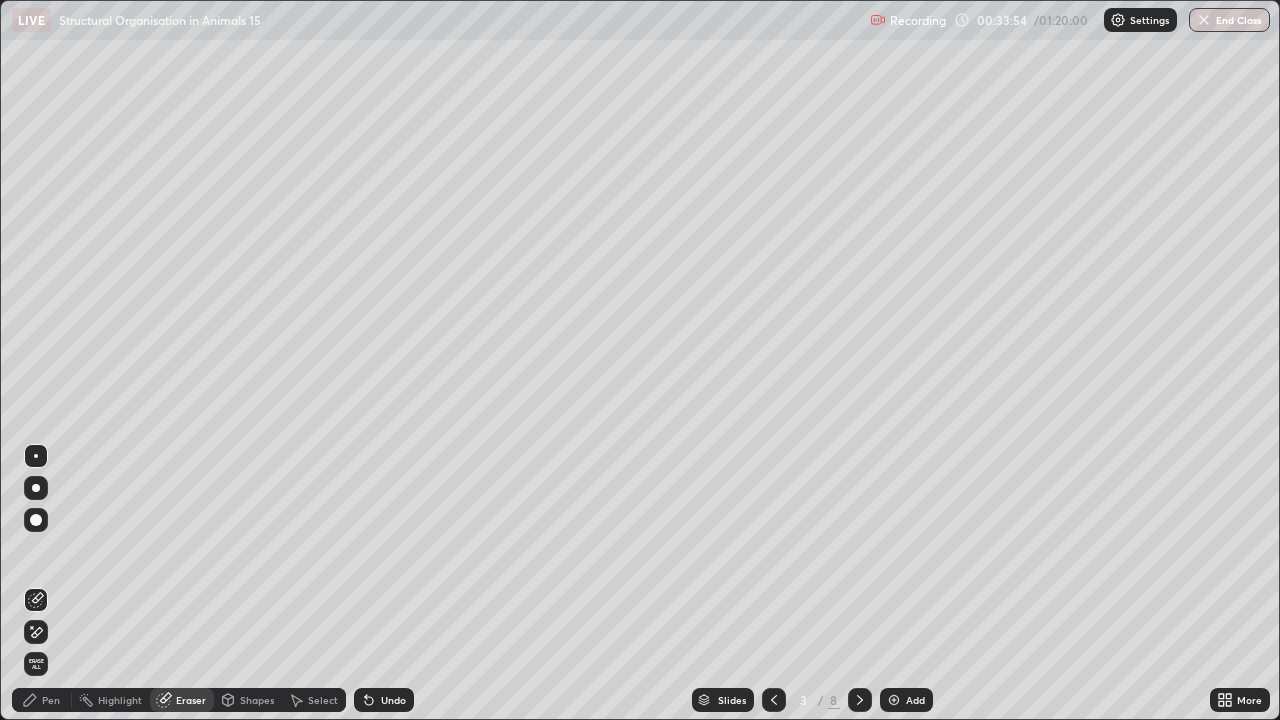 click on "Pen" at bounding box center (42, 700) 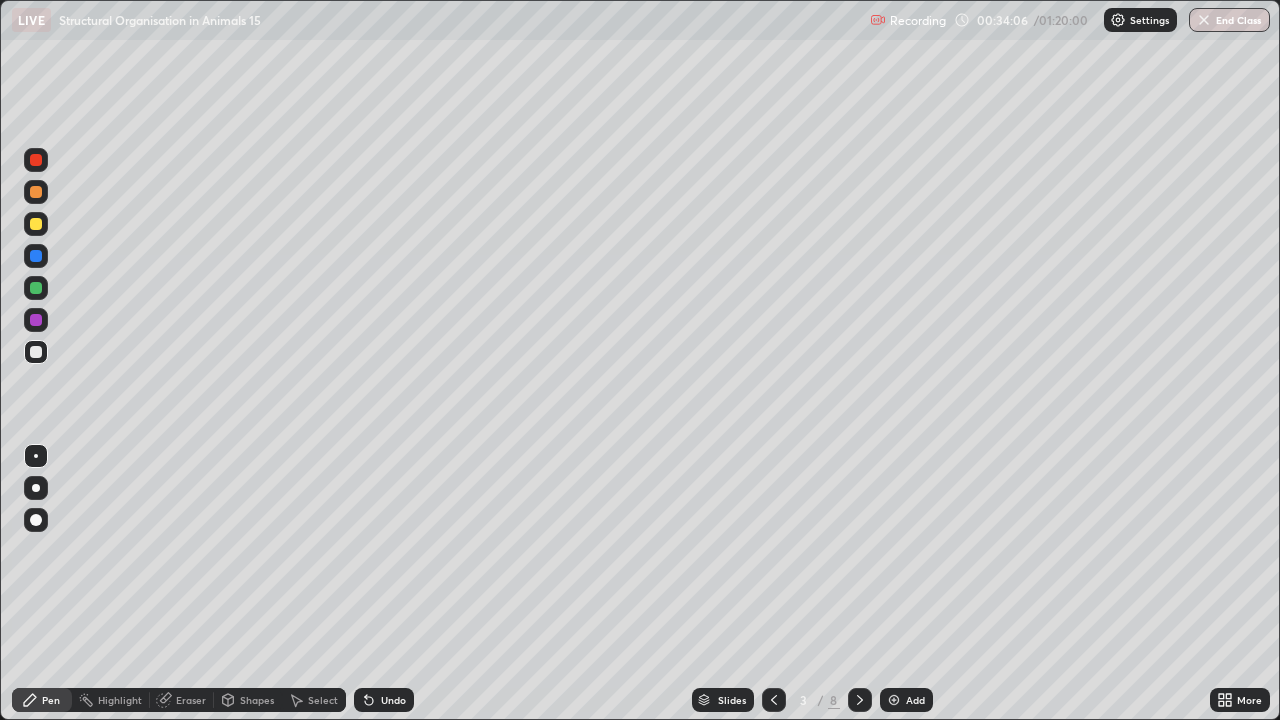 click on "Eraser" at bounding box center [191, 700] 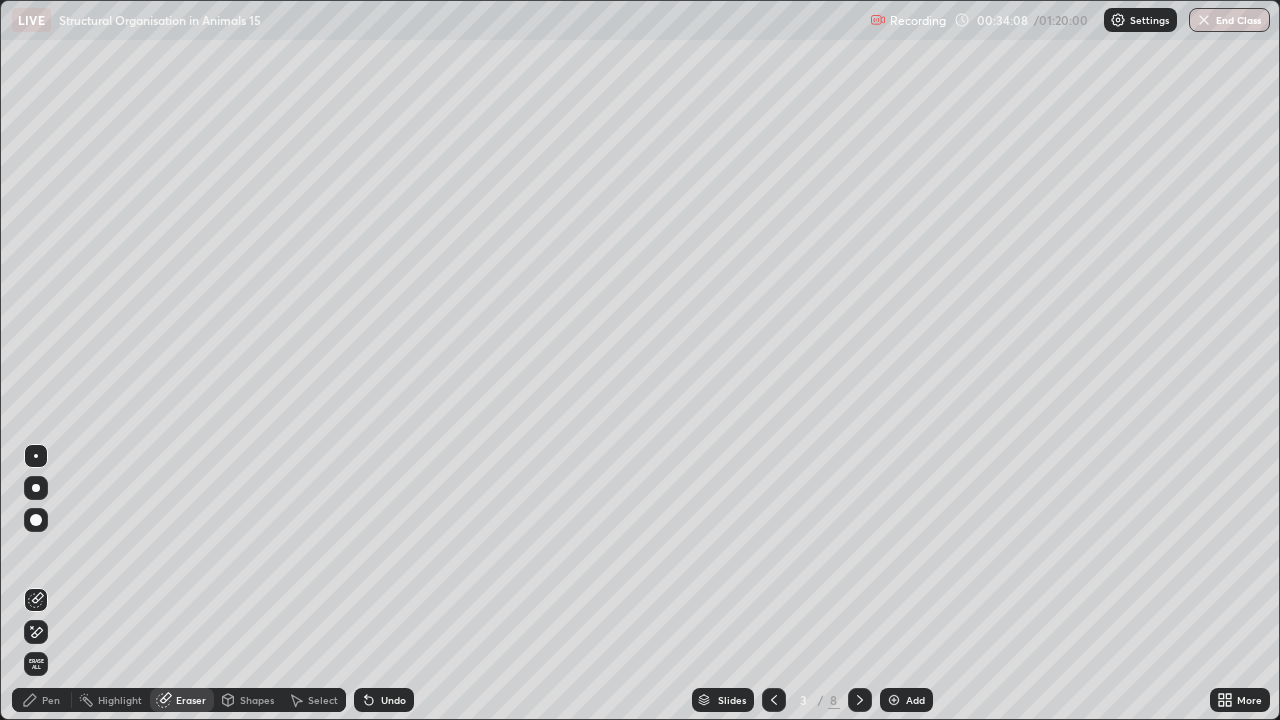 click on "Pen" at bounding box center [51, 700] 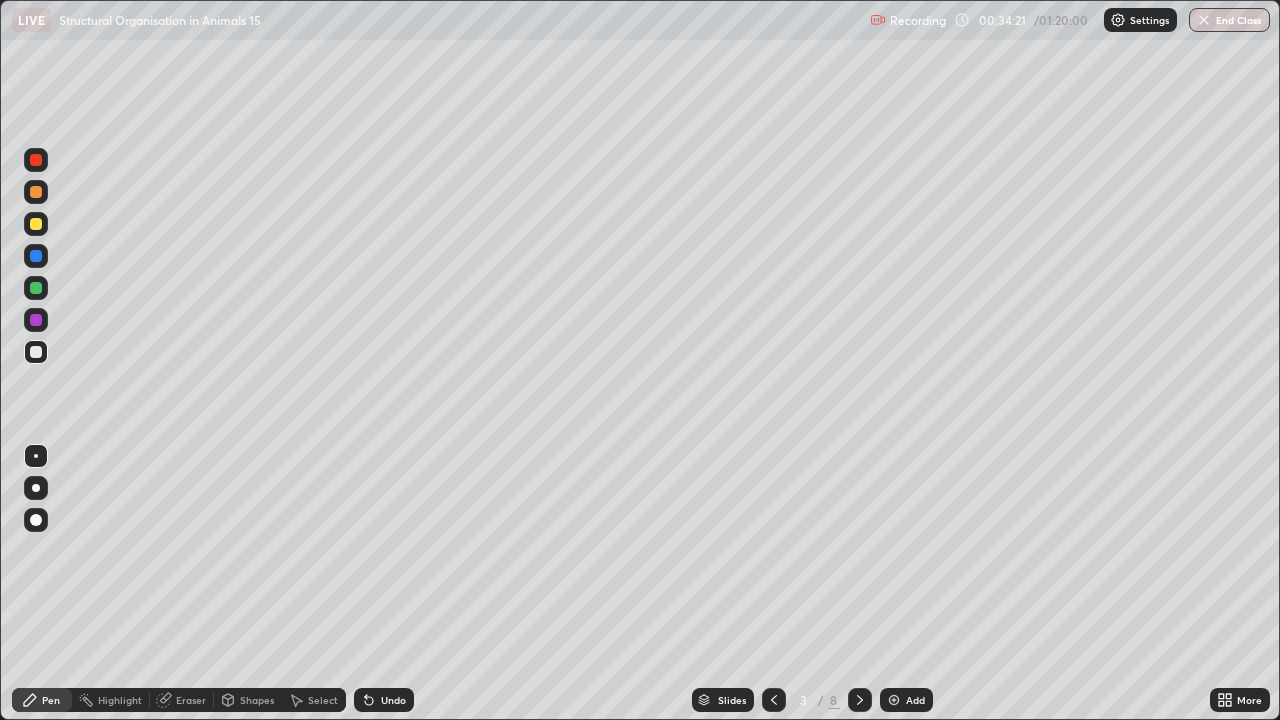 click on "Eraser" at bounding box center (191, 700) 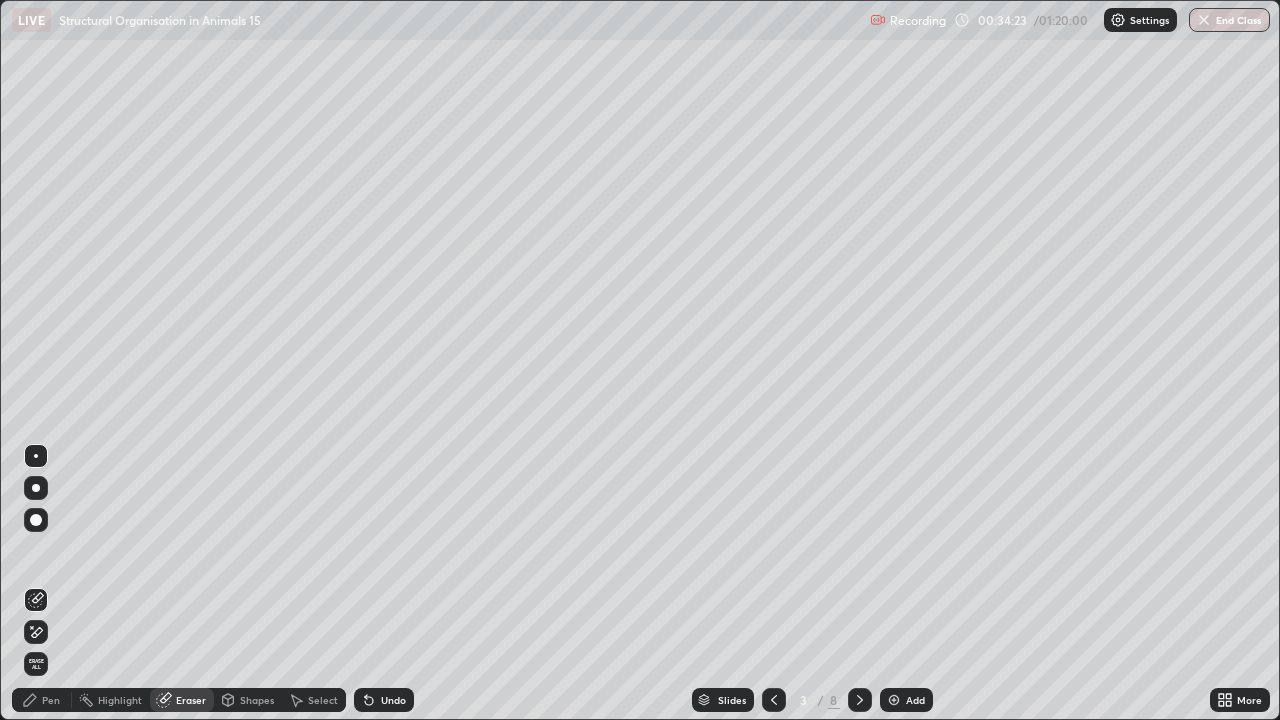 click 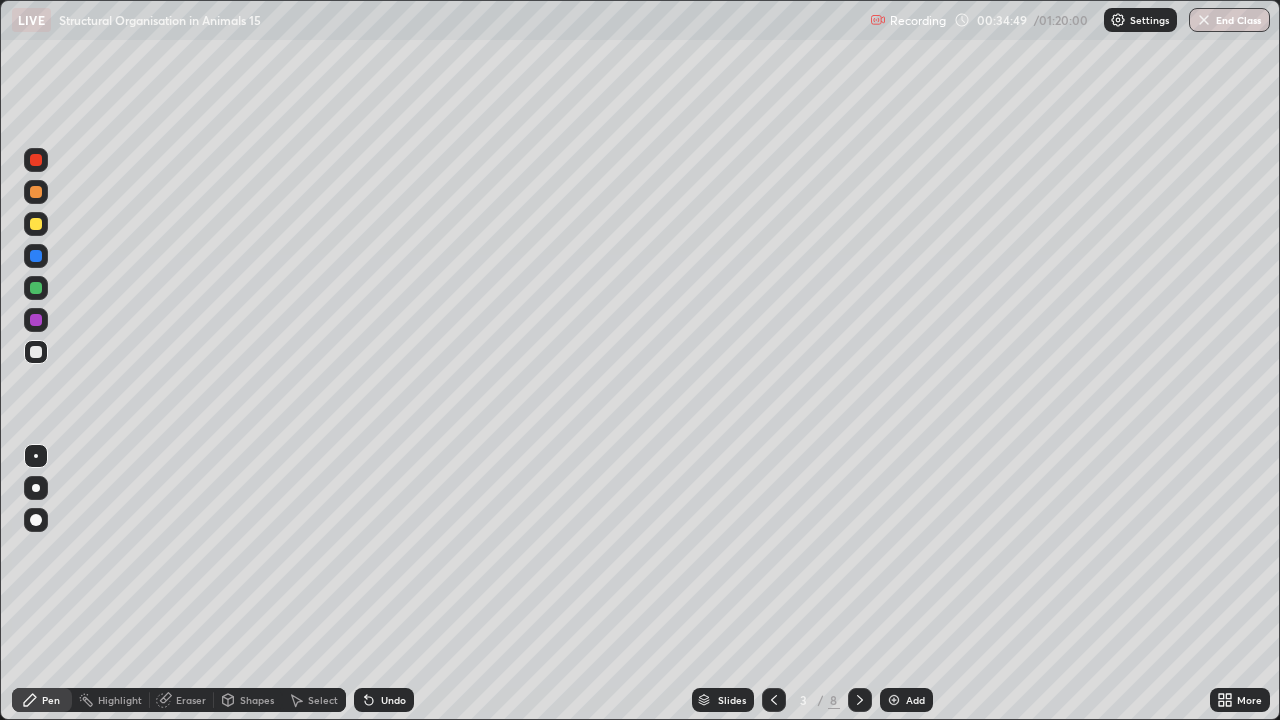 click at bounding box center [36, 288] 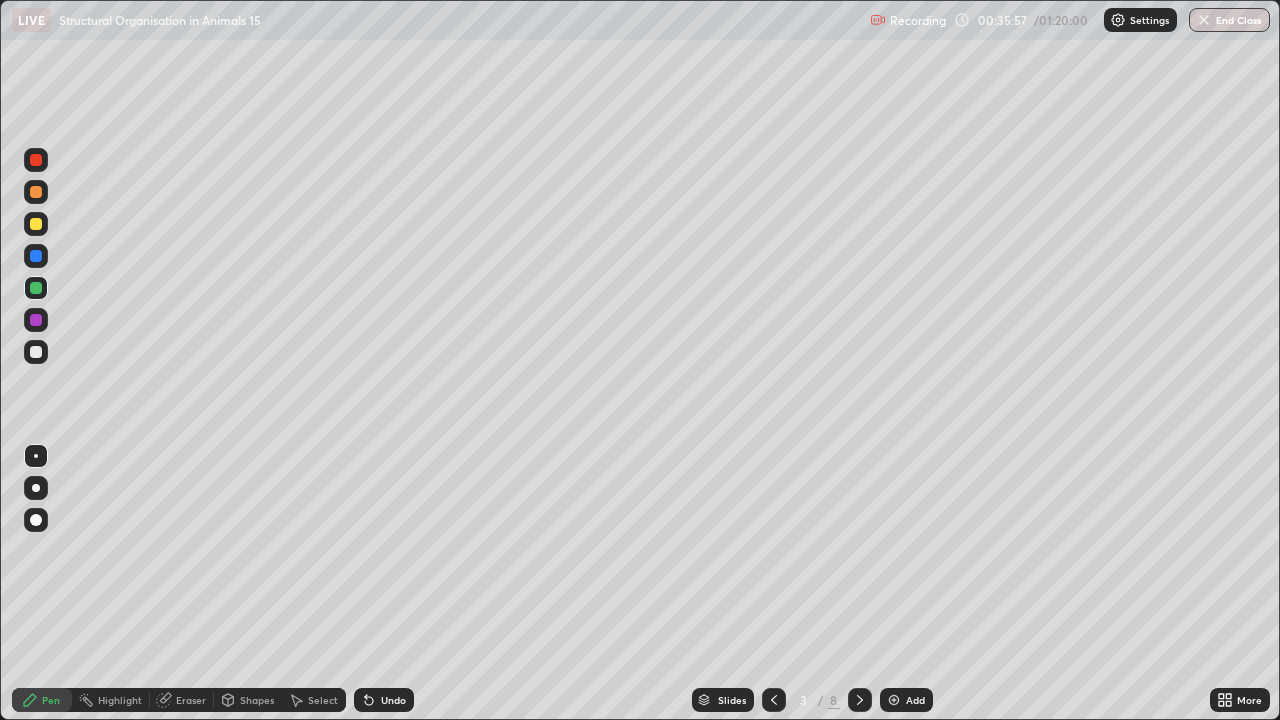 click at bounding box center [36, 160] 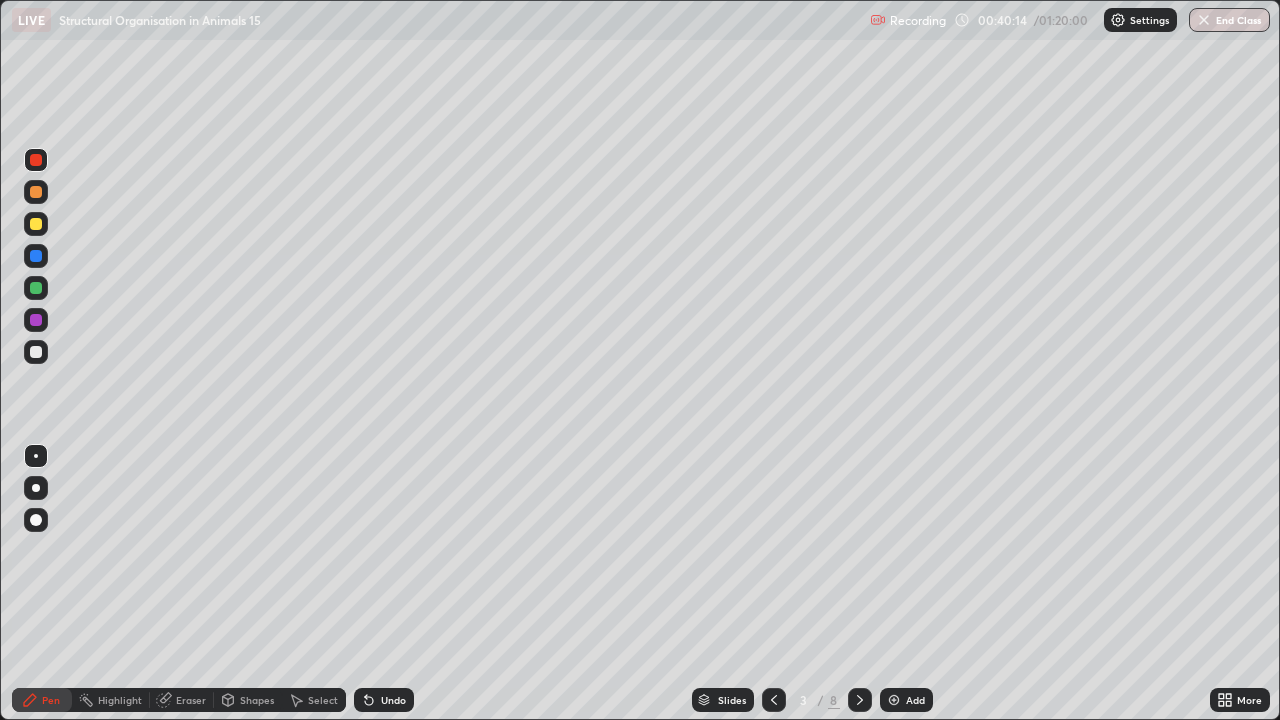 click on "Add" at bounding box center [915, 700] 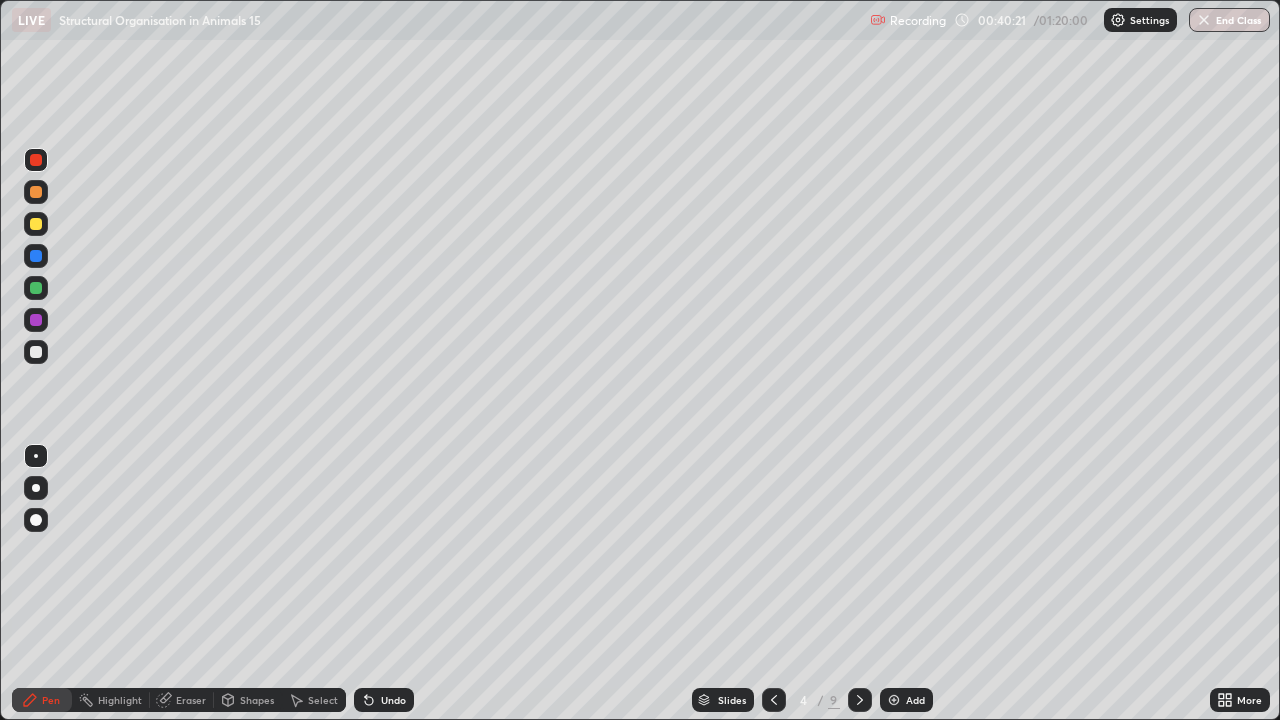 click at bounding box center (36, 192) 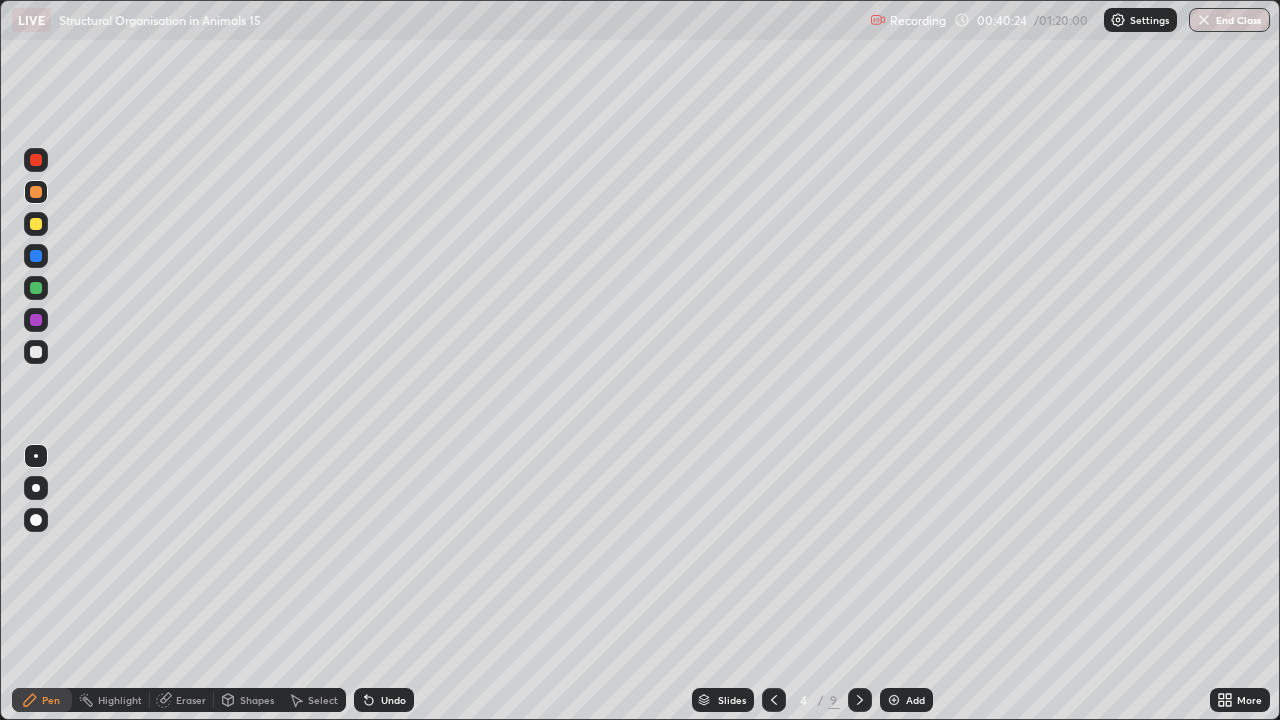 click 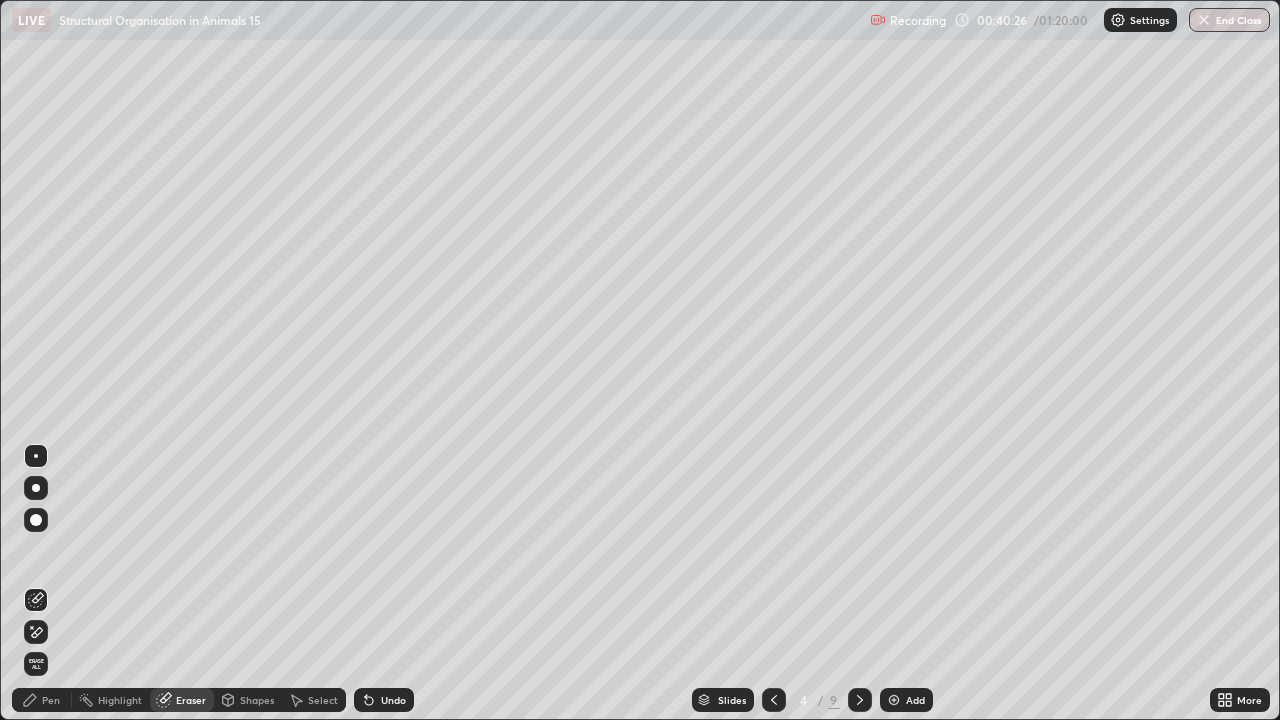 click 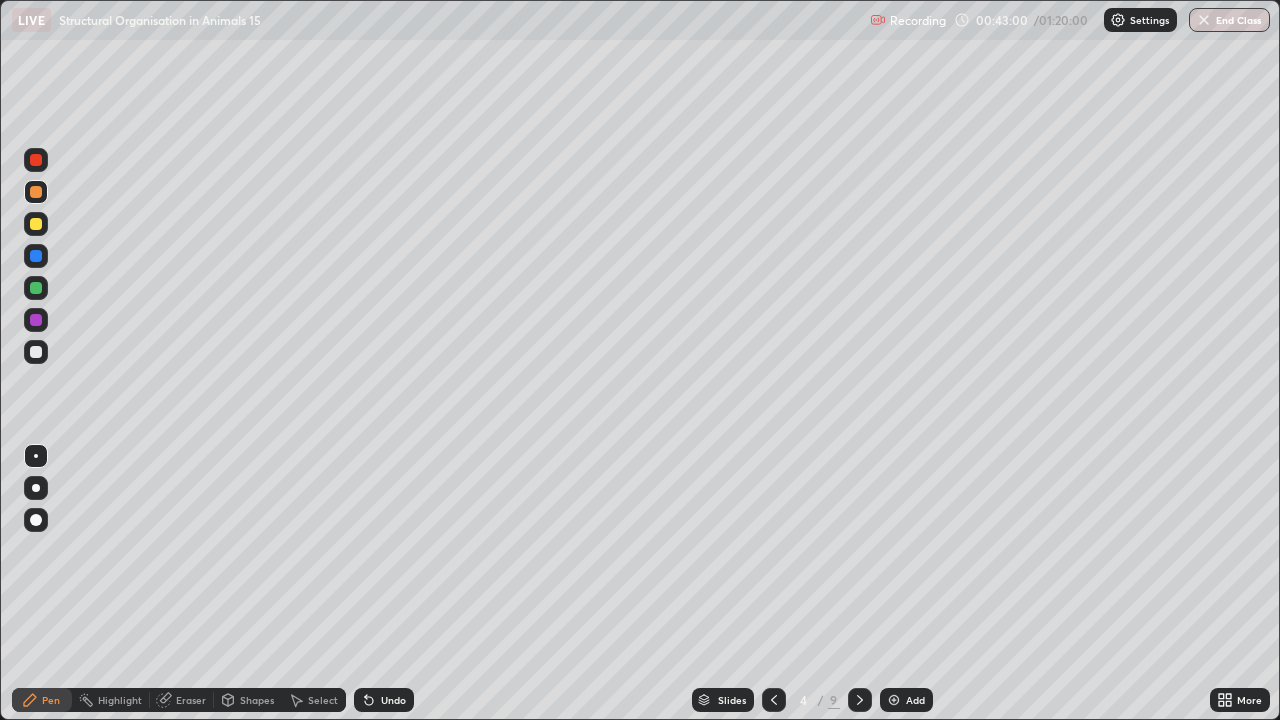 click at bounding box center [36, 288] 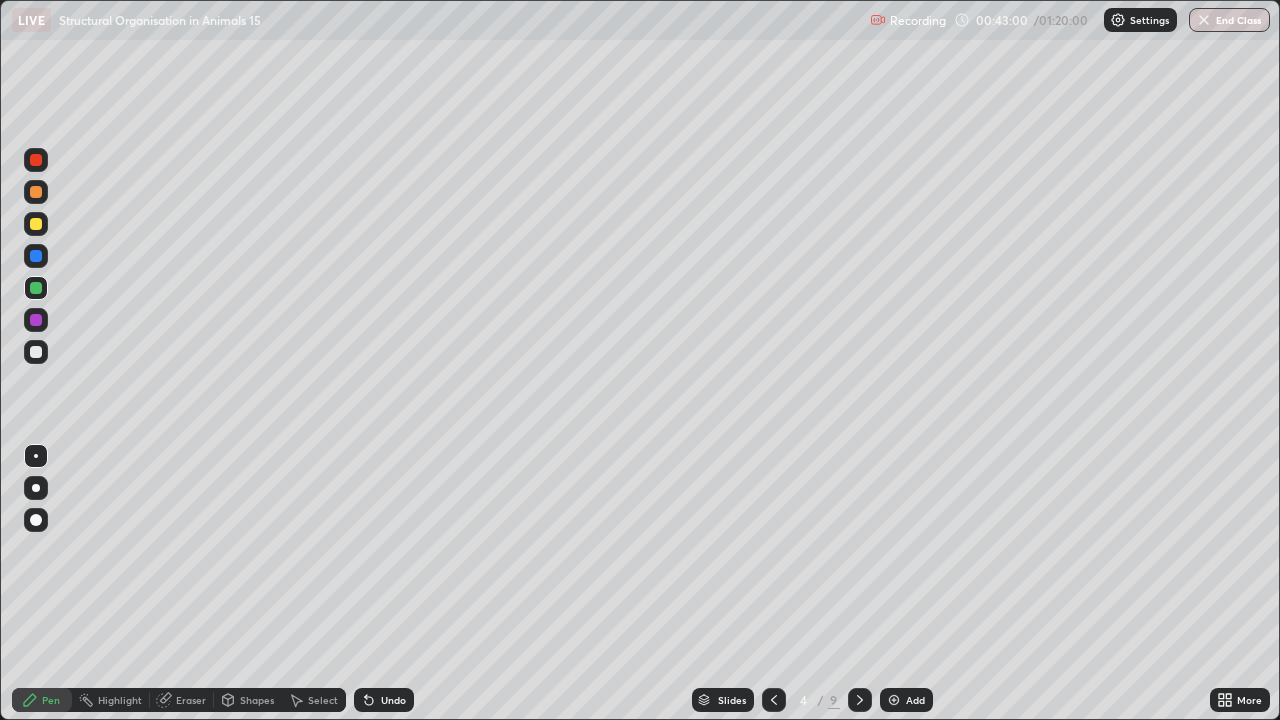 click at bounding box center [36, 352] 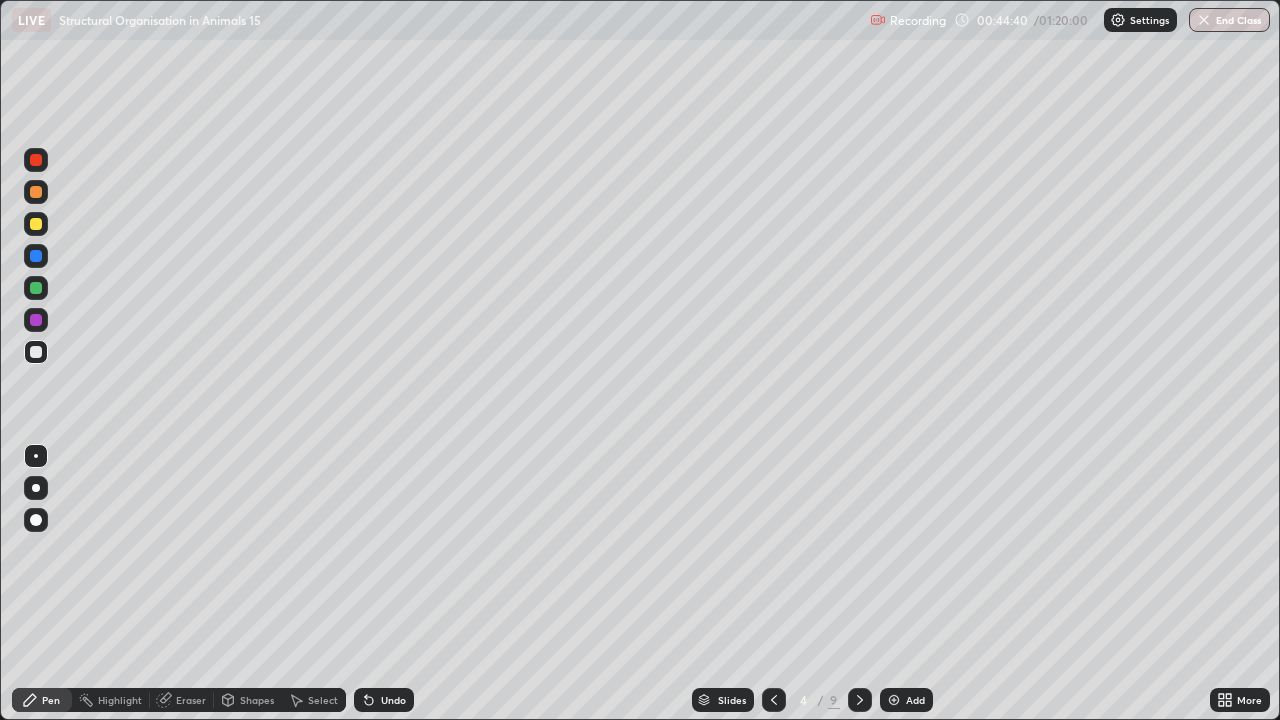 click at bounding box center [36, 288] 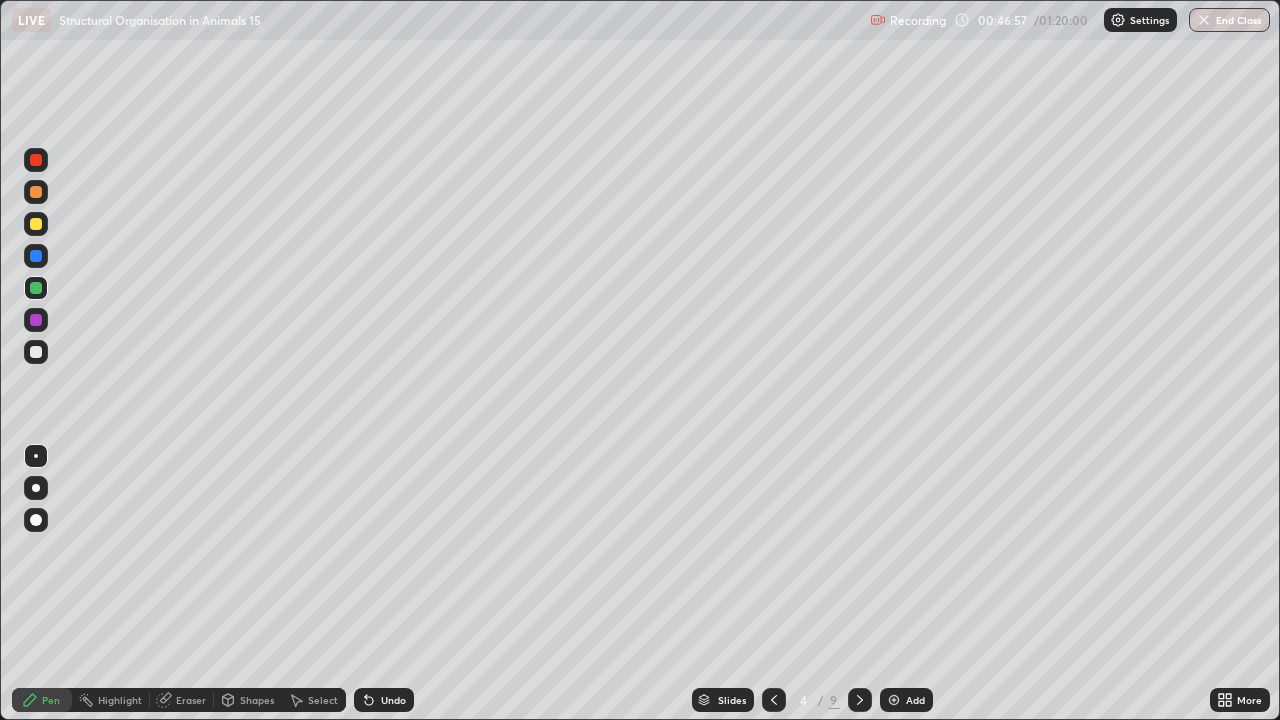 click at bounding box center (36, 352) 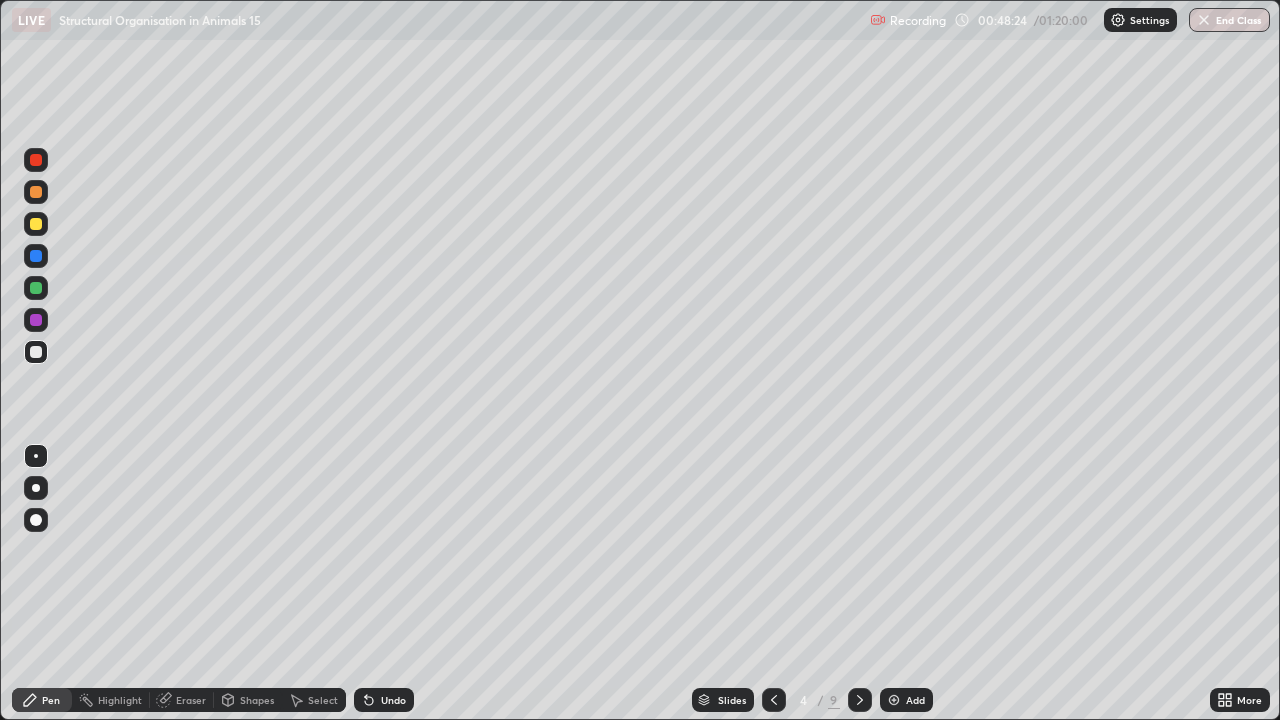 click at bounding box center [36, 288] 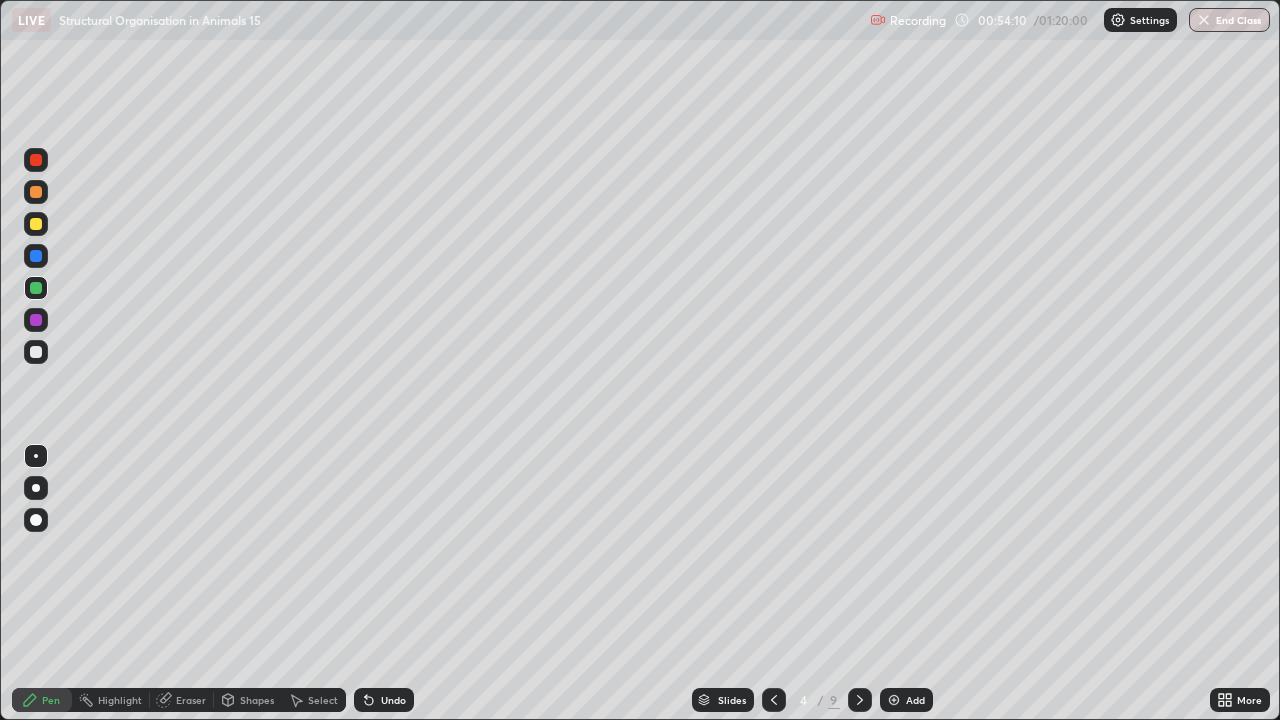 click on "Add" at bounding box center [906, 700] 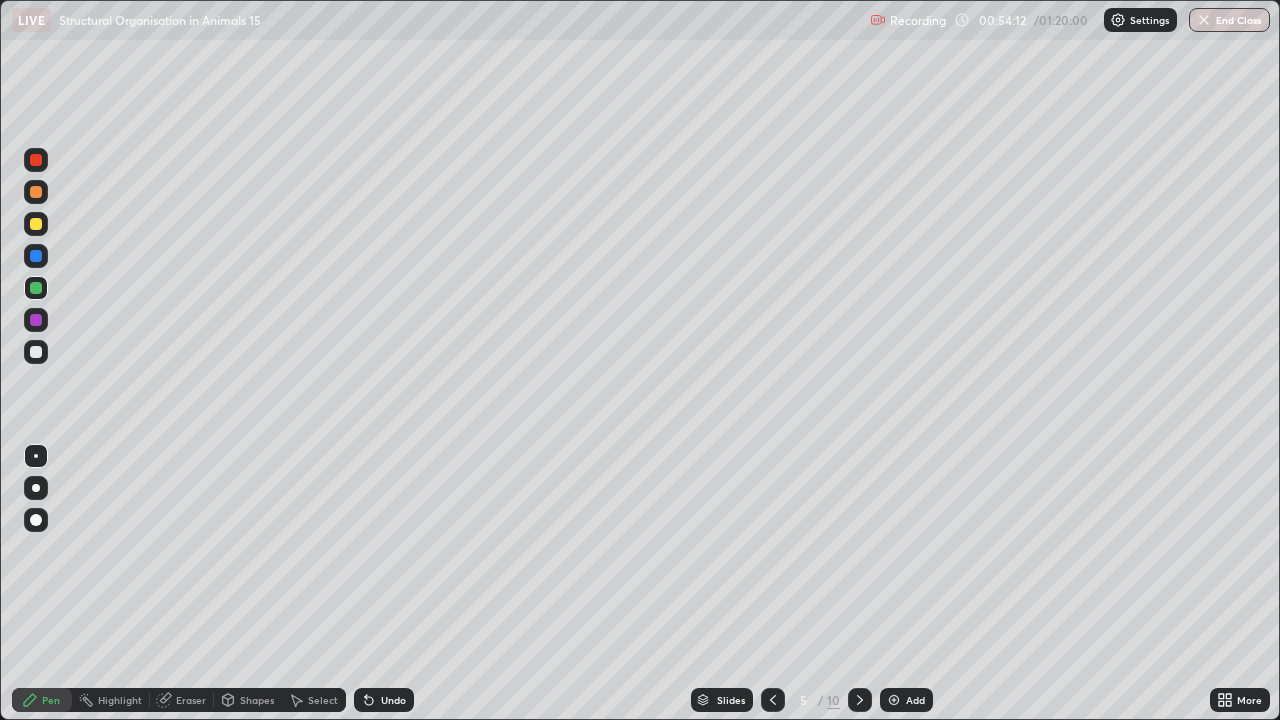 click at bounding box center (36, 192) 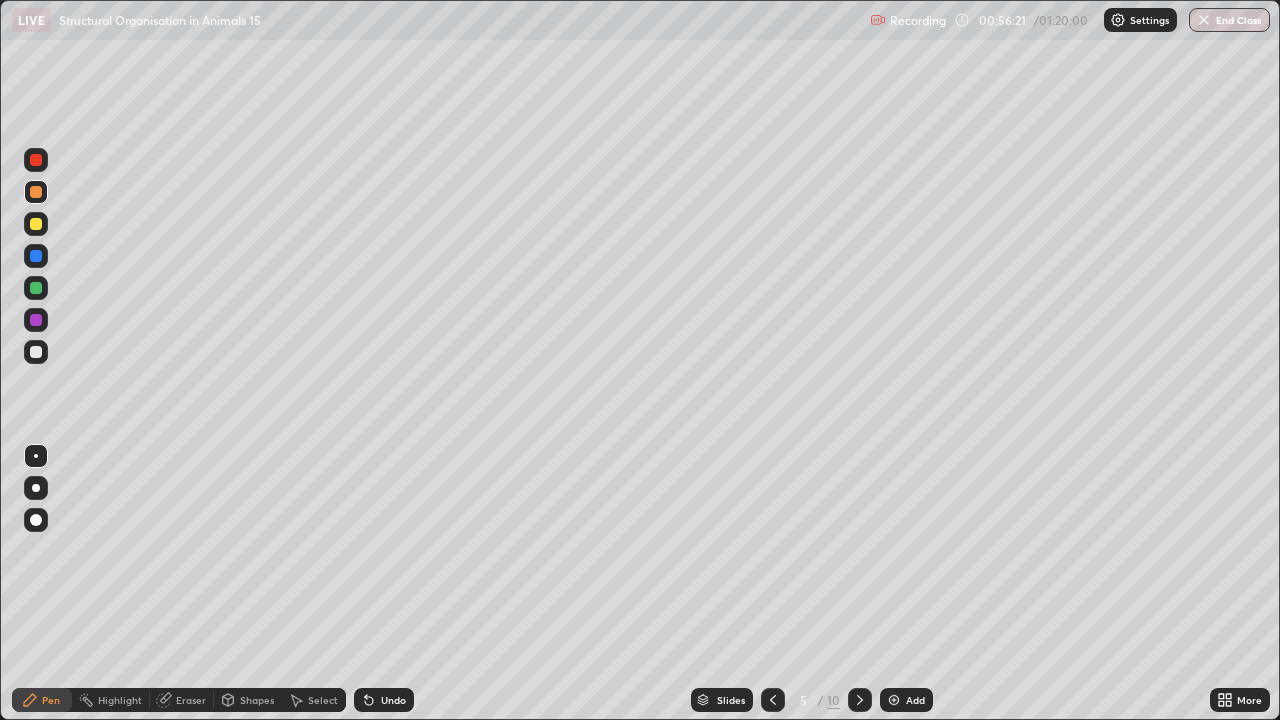 click at bounding box center [36, 352] 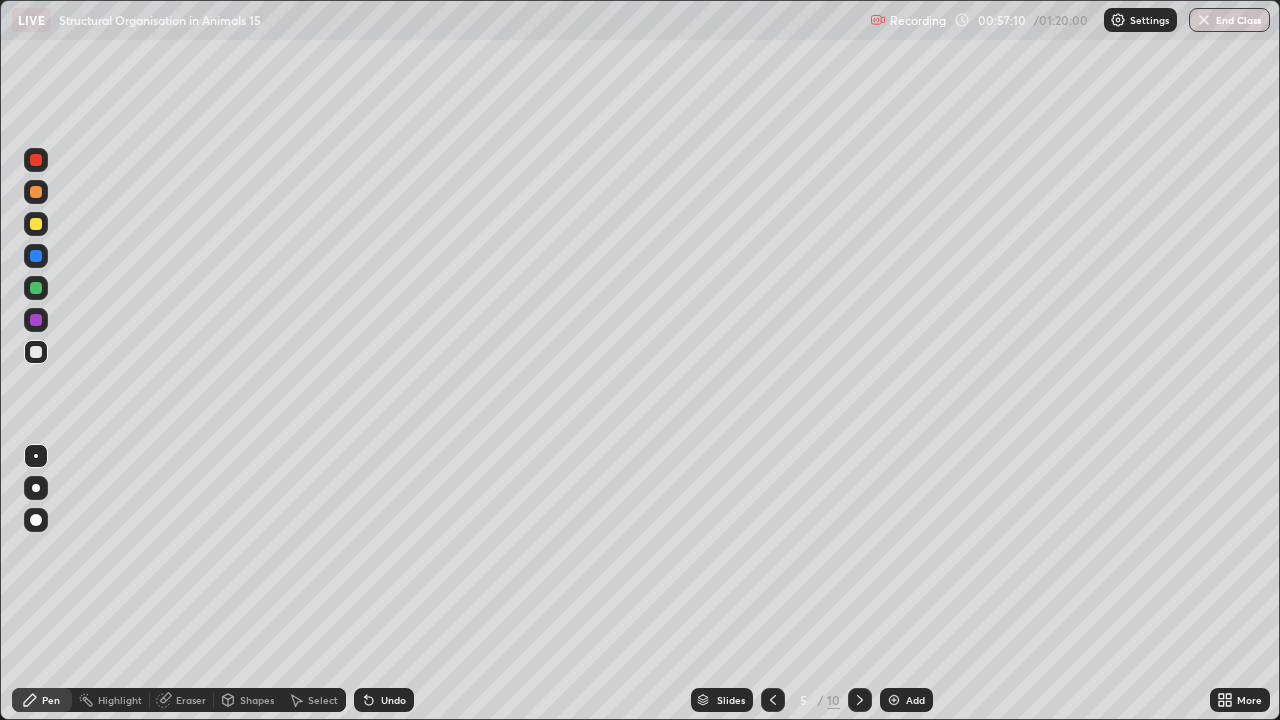 click at bounding box center (36, 288) 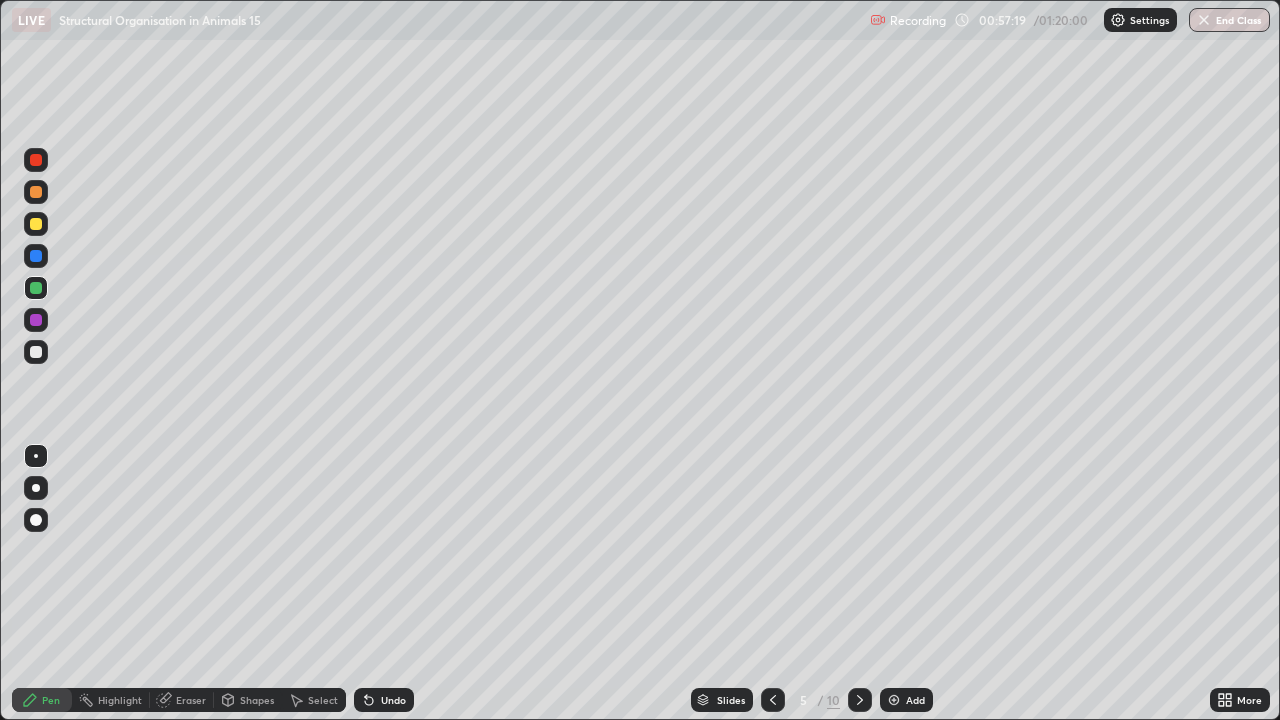 click at bounding box center [36, 224] 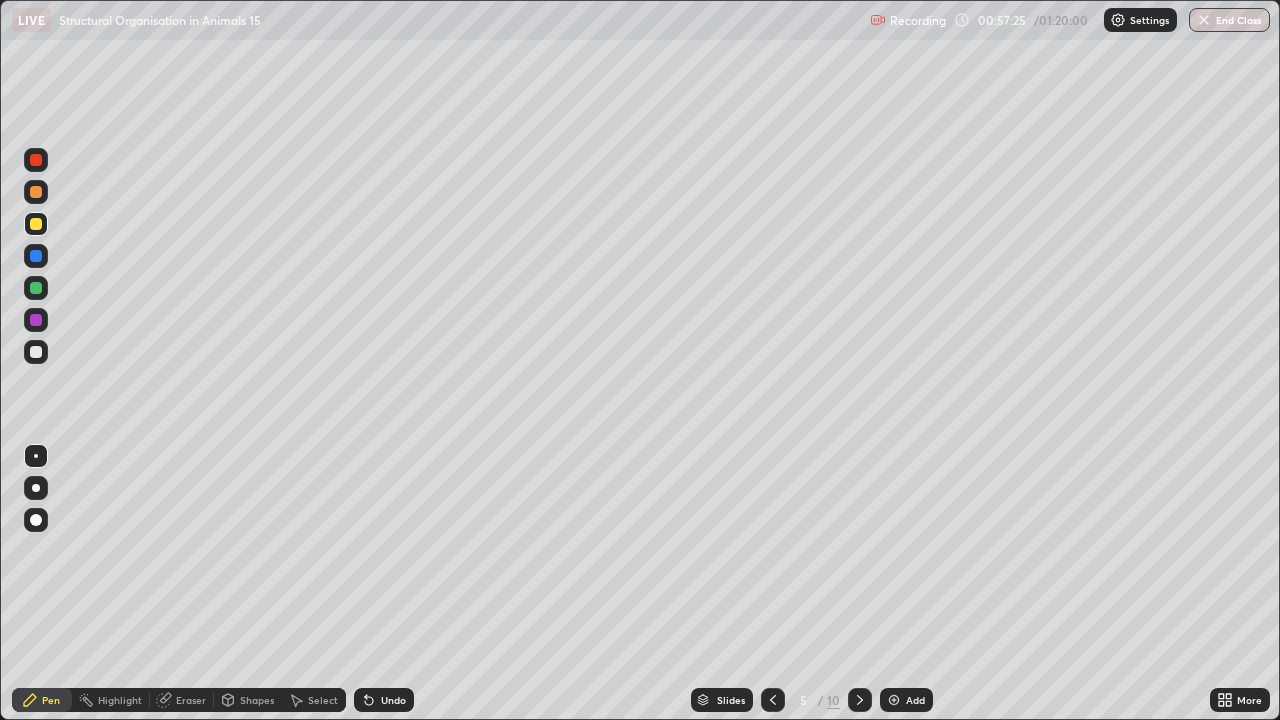 click on "Eraser" at bounding box center (191, 700) 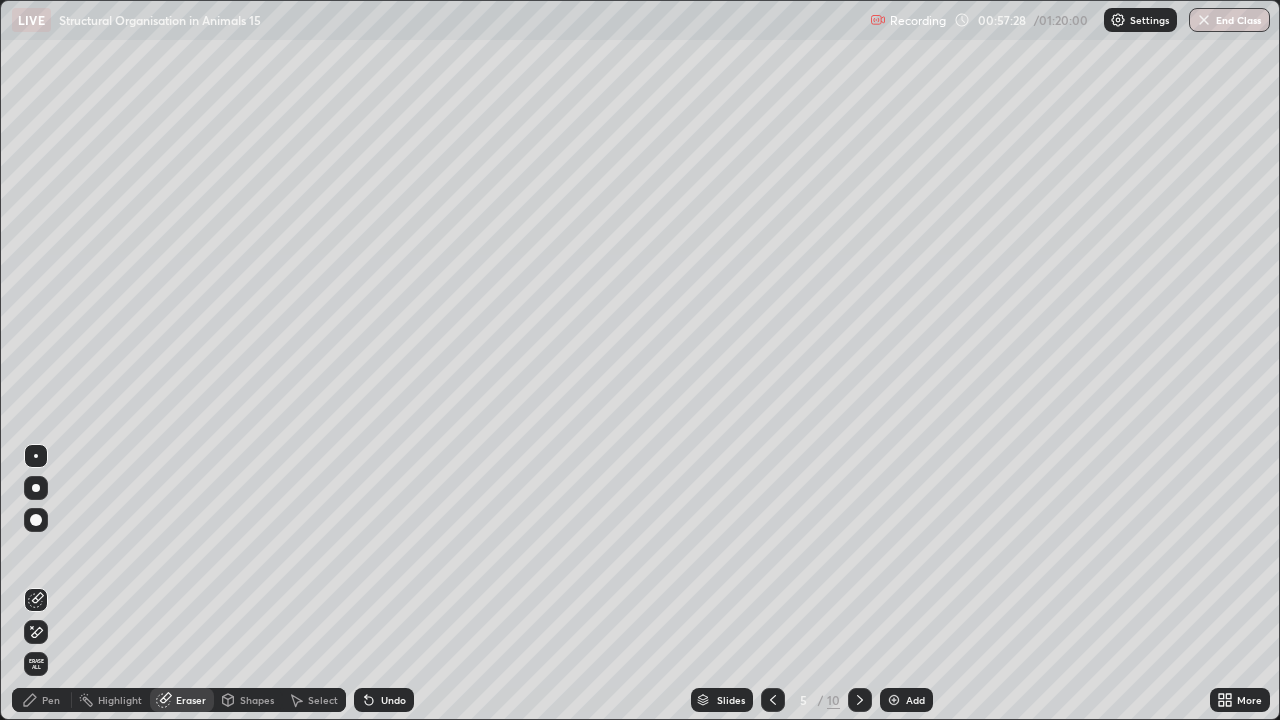click on "Pen" at bounding box center [42, 700] 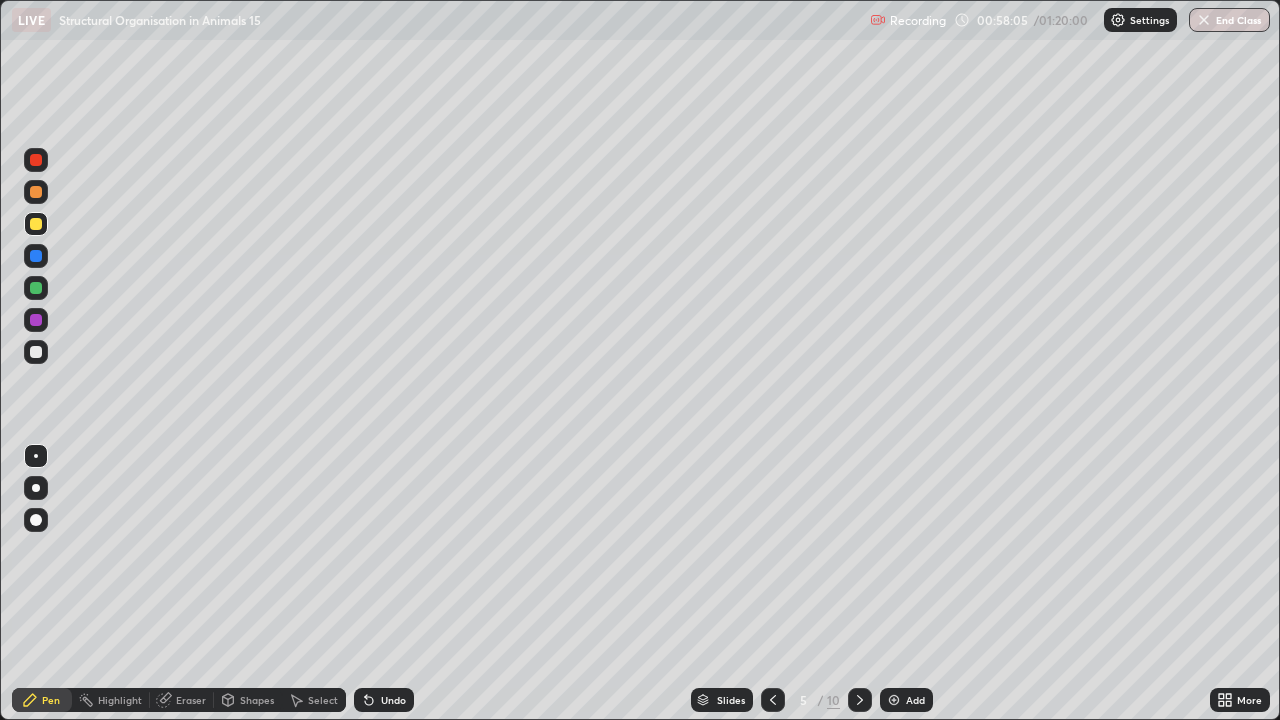 click at bounding box center (36, 288) 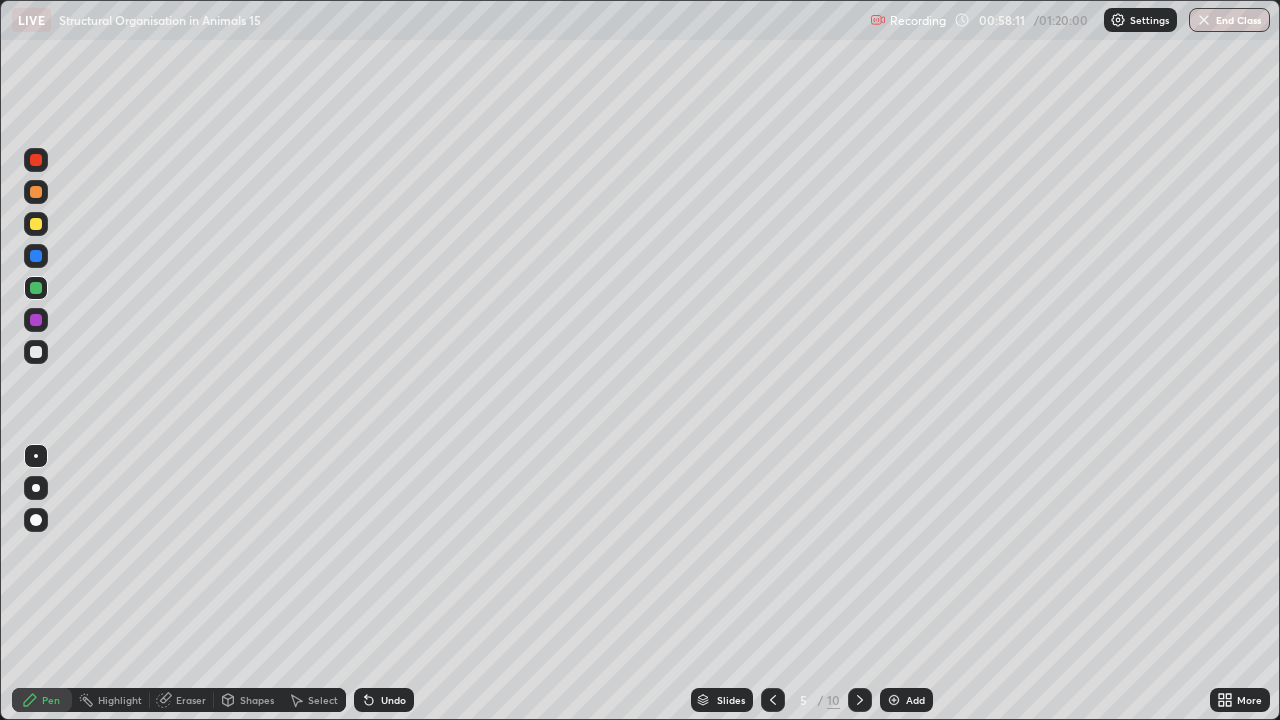 click at bounding box center [36, 352] 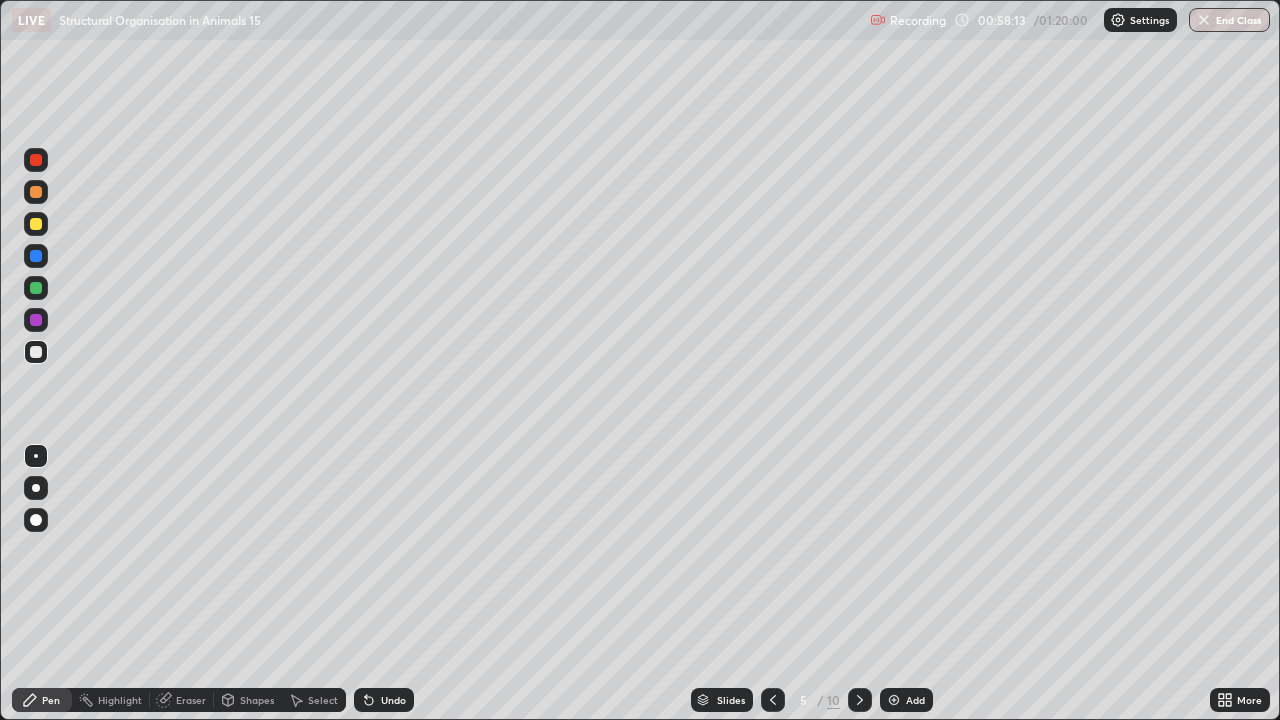click at bounding box center (894, 700) 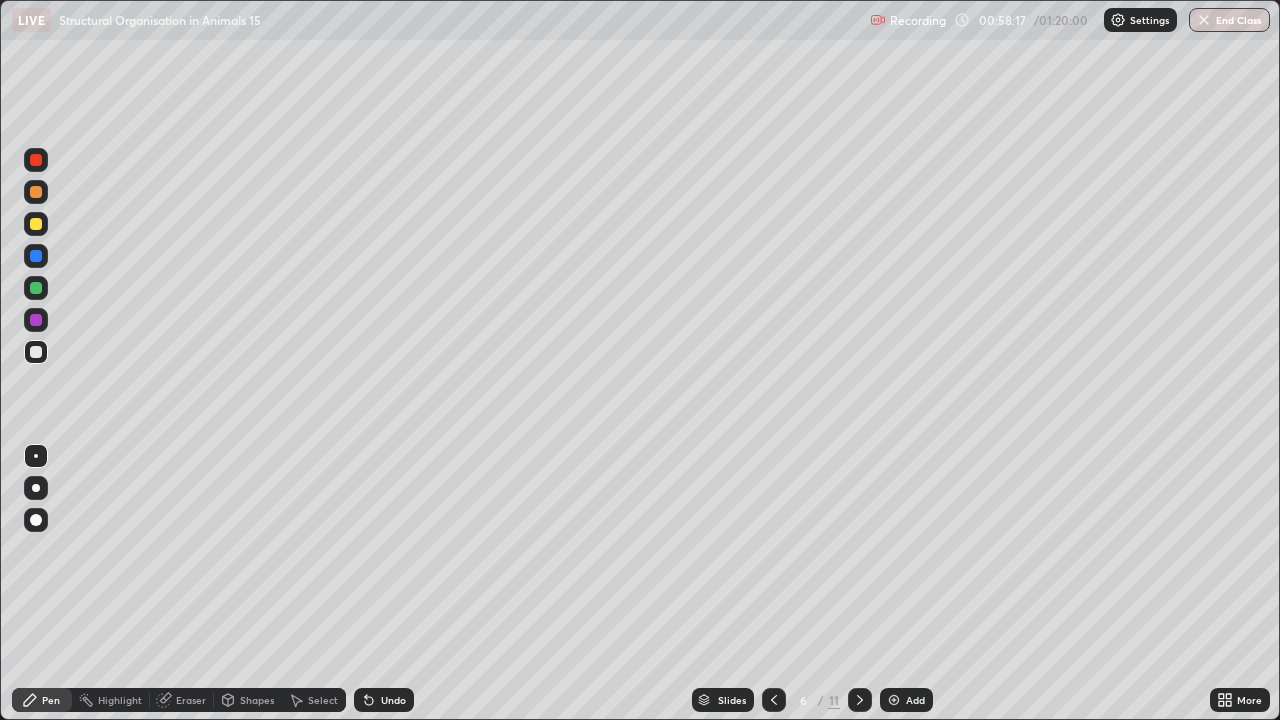 click on "Eraser" at bounding box center [191, 700] 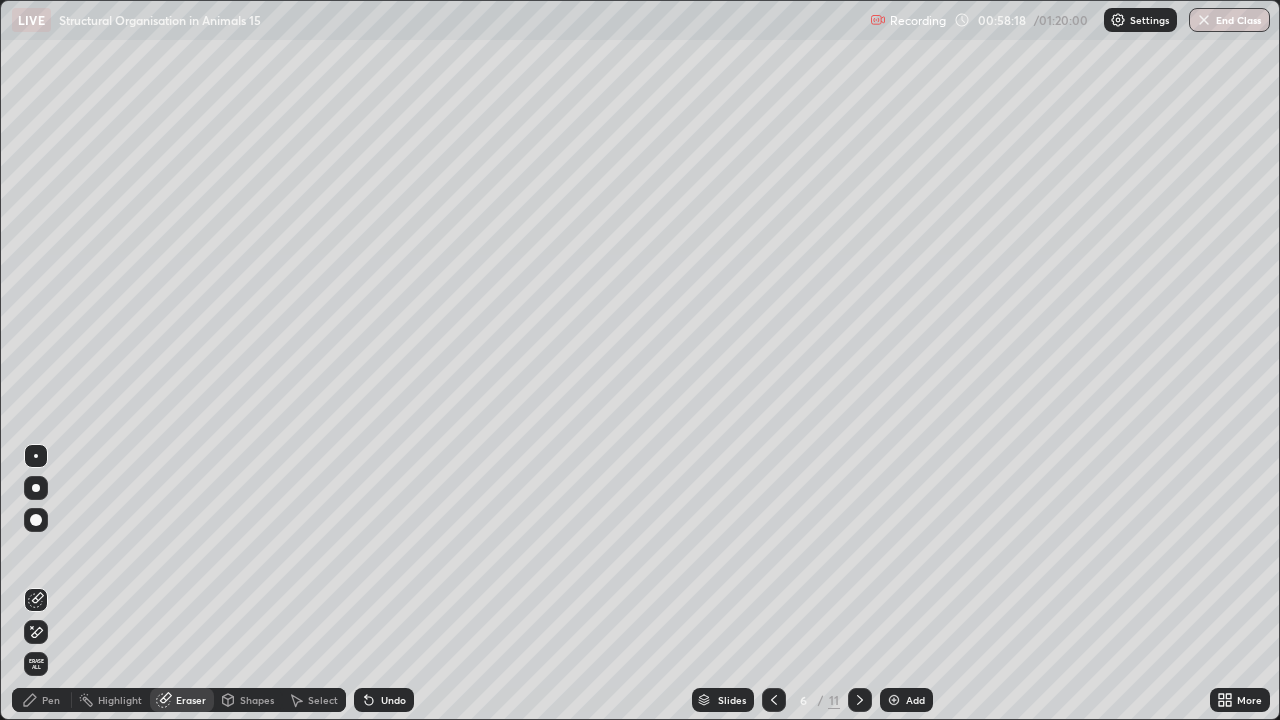 click on "Erase all" at bounding box center (36, 664) 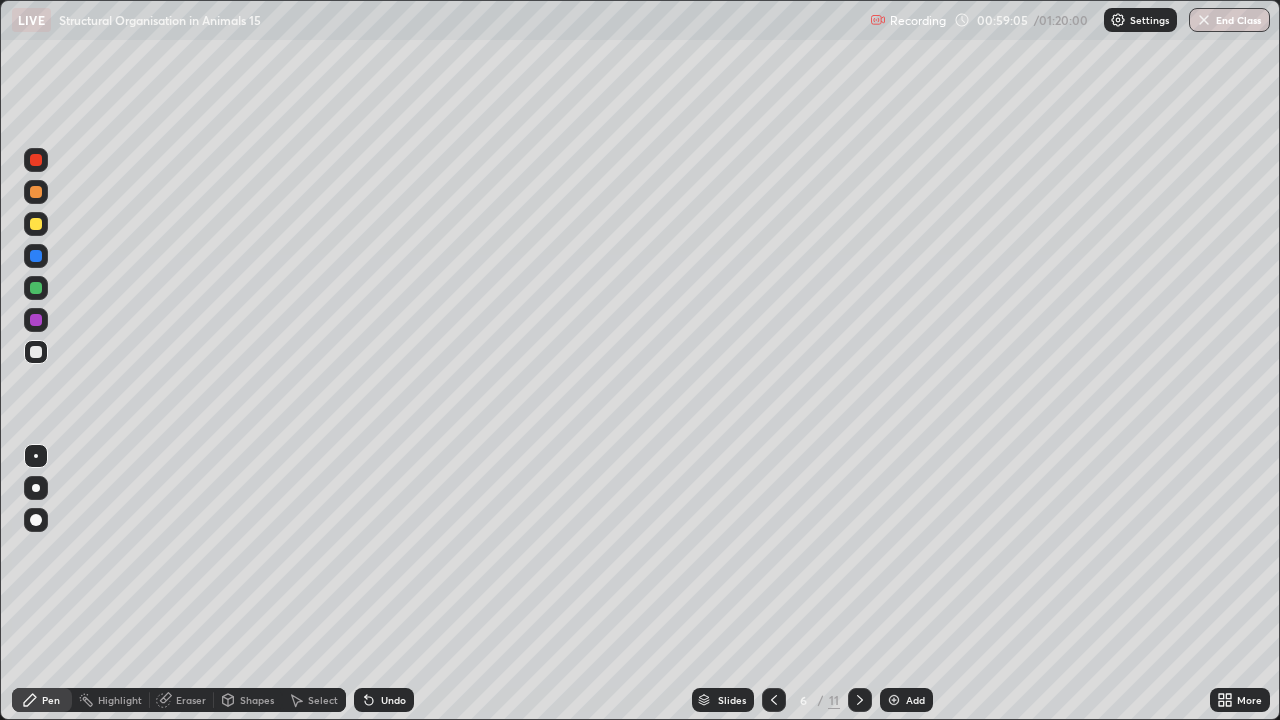 click on "Eraser" at bounding box center (182, 700) 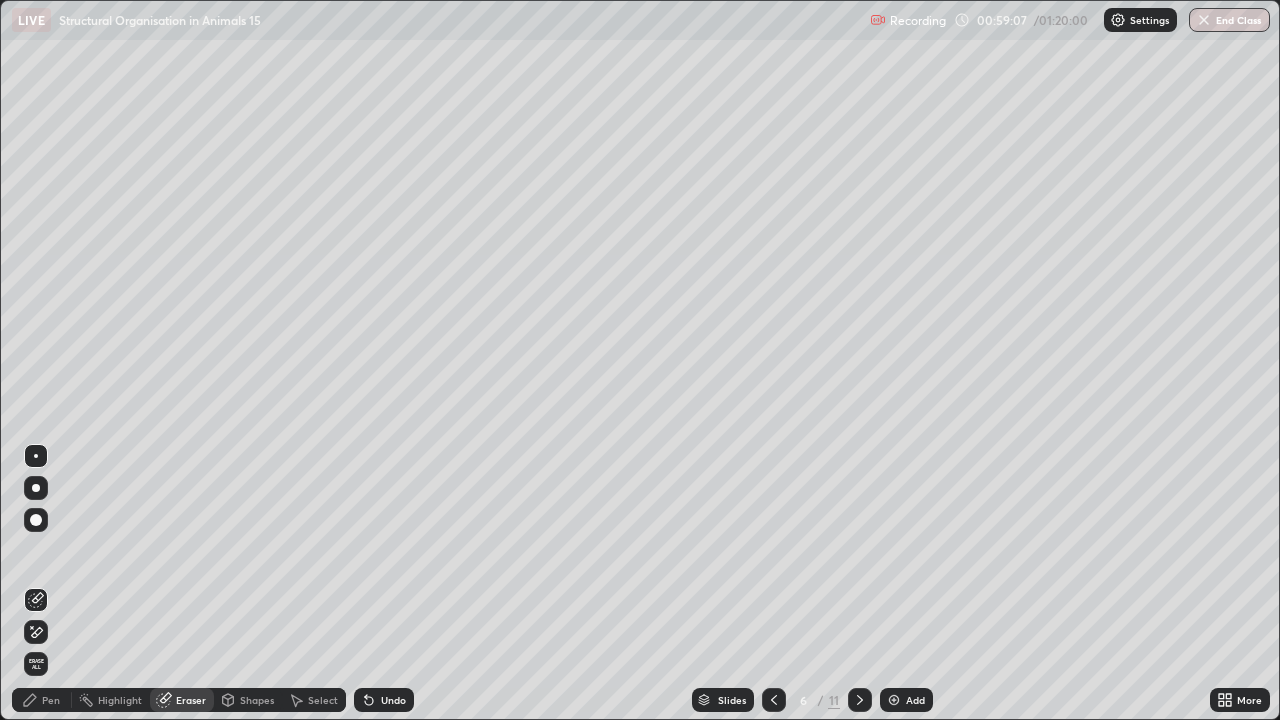 click on "Pen" at bounding box center [42, 700] 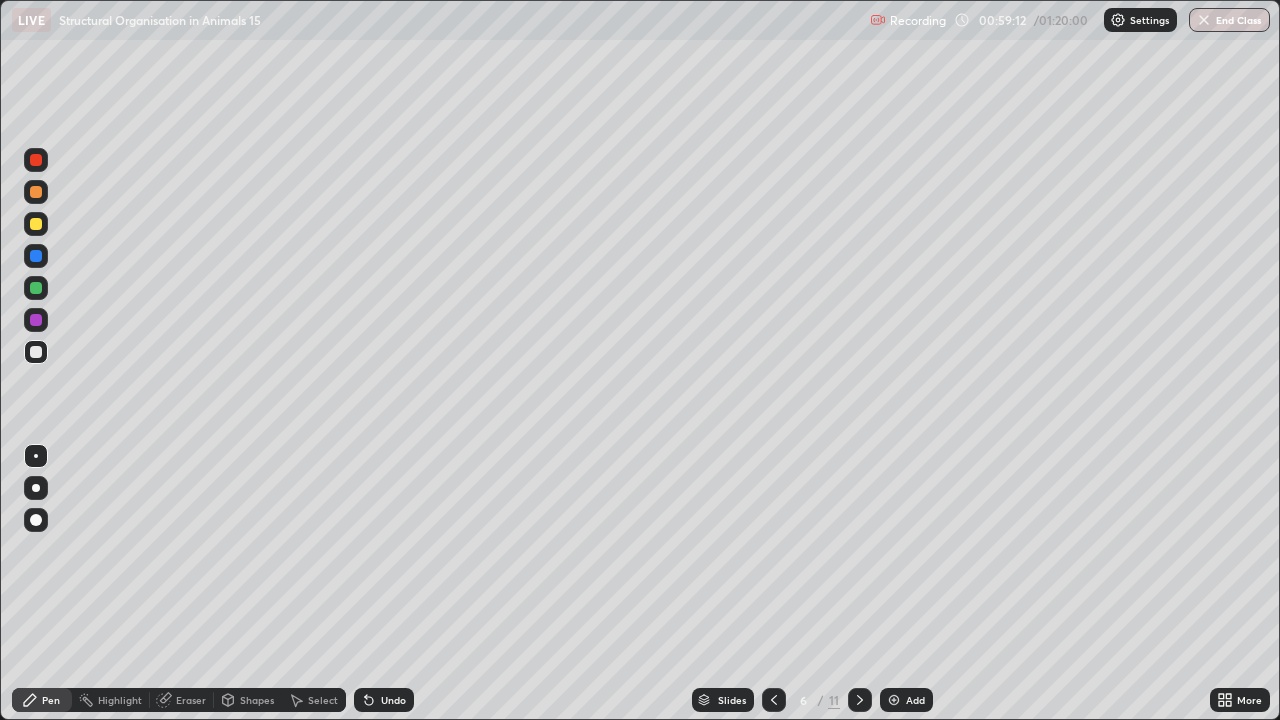 click on "Eraser" at bounding box center (191, 700) 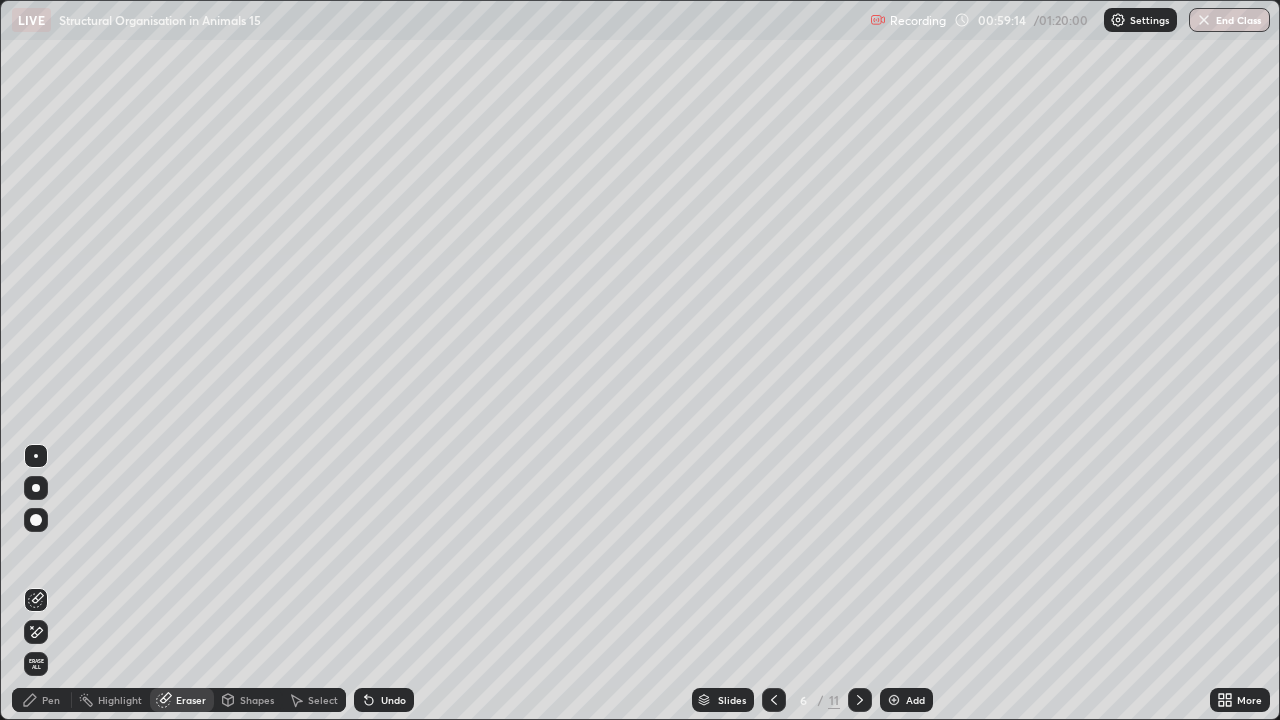 click on "Pen" at bounding box center (51, 700) 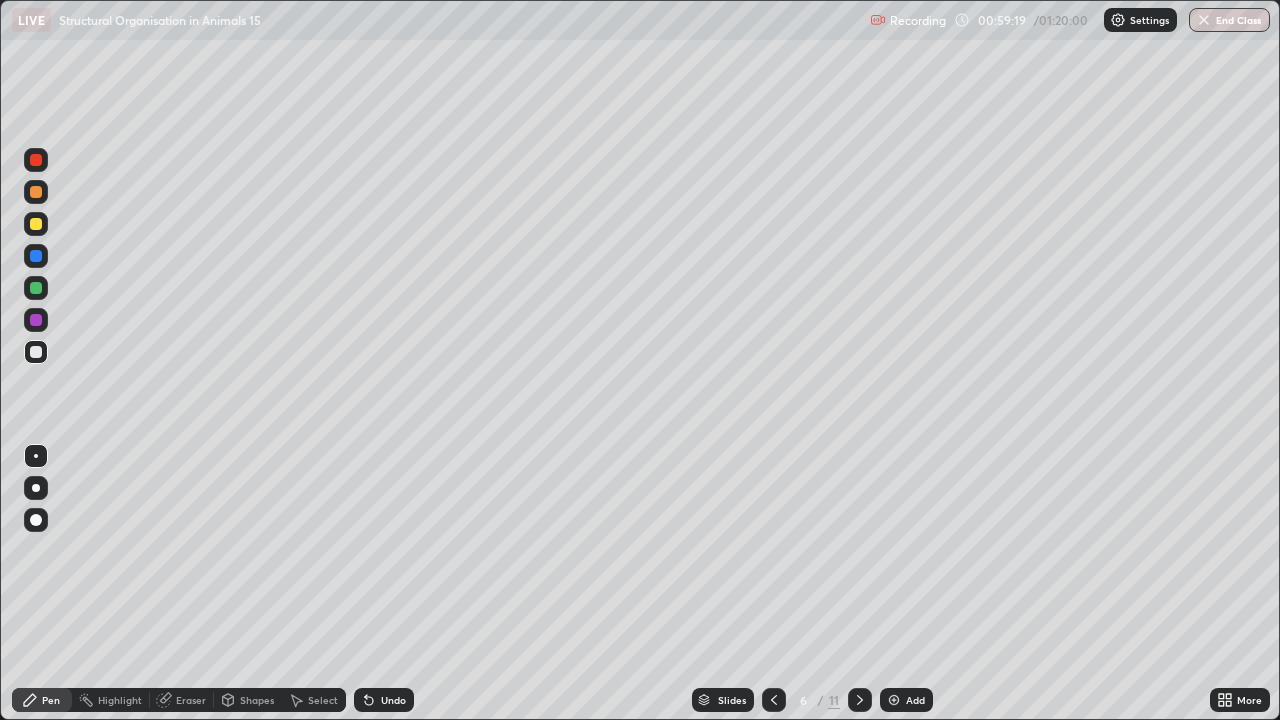 click on "Eraser" at bounding box center (191, 700) 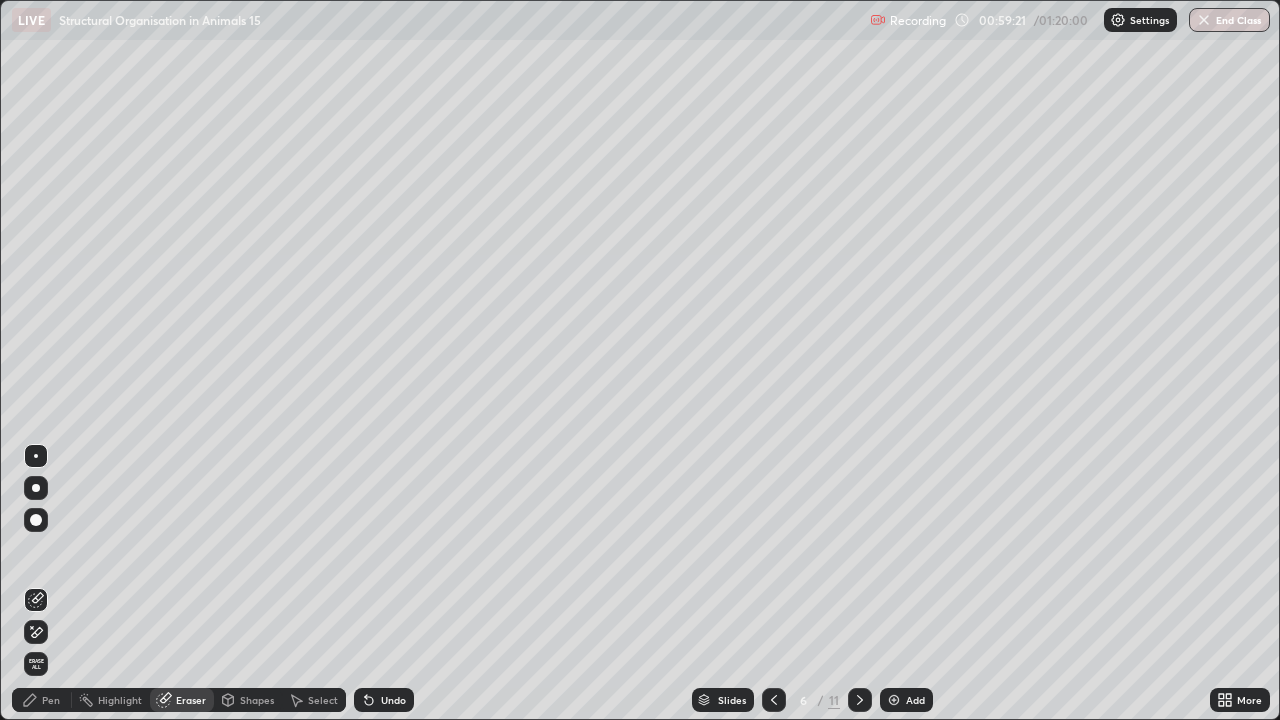 click on "Pen" at bounding box center (42, 700) 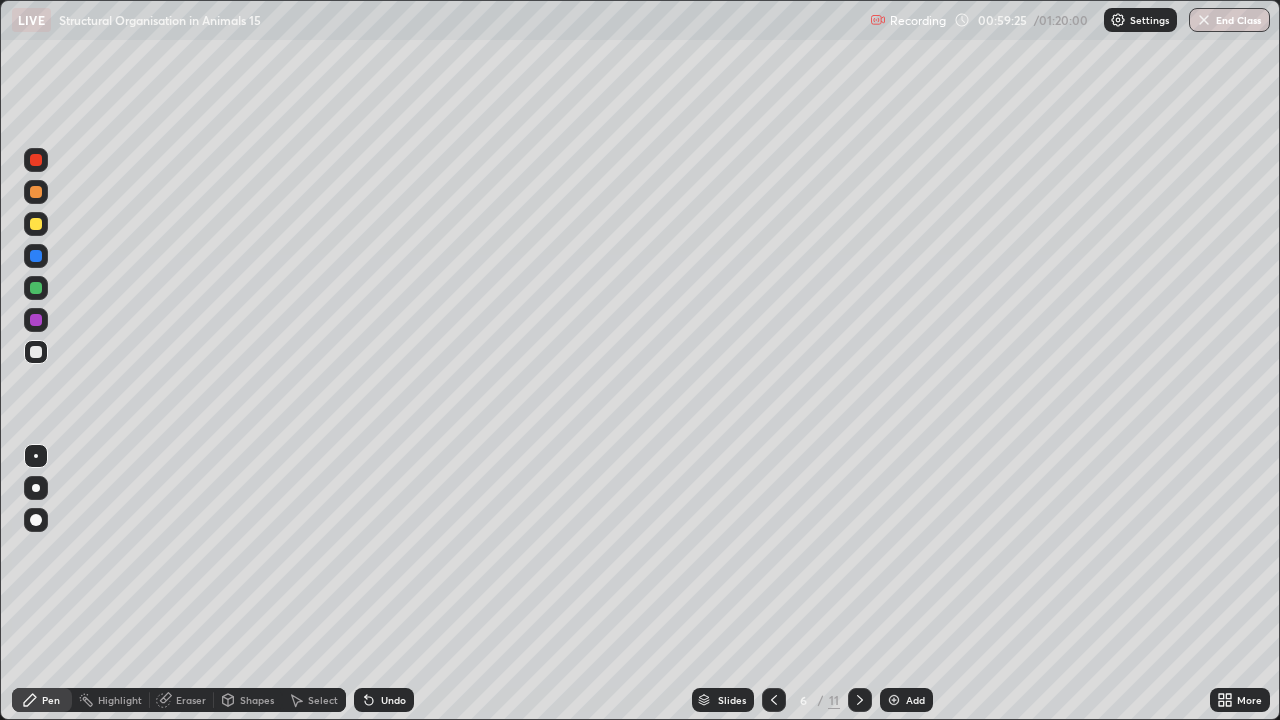 click 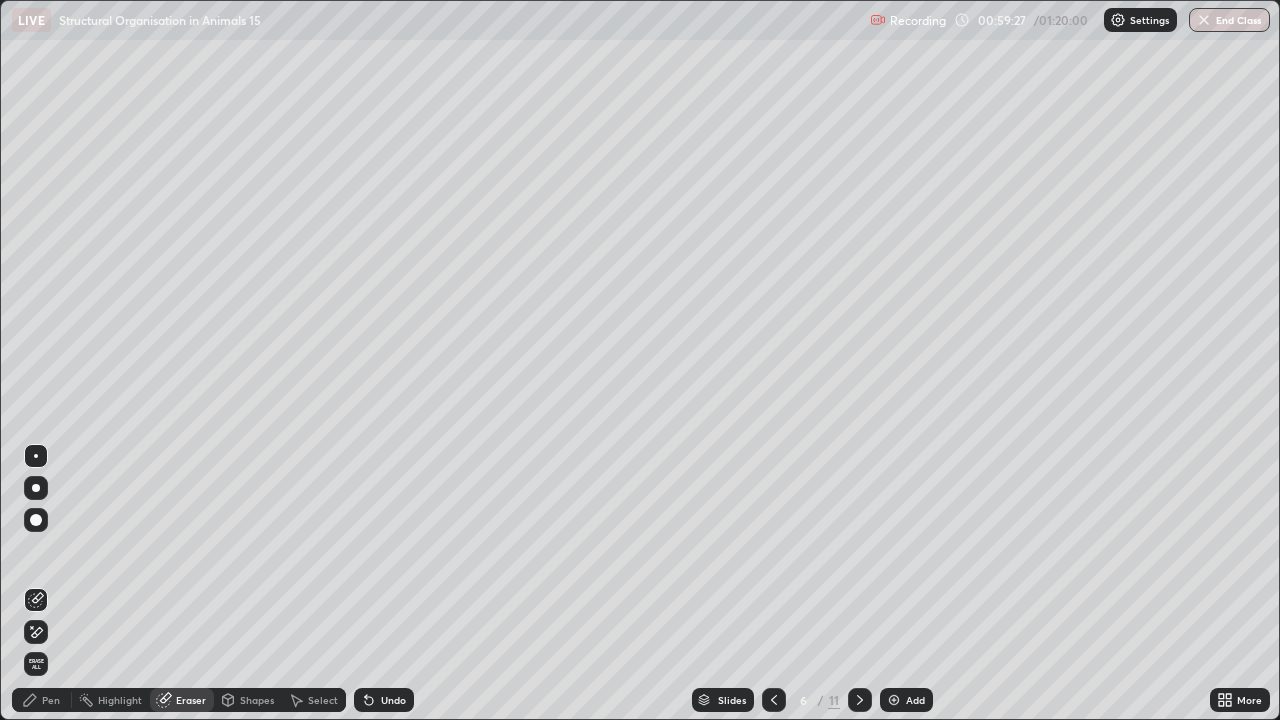 click on "Pen" at bounding box center (51, 700) 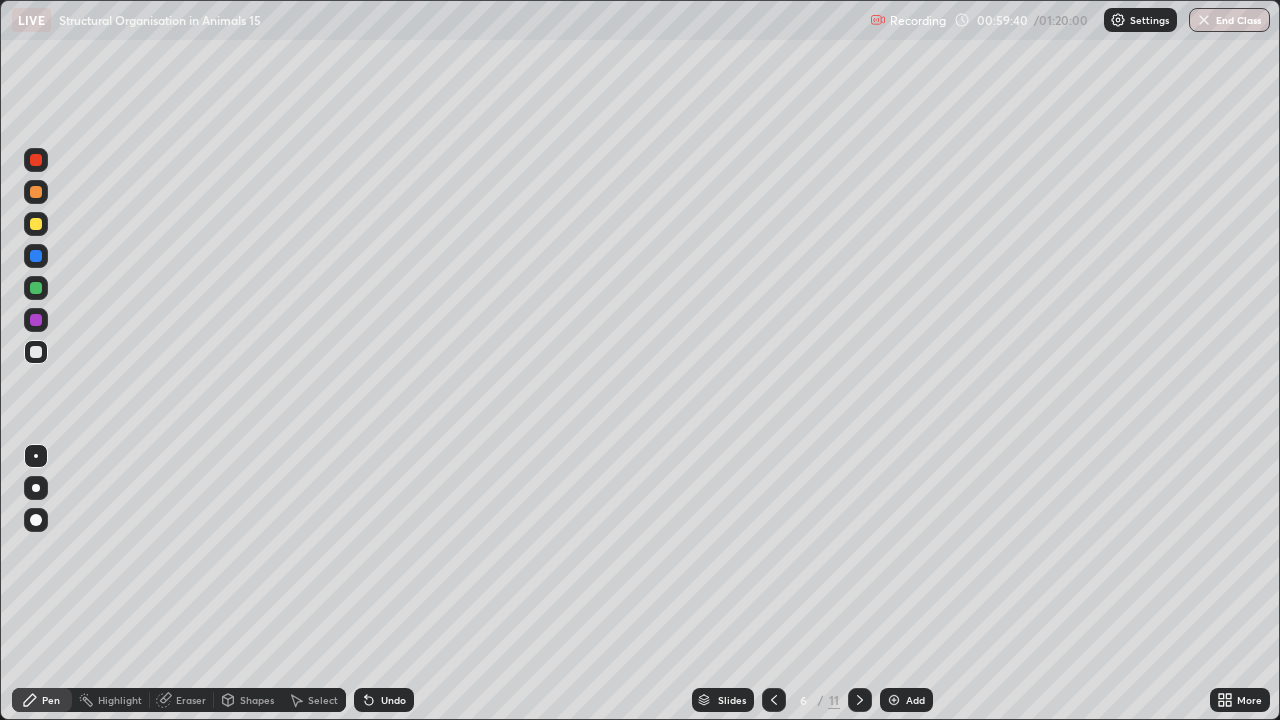 click at bounding box center [36, 352] 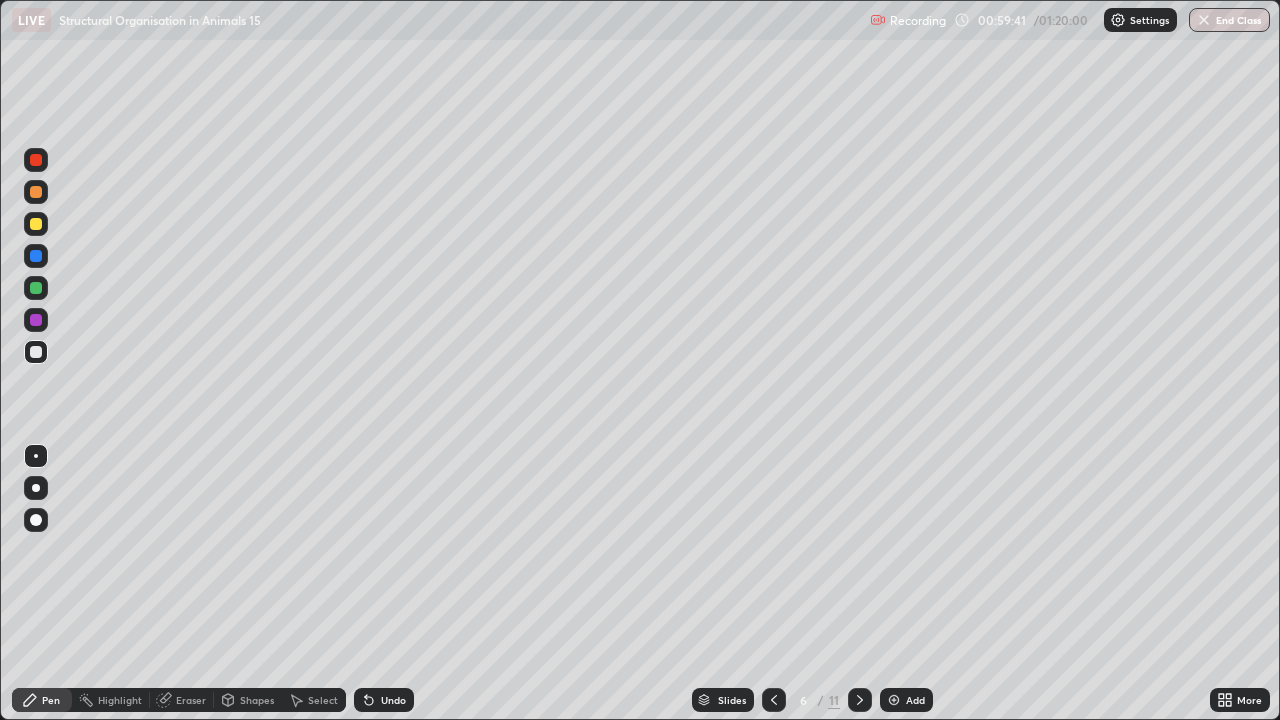 click at bounding box center [36, 224] 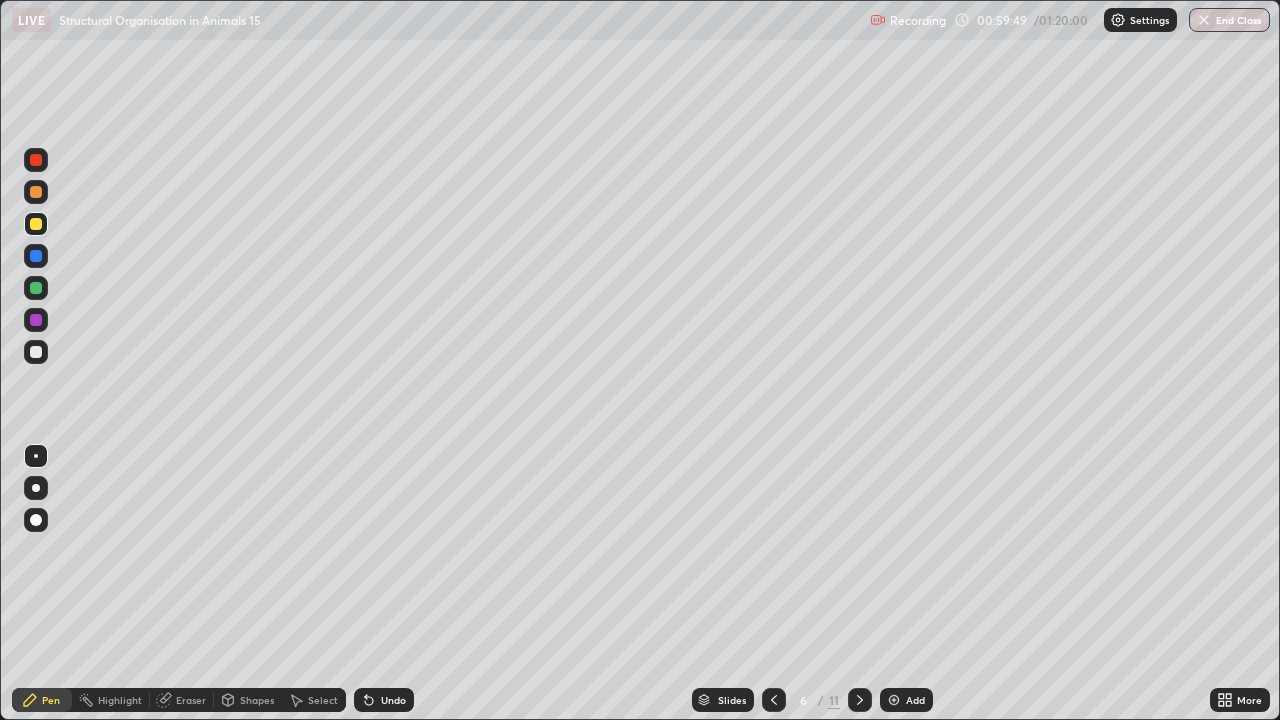 click at bounding box center [36, 352] 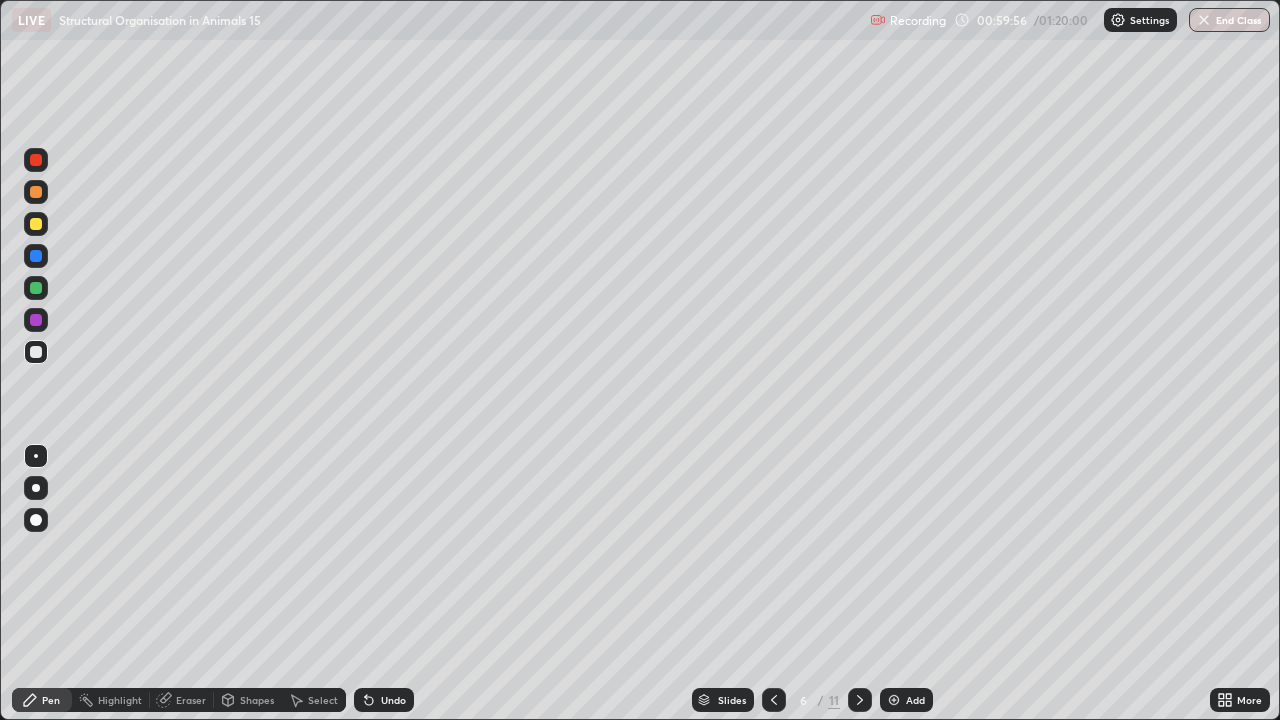 click at bounding box center [36, 224] 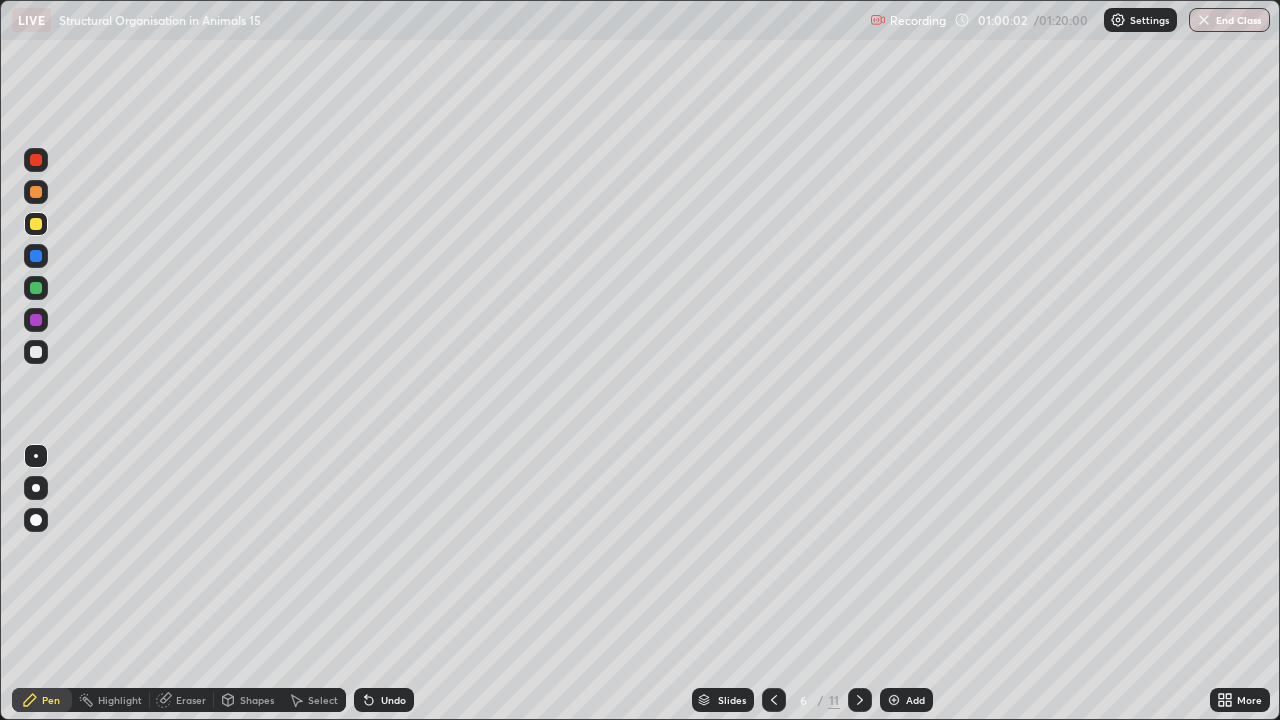 click on "Eraser" at bounding box center [191, 700] 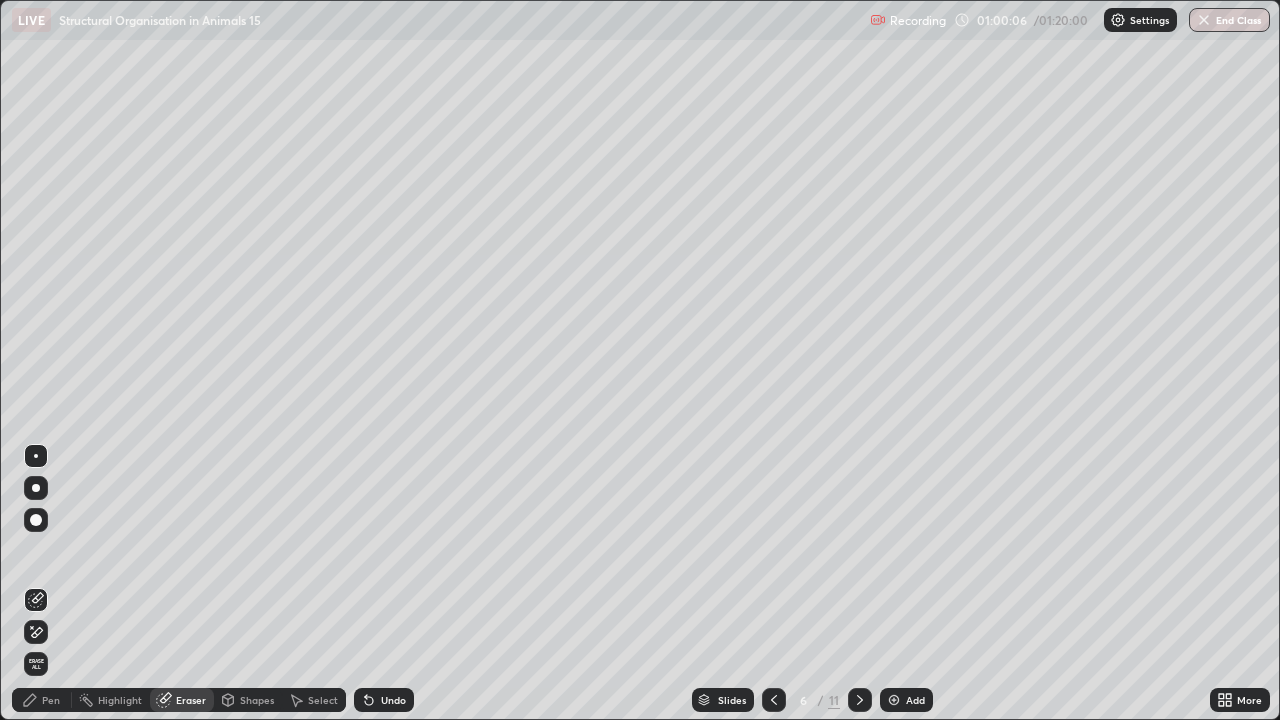 click on "Pen" at bounding box center (51, 700) 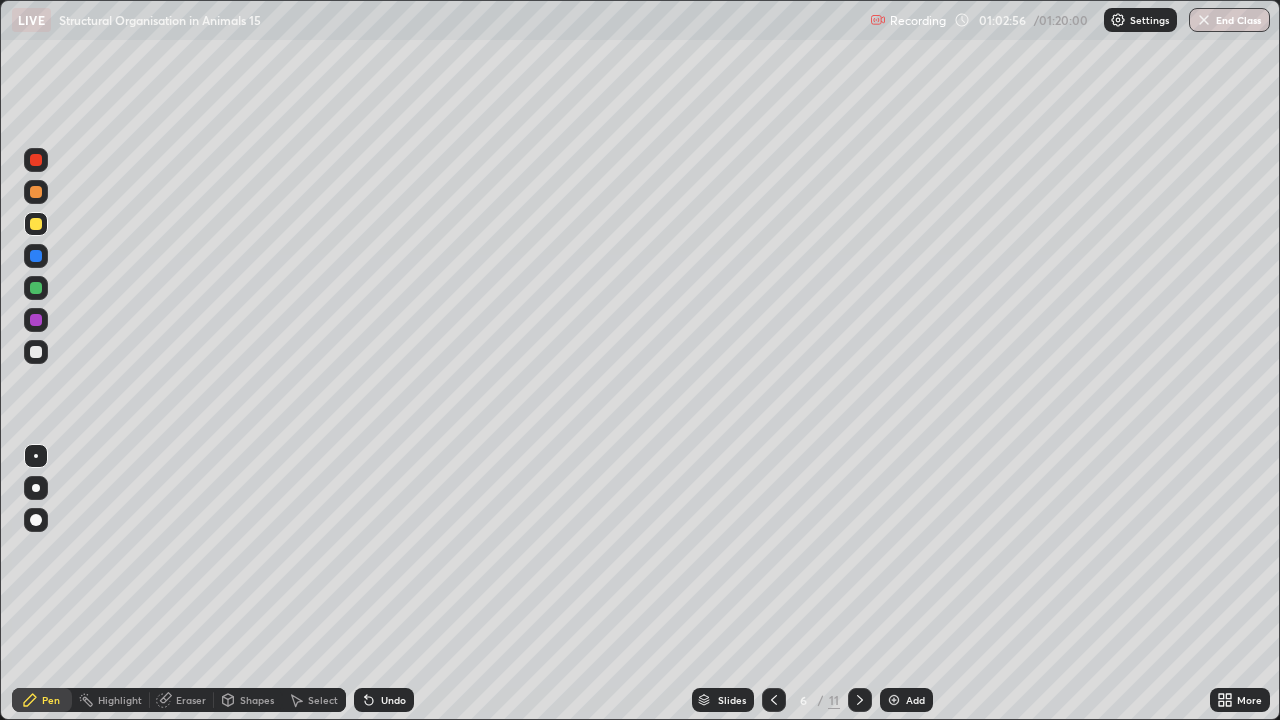 click at bounding box center (36, 320) 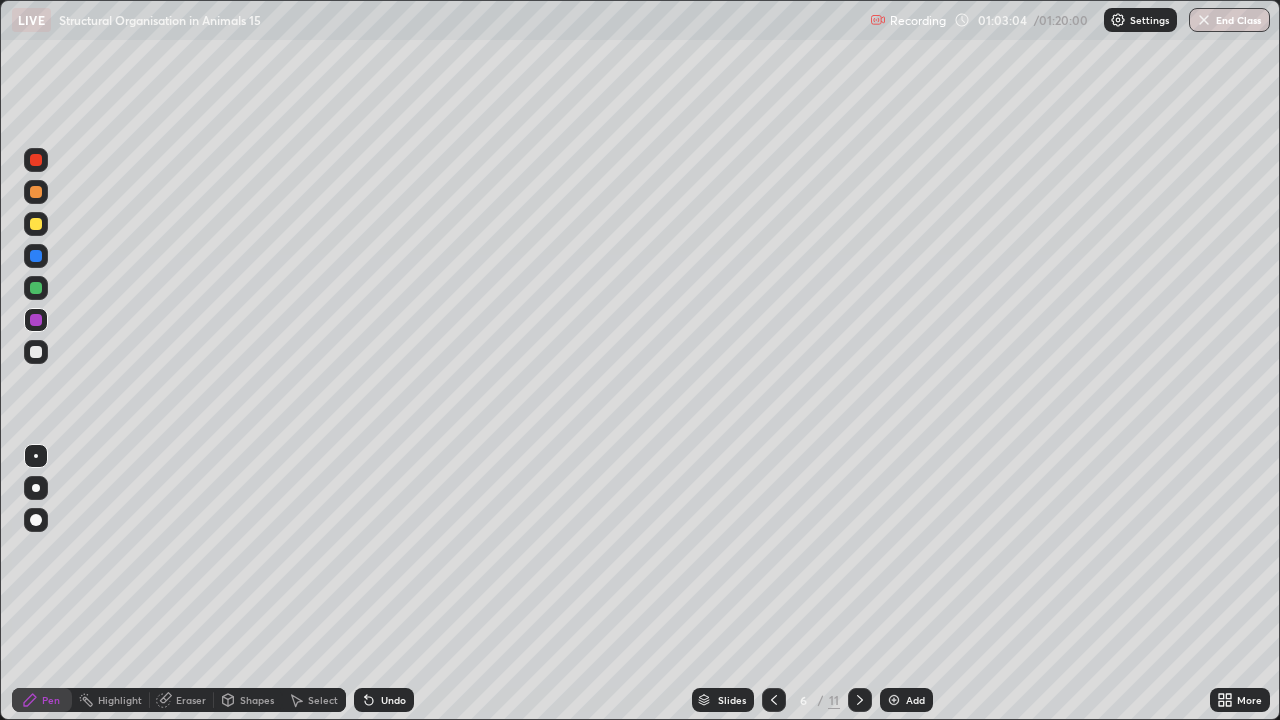 click at bounding box center [36, 288] 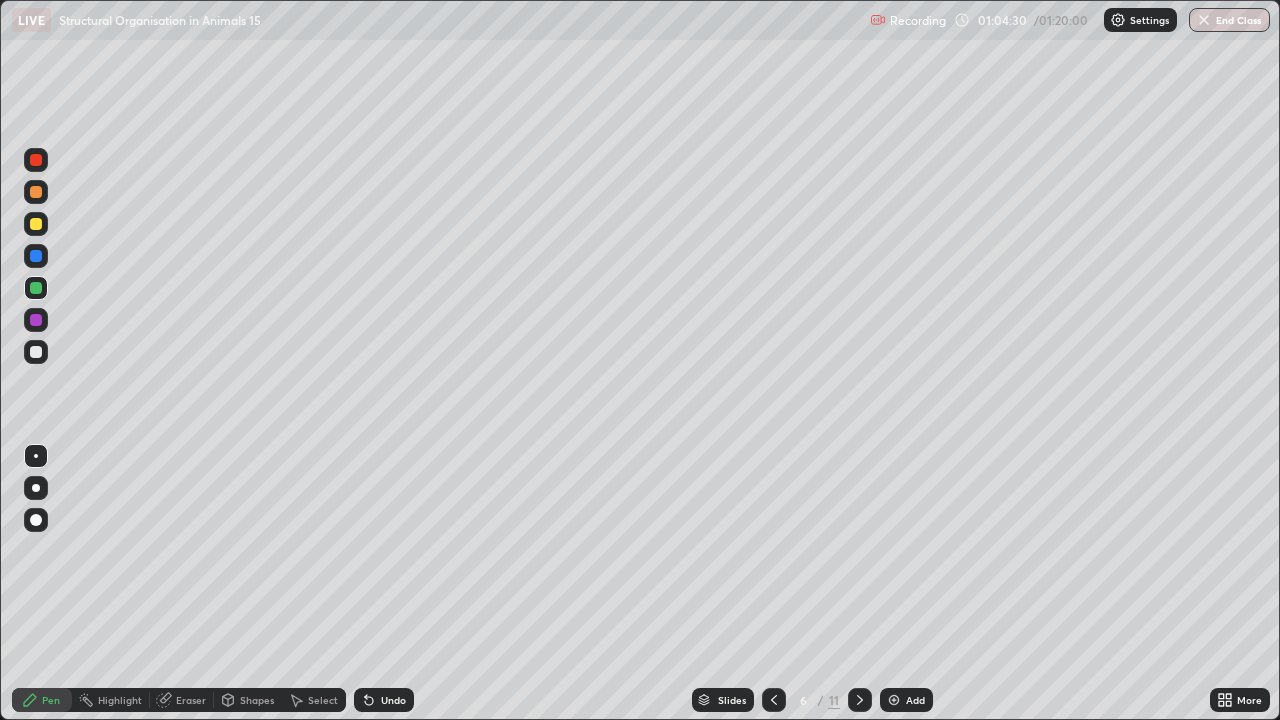 click at bounding box center [36, 320] 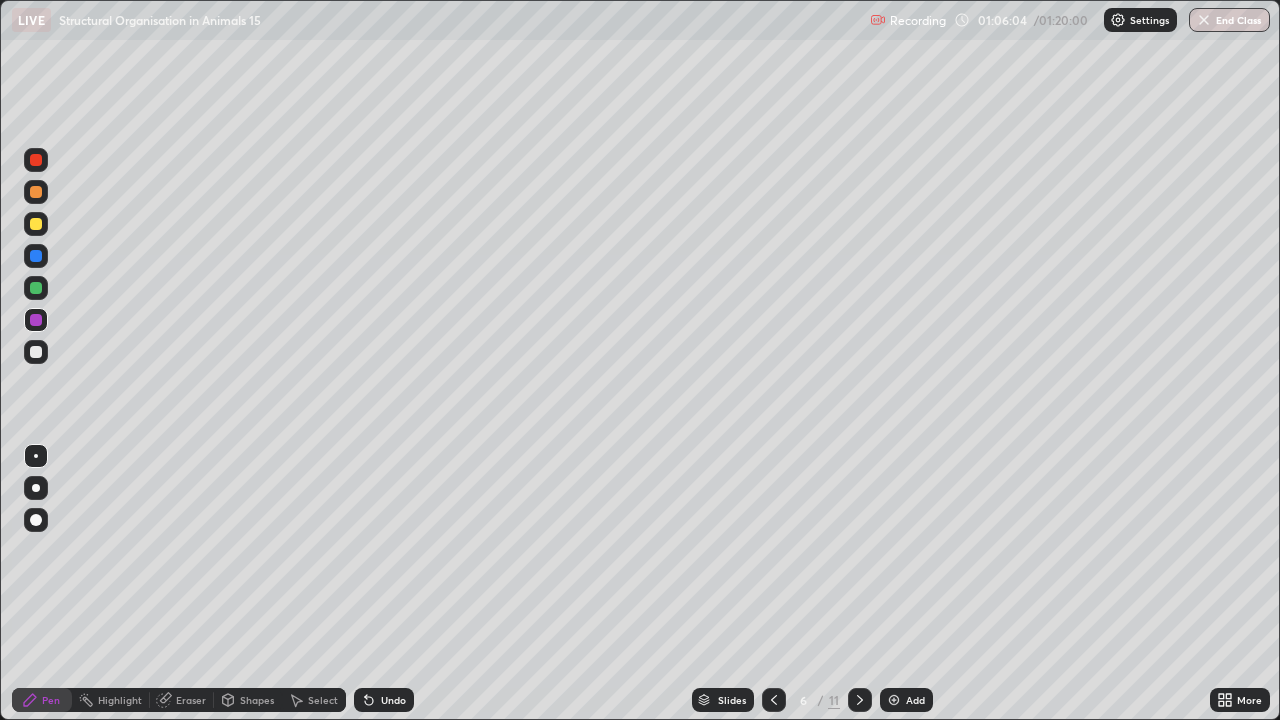 click at bounding box center (36, 224) 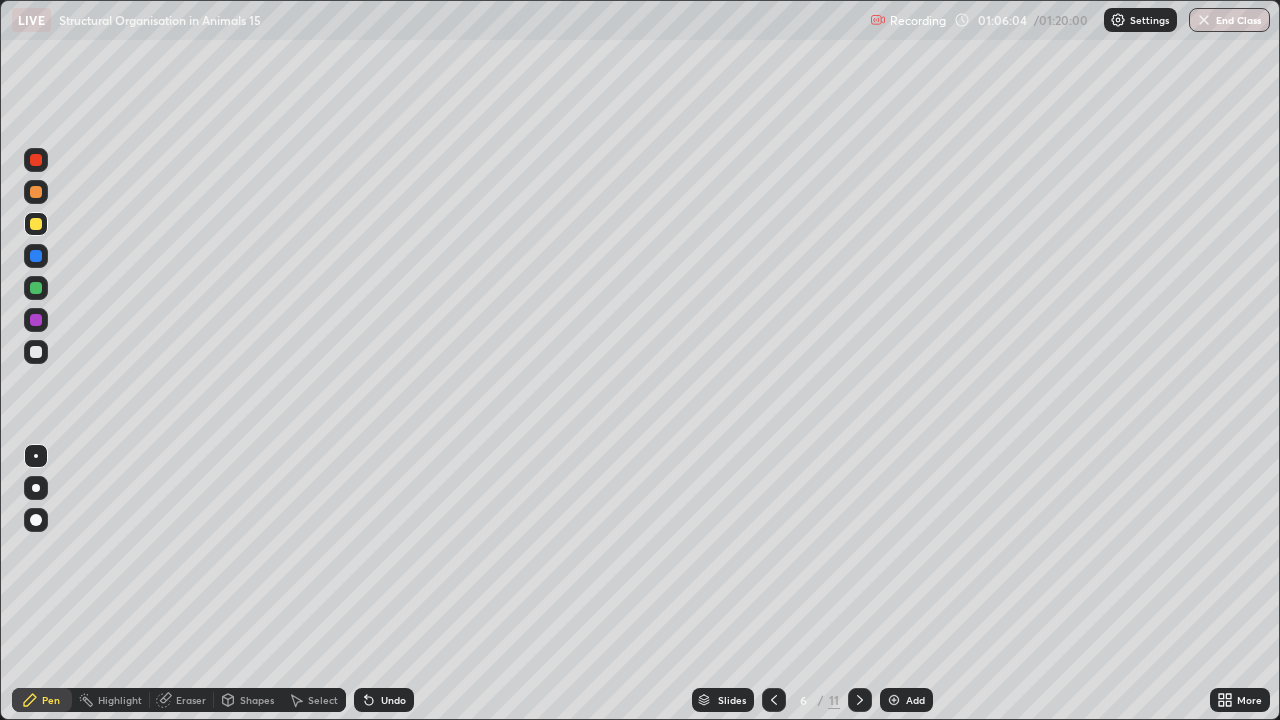 click at bounding box center (36, 352) 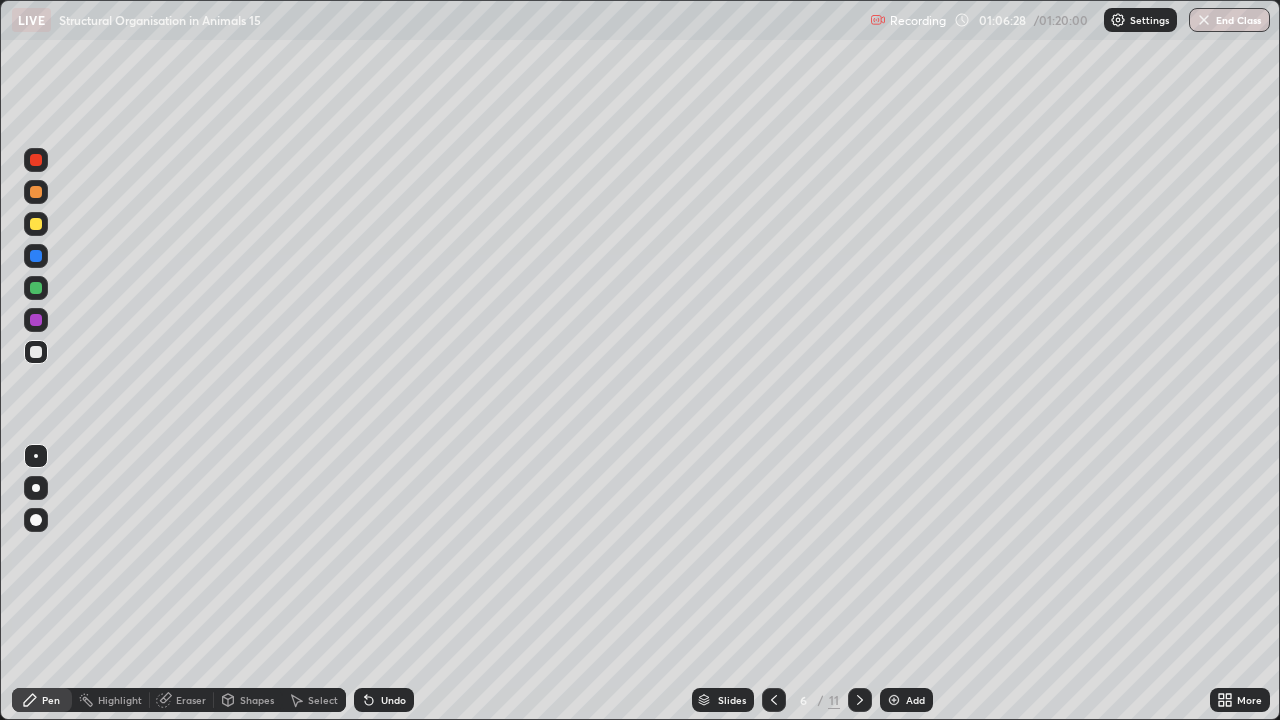 click 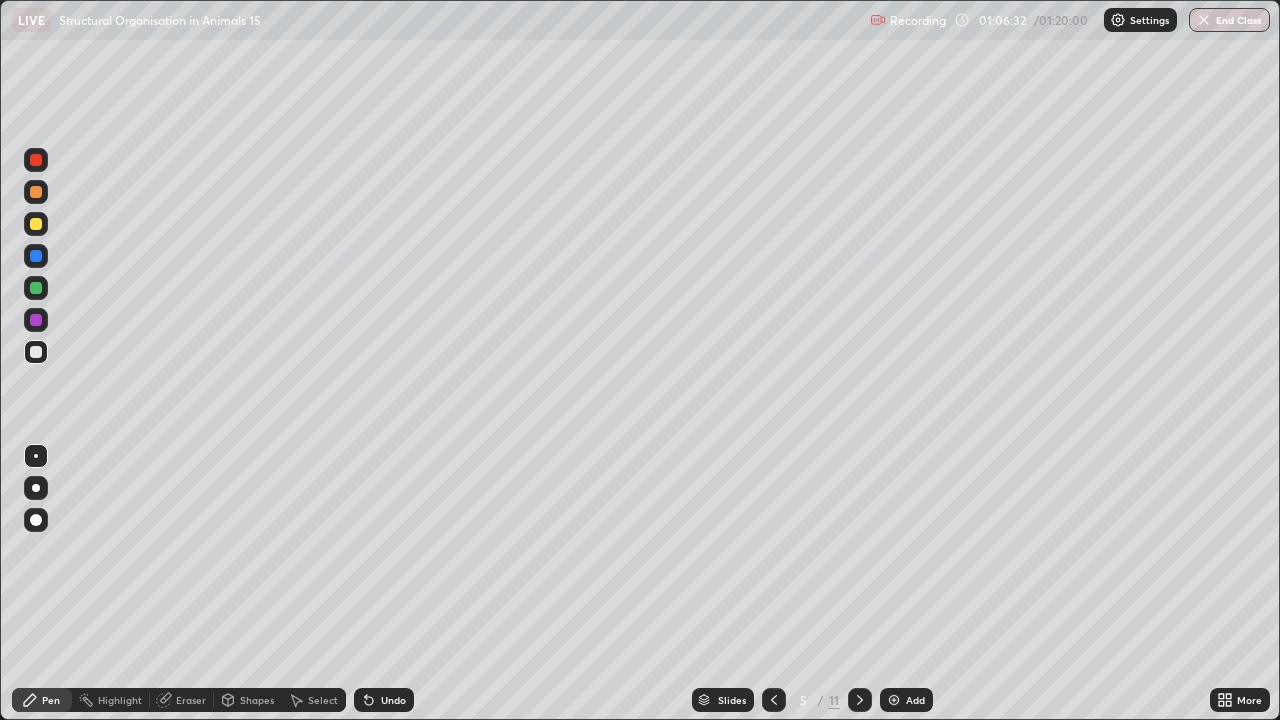 click at bounding box center [36, 288] 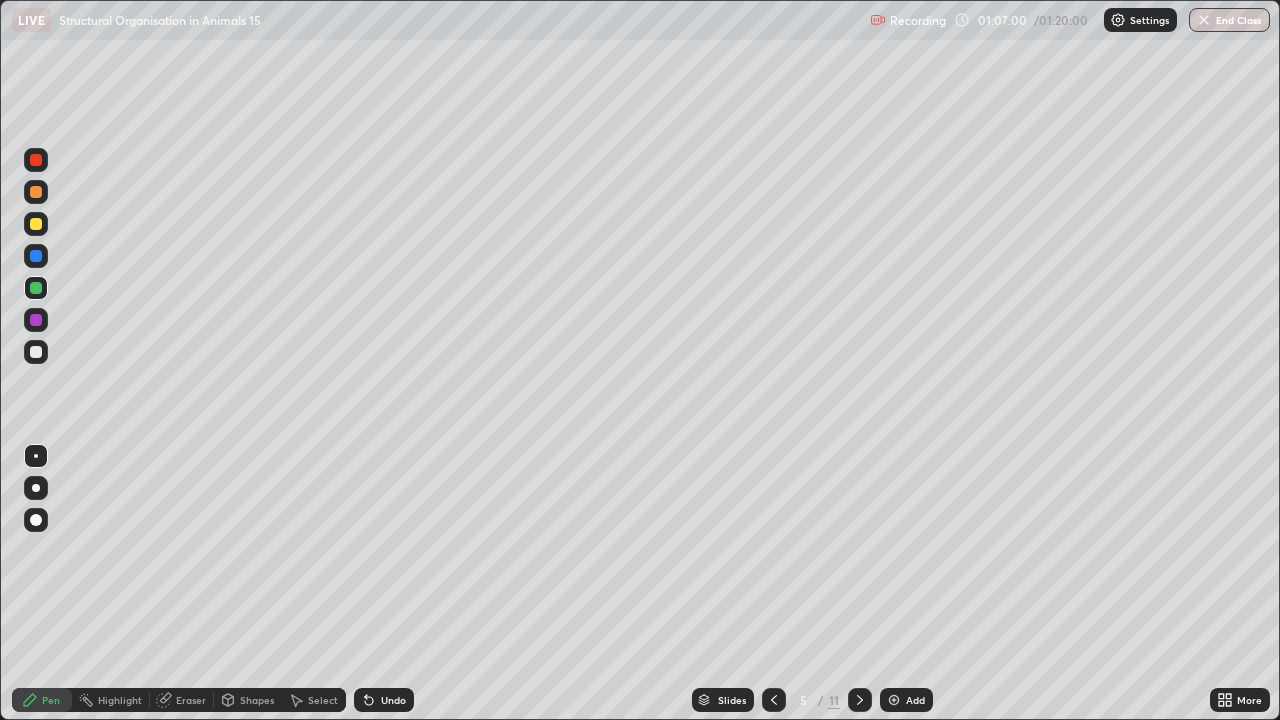 click at bounding box center (36, 160) 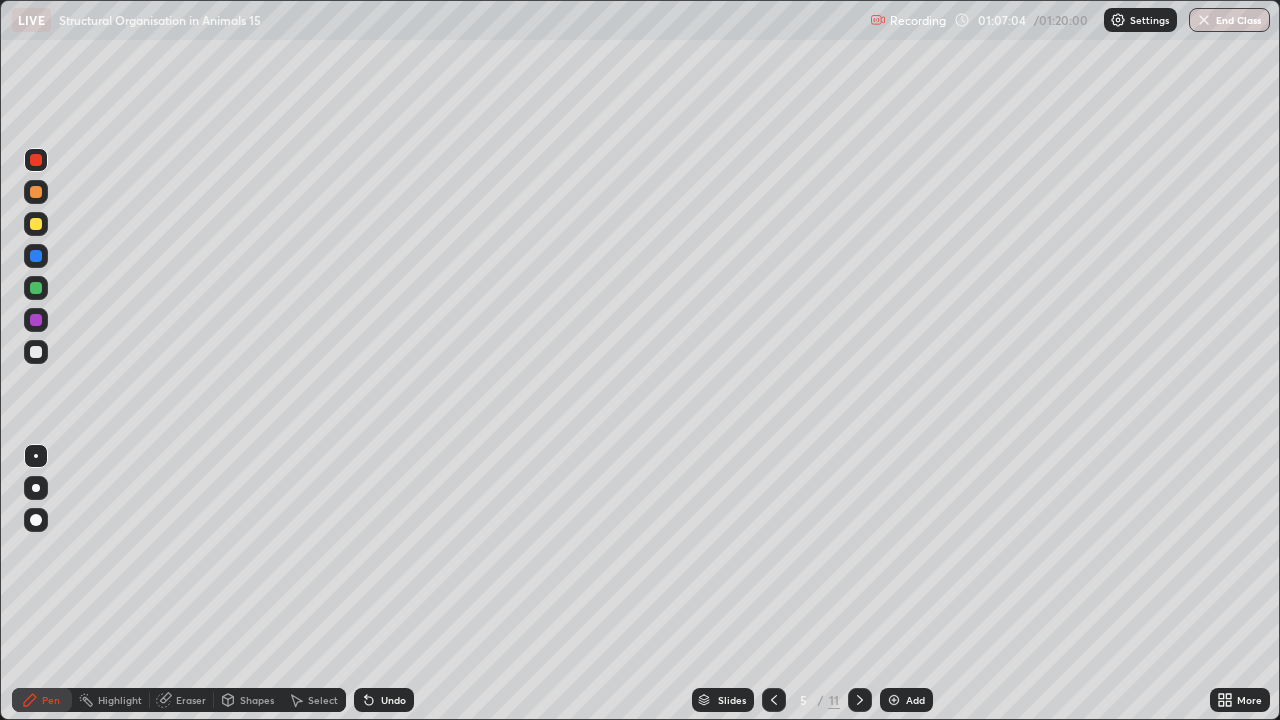 click at bounding box center (36, 288) 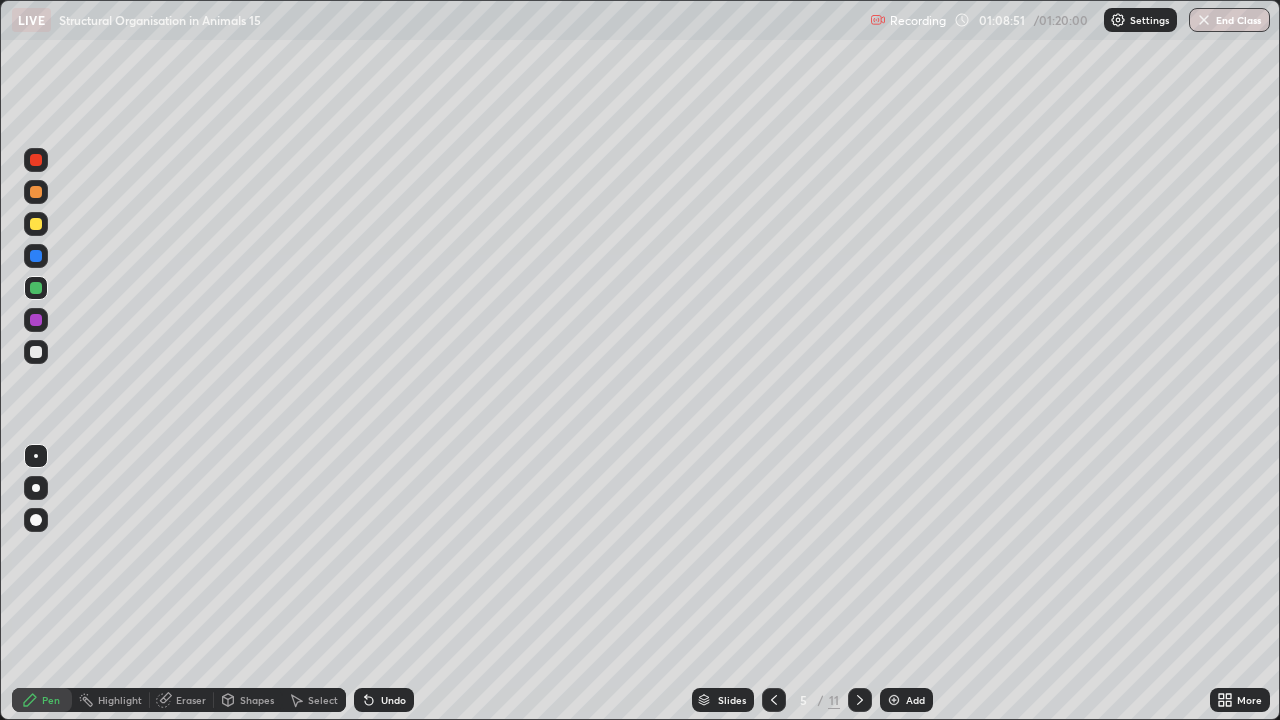click on "Eraser" at bounding box center [191, 700] 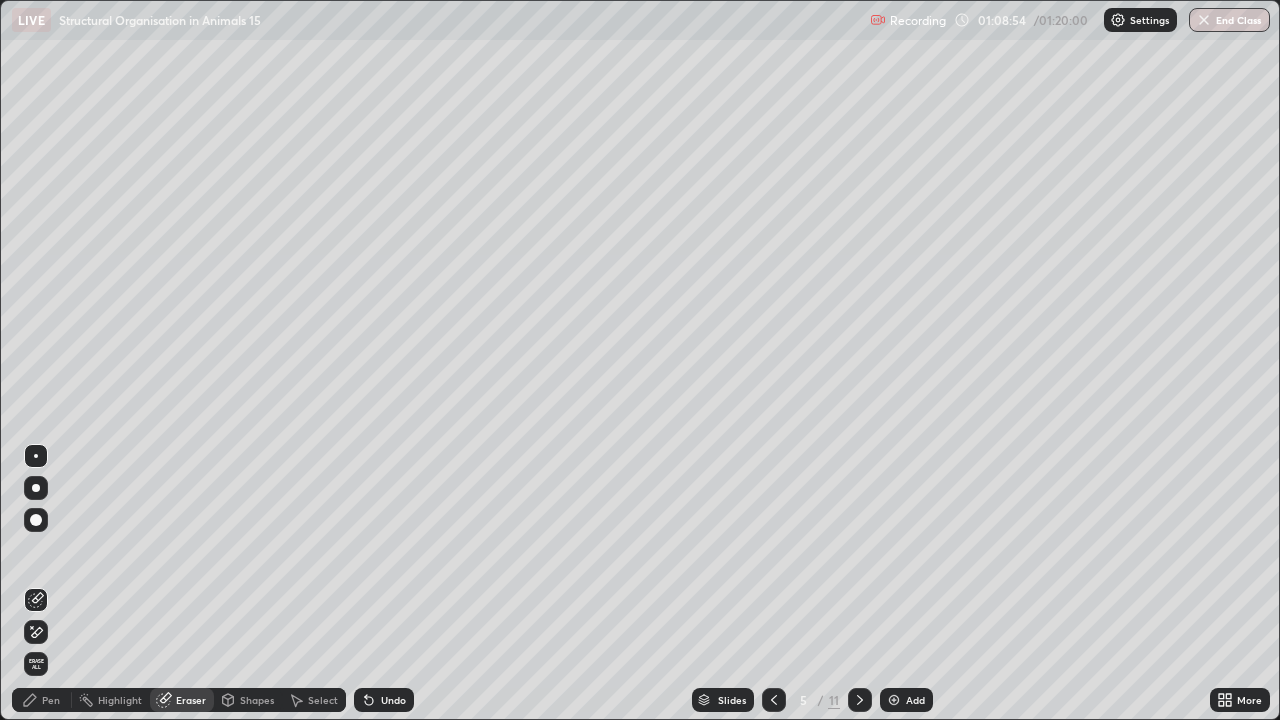 click on "Pen" at bounding box center [51, 700] 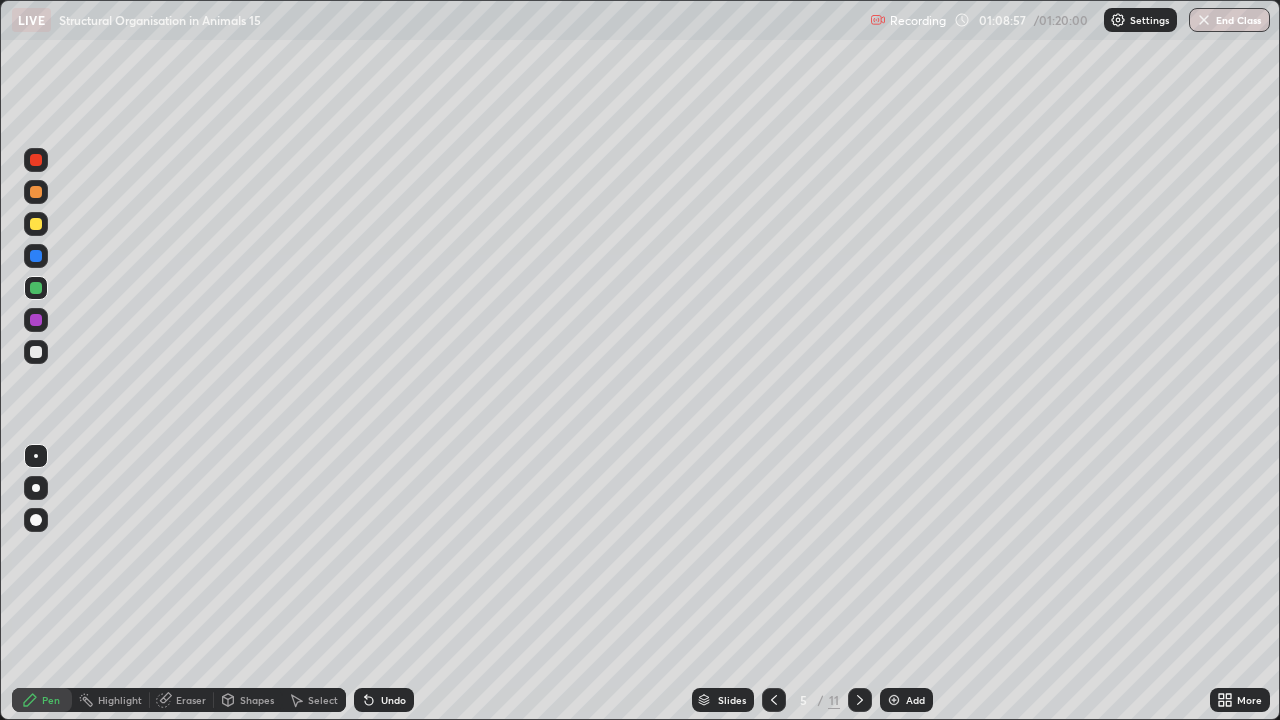 click on "Eraser" at bounding box center [191, 700] 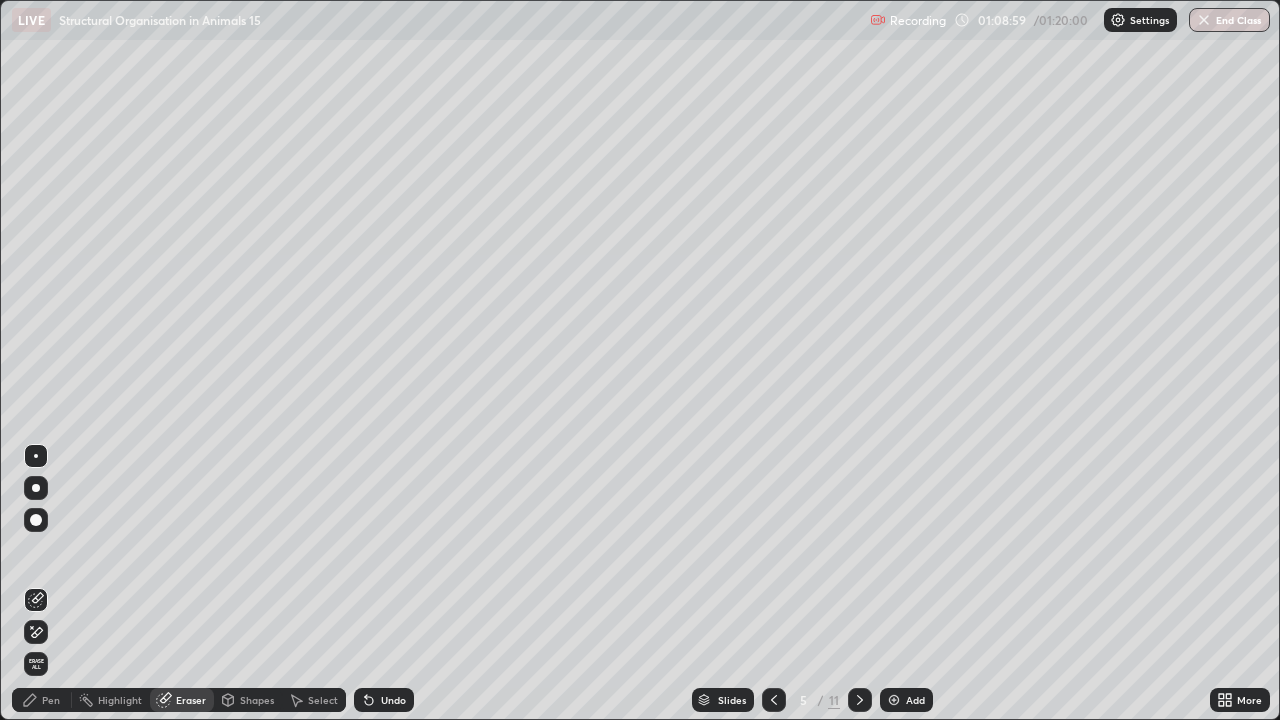 click on "Pen" at bounding box center (51, 700) 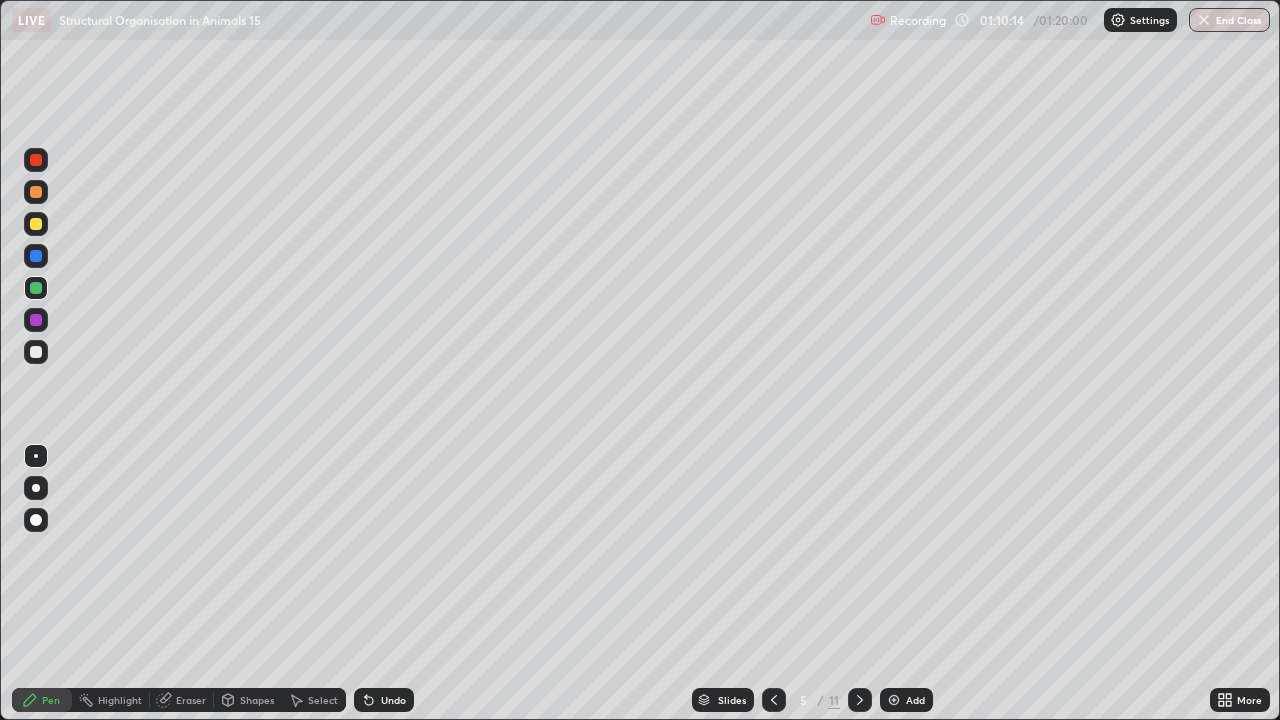 click at bounding box center [36, 320] 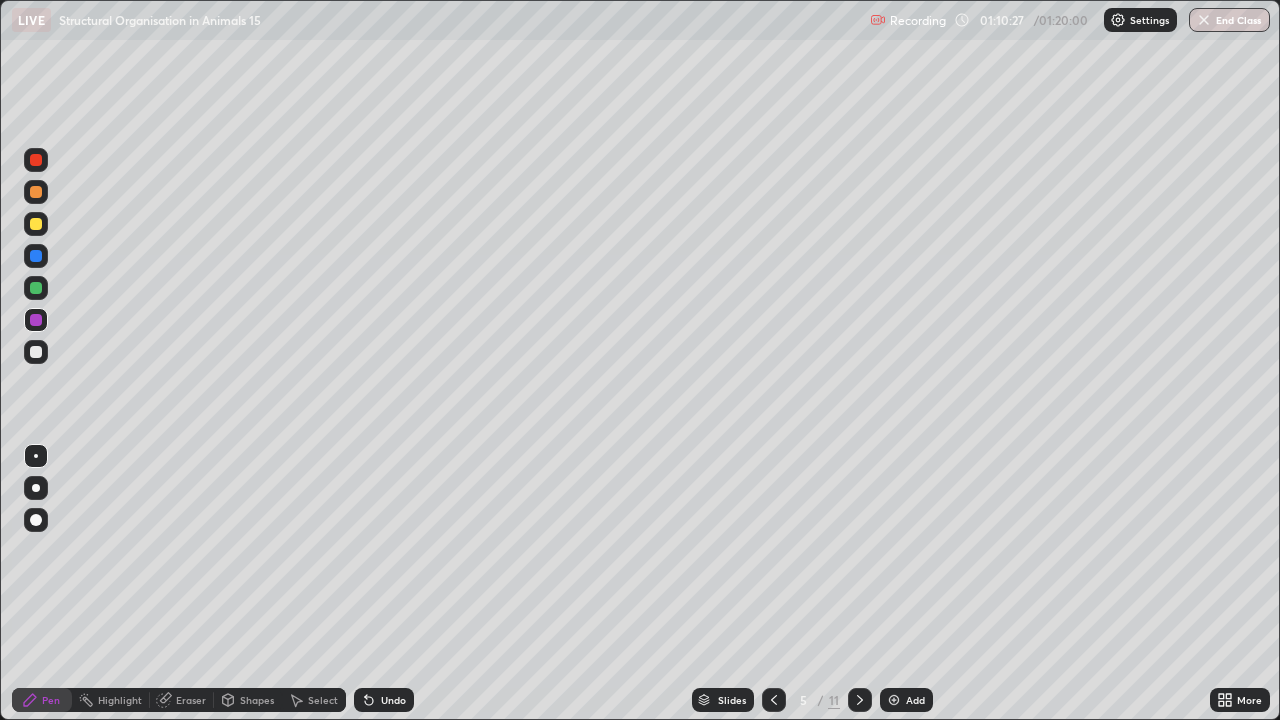 click on "Eraser" at bounding box center (191, 700) 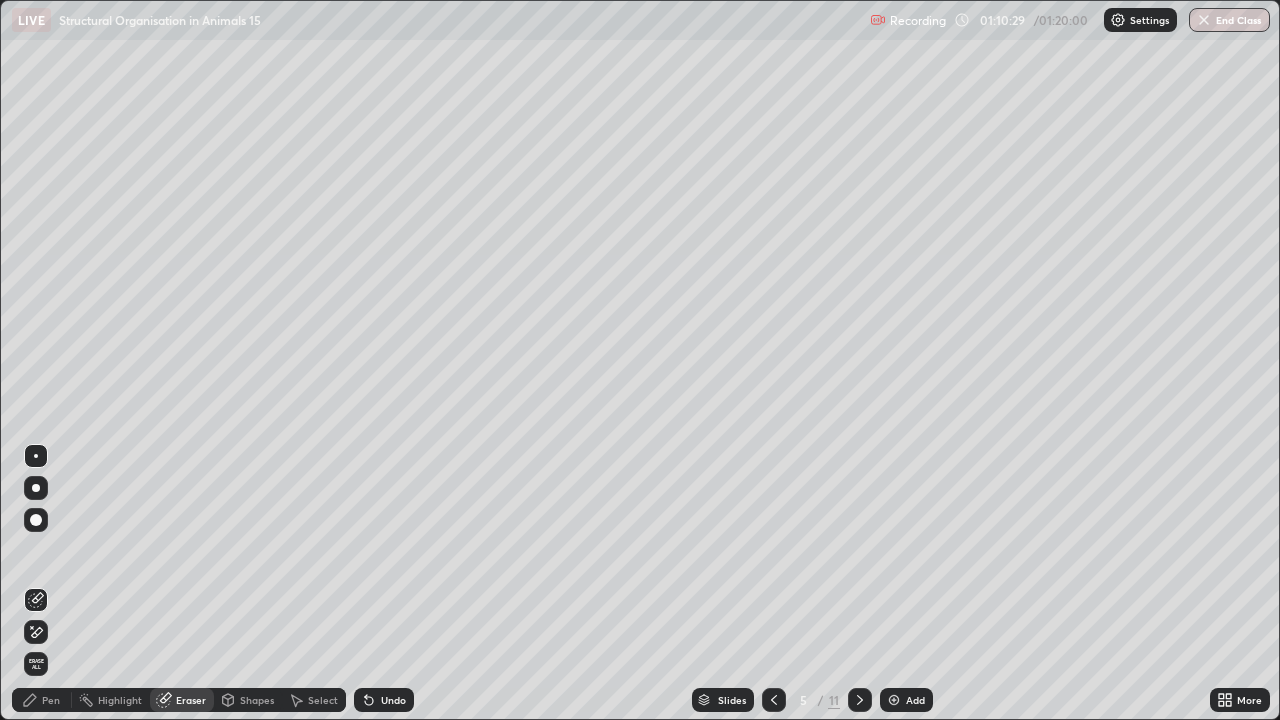 click 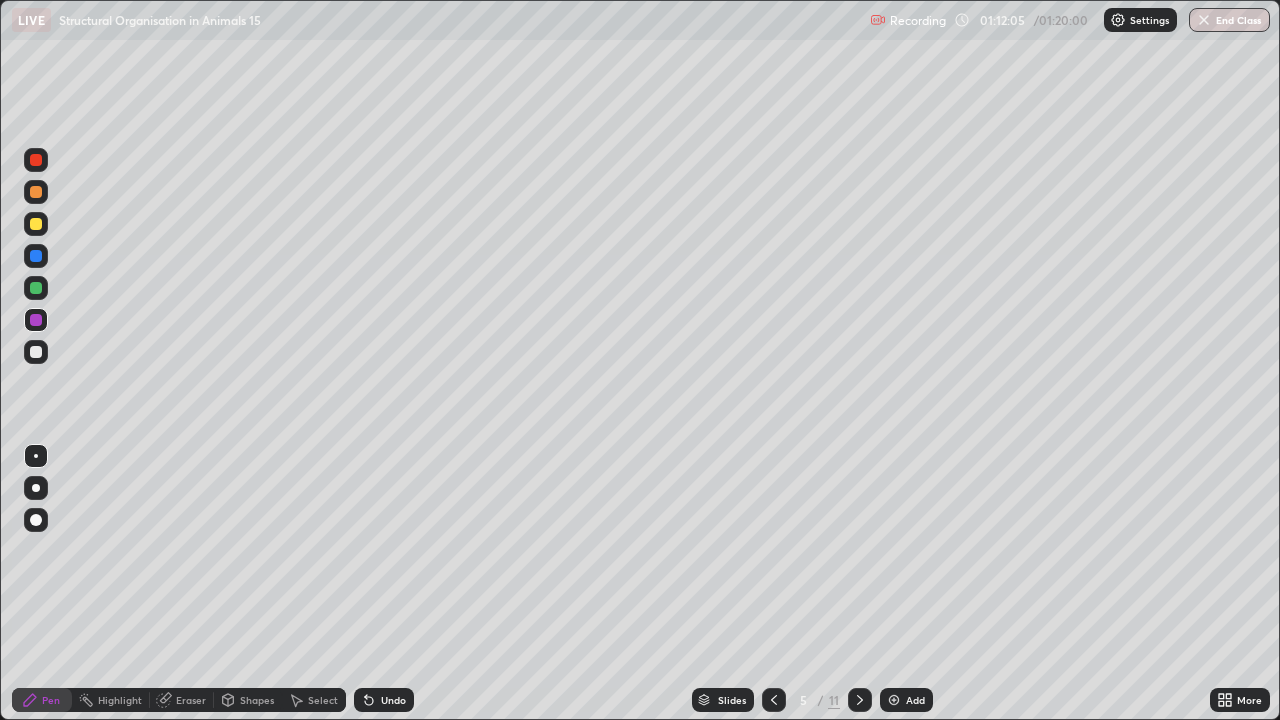 click on "Add" at bounding box center [906, 700] 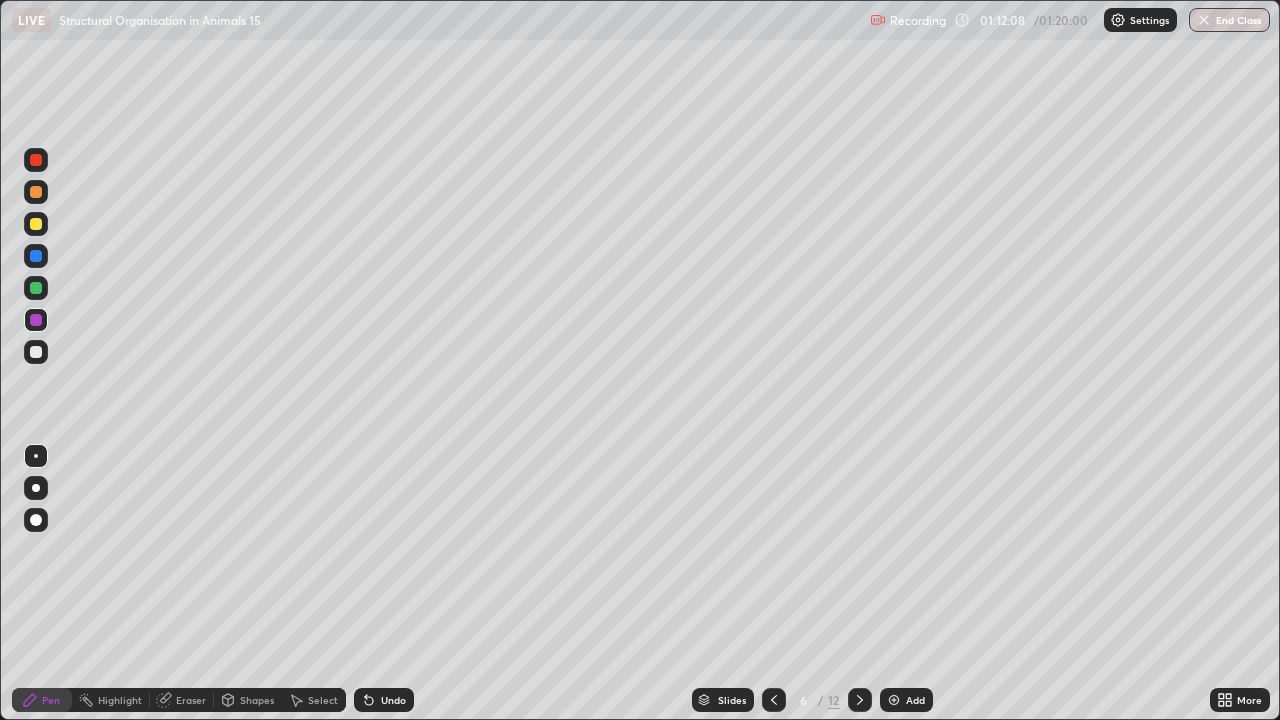 click at bounding box center (36, 192) 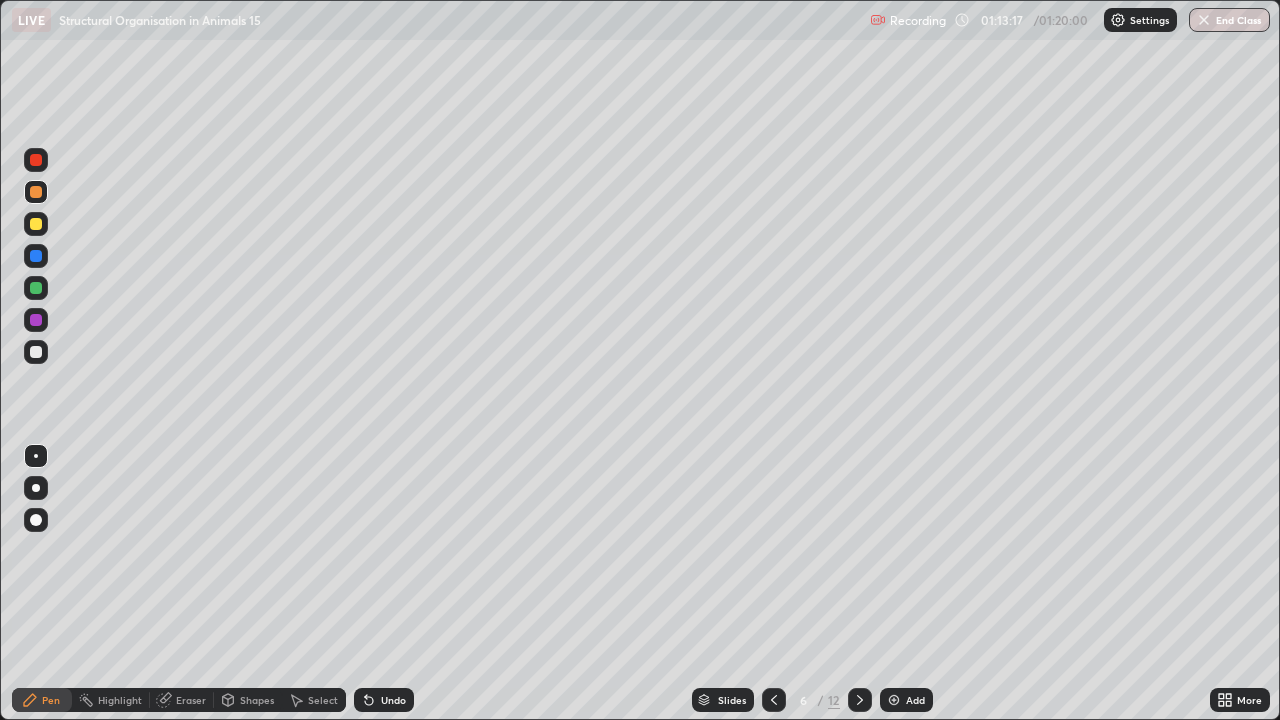 click on "Eraser" at bounding box center (191, 700) 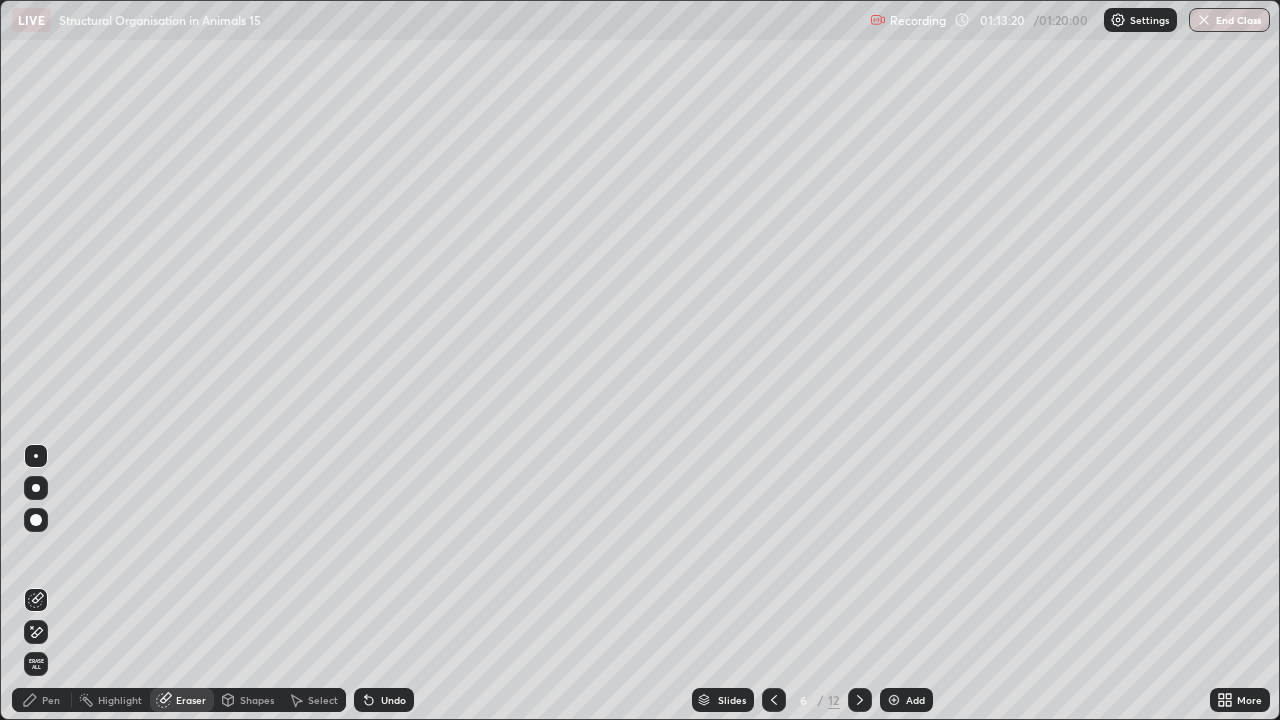 click on "Pen" at bounding box center [51, 700] 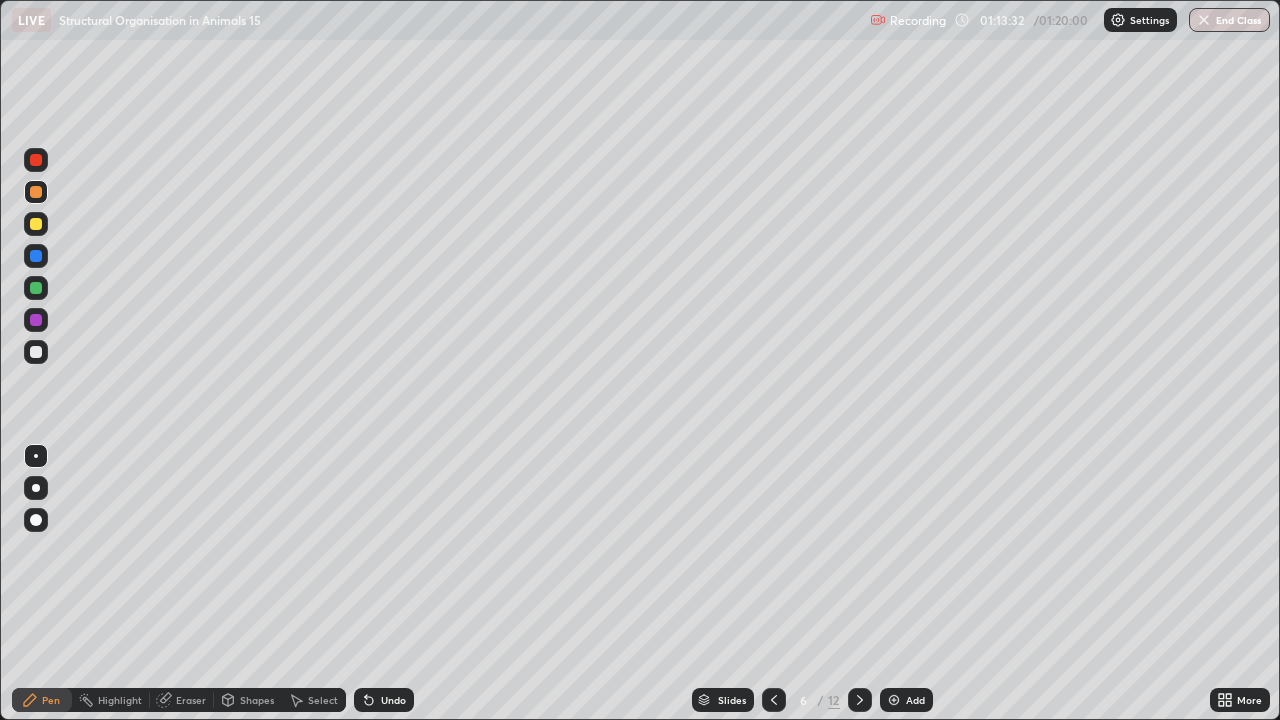 click at bounding box center [36, 160] 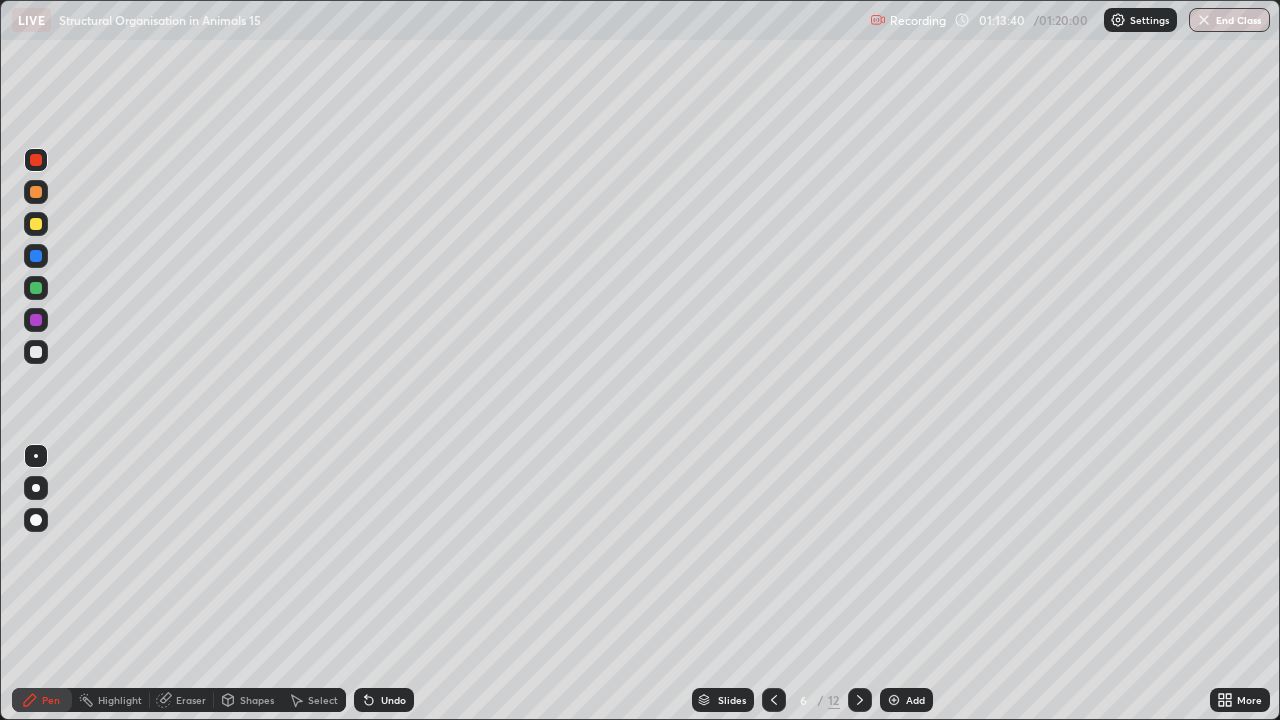 click at bounding box center (36, 352) 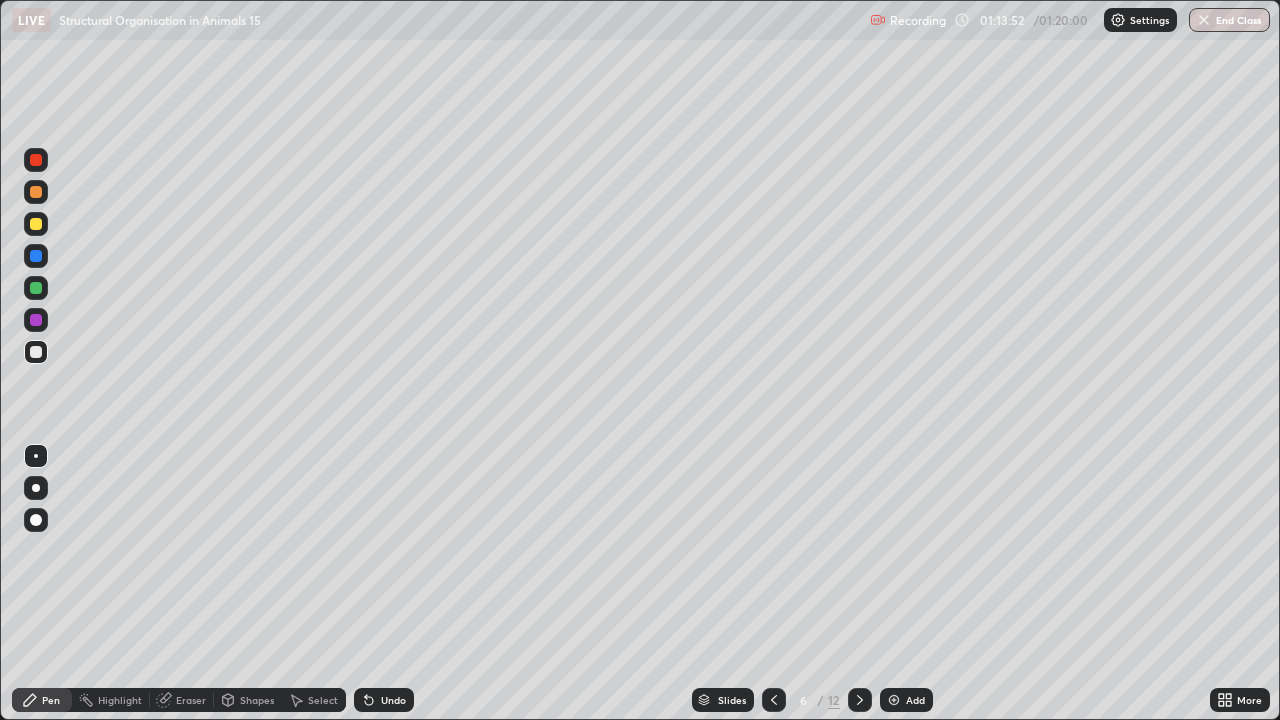 click on "Eraser" at bounding box center (182, 700) 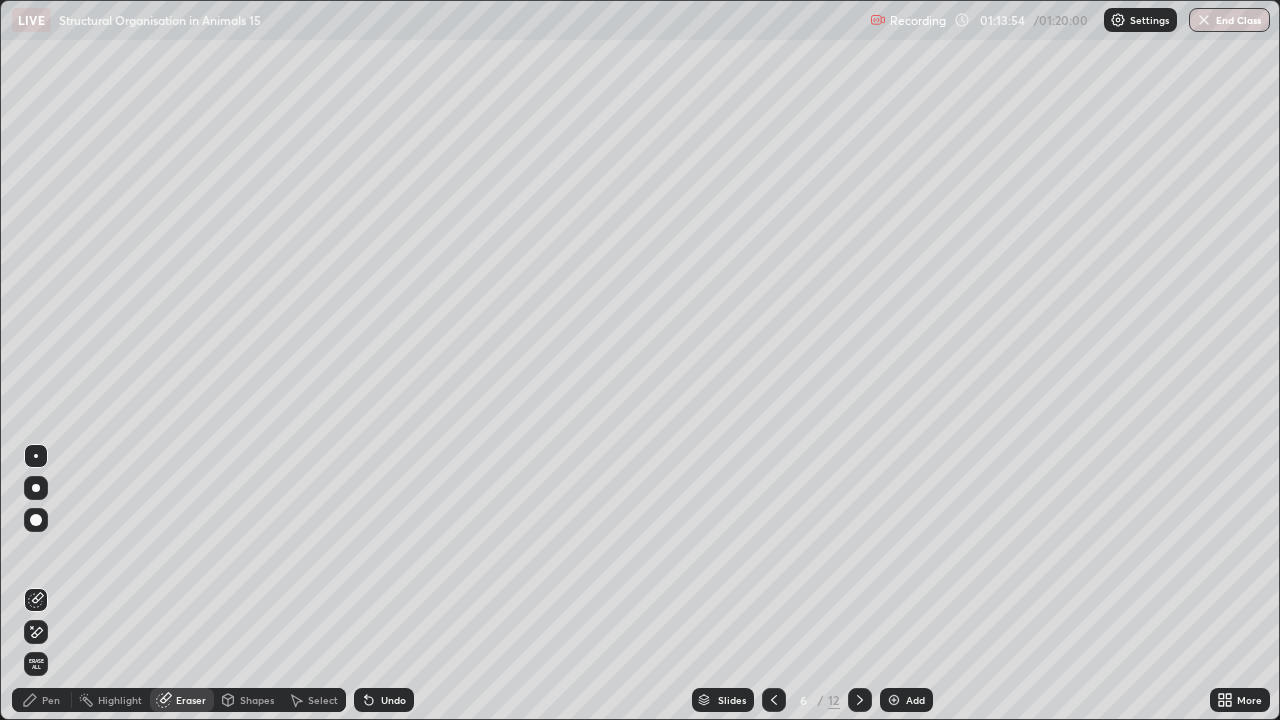 click on "Pen" at bounding box center [51, 700] 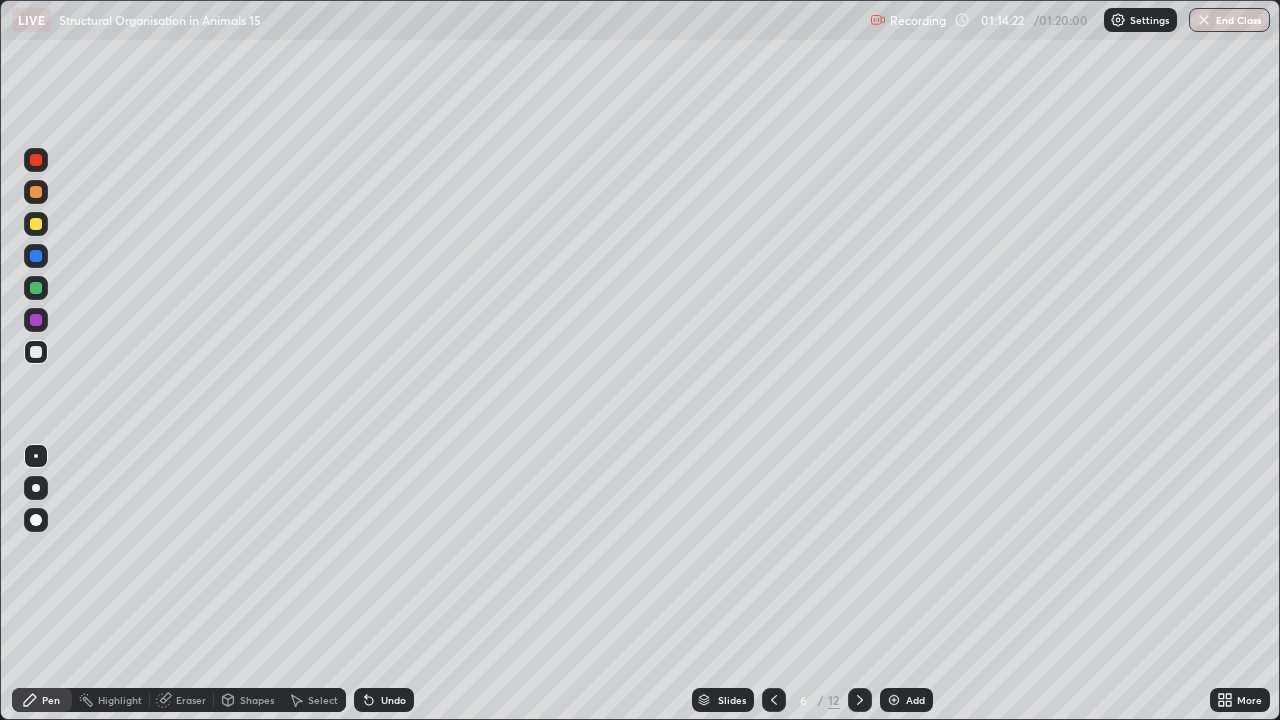 click at bounding box center [36, 160] 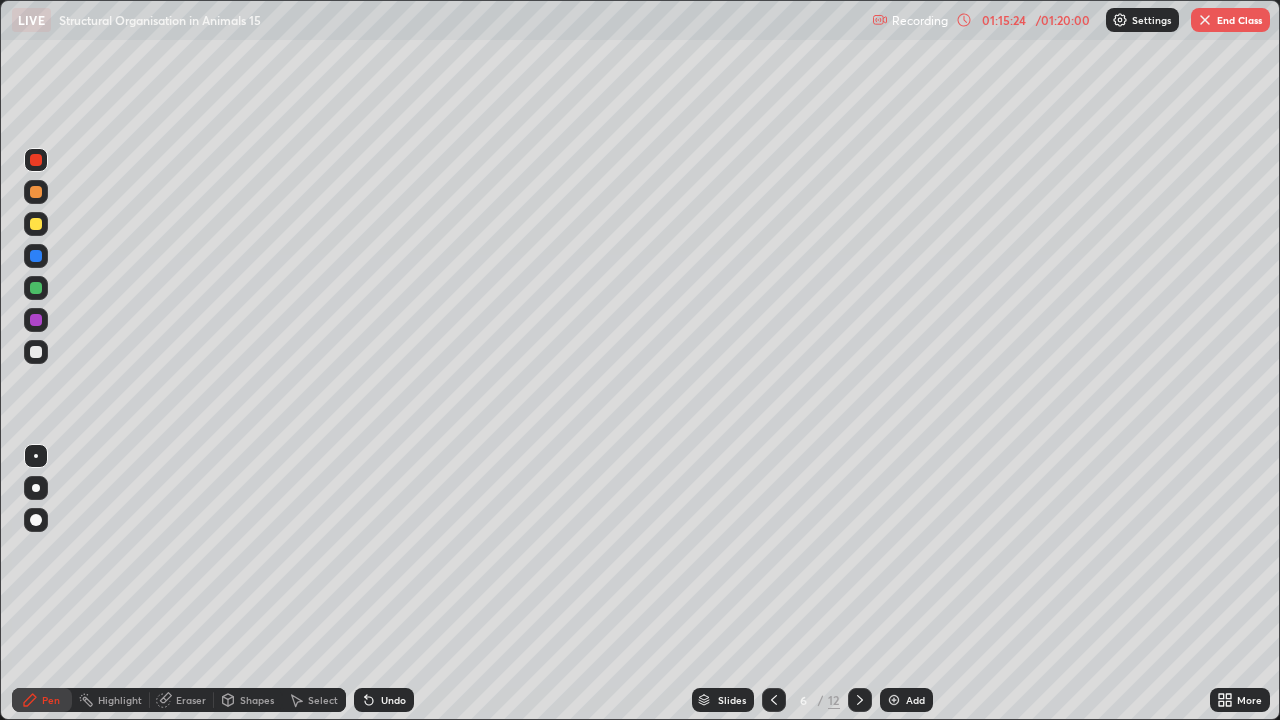 click at bounding box center (36, 160) 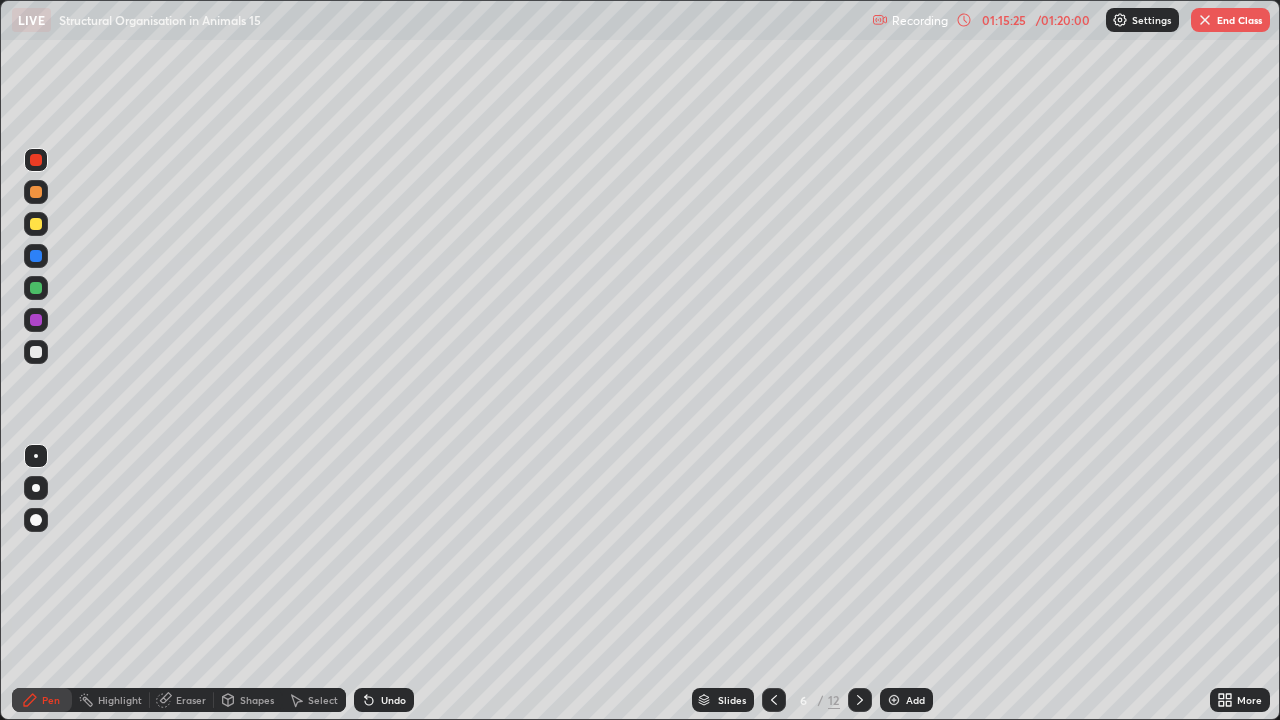 click at bounding box center [36, 320] 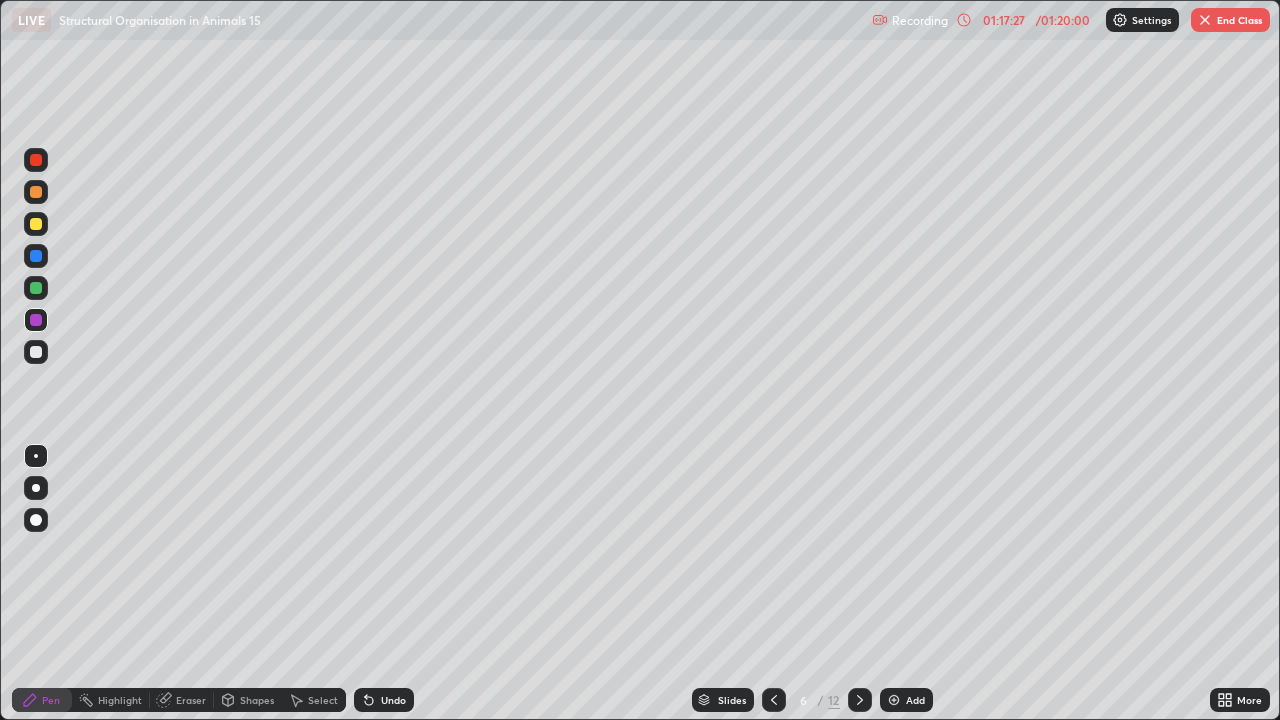 click on "End Class" at bounding box center (1230, 20) 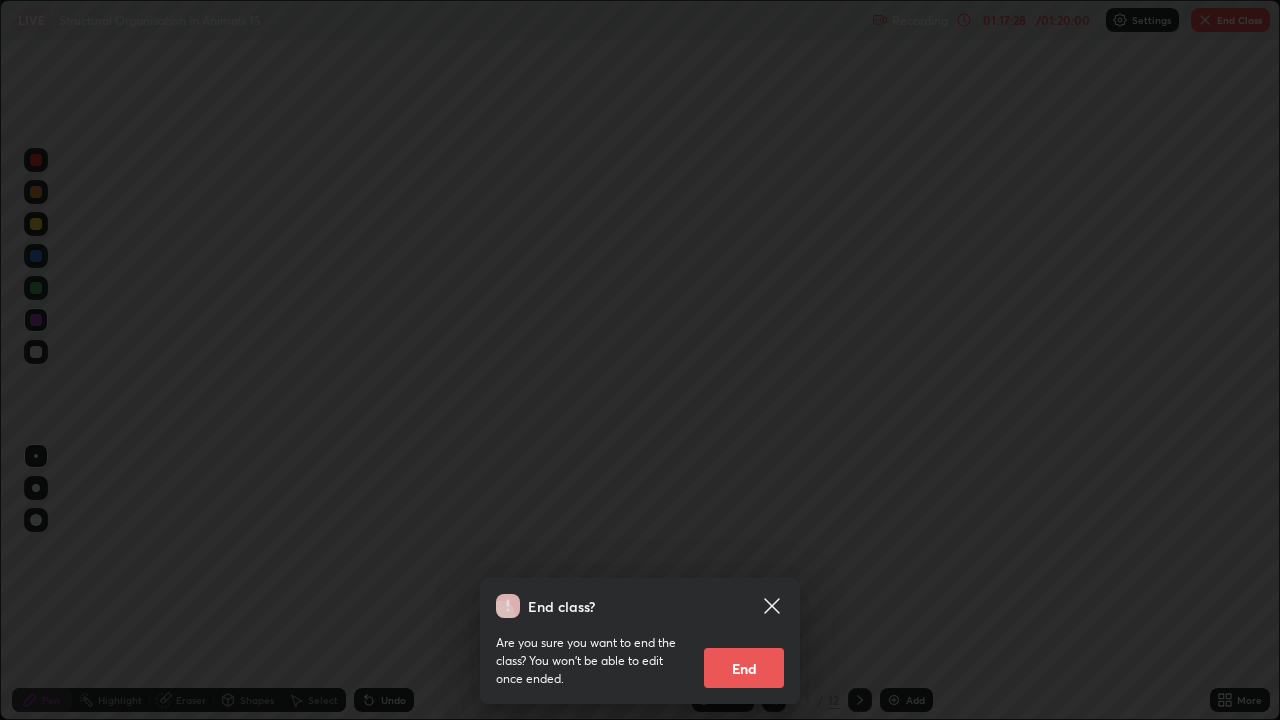 click on "End" at bounding box center (744, 668) 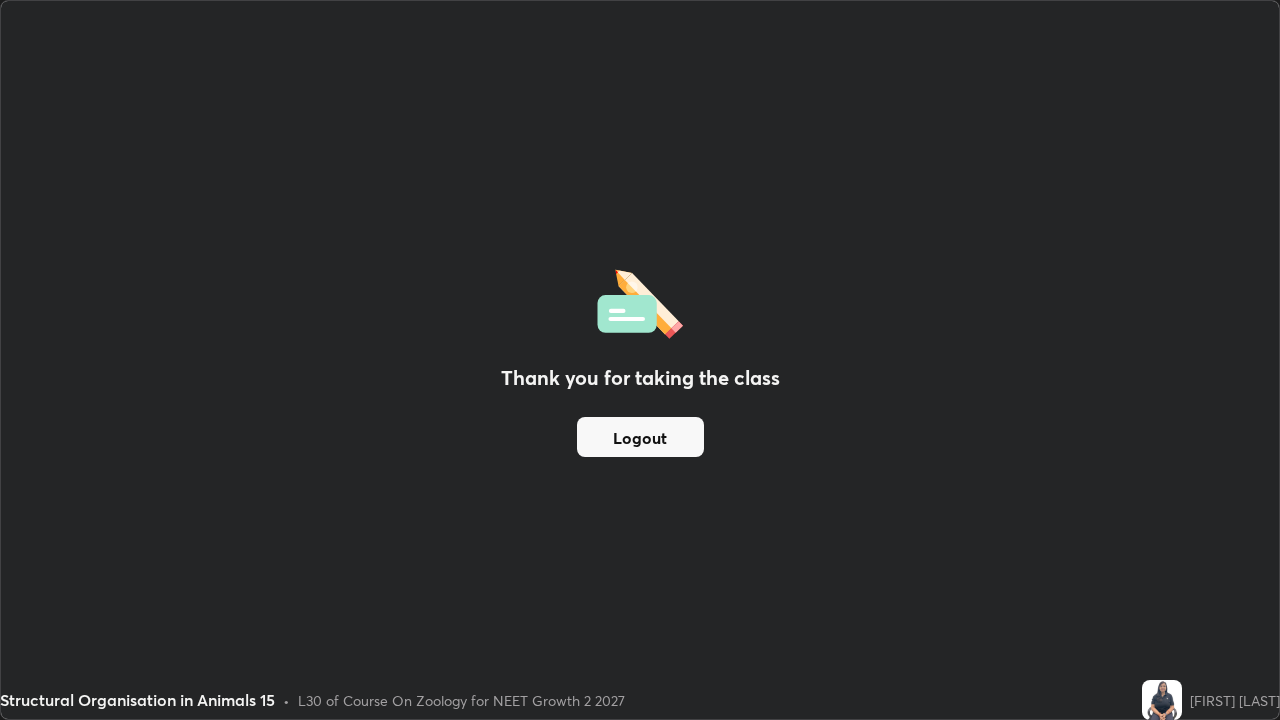 click on "Logout" at bounding box center (640, 437) 